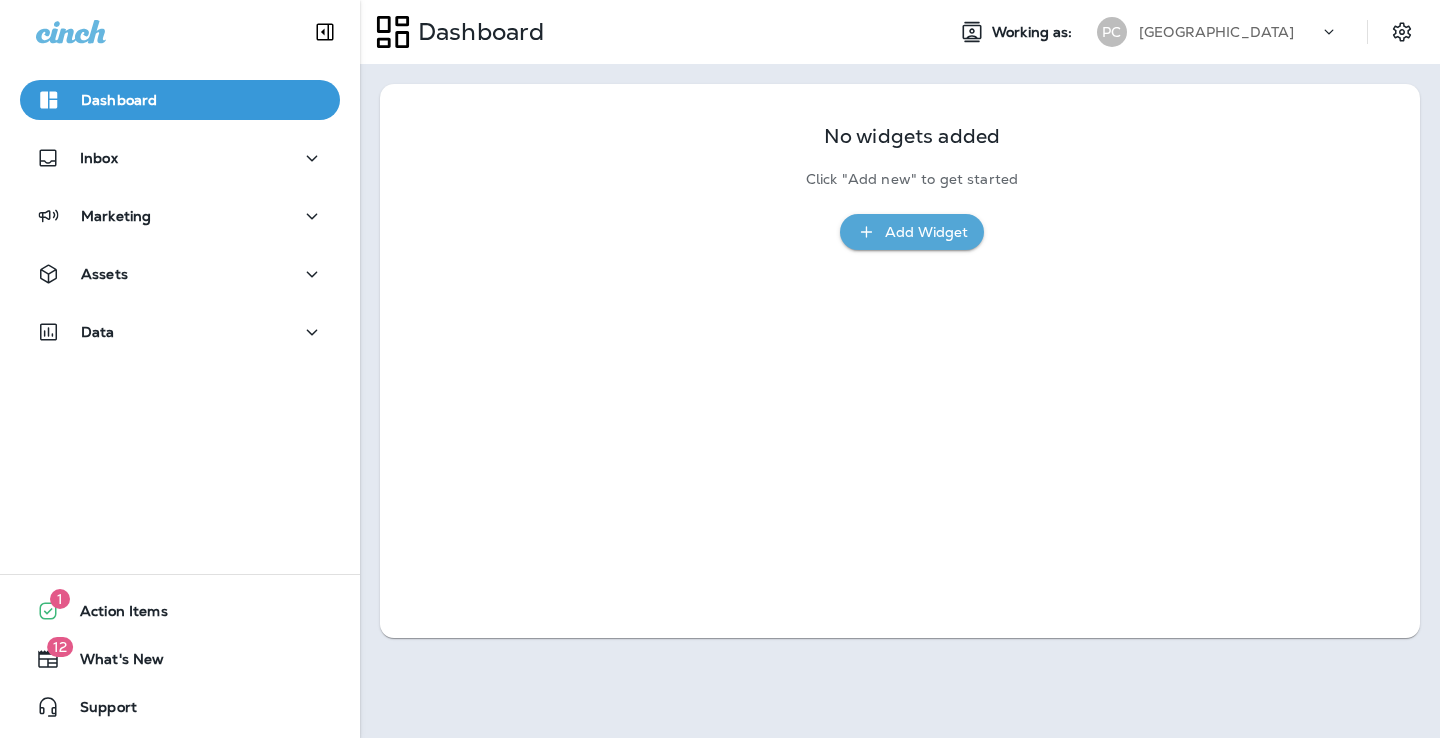 scroll, scrollTop: 0, scrollLeft: 0, axis: both 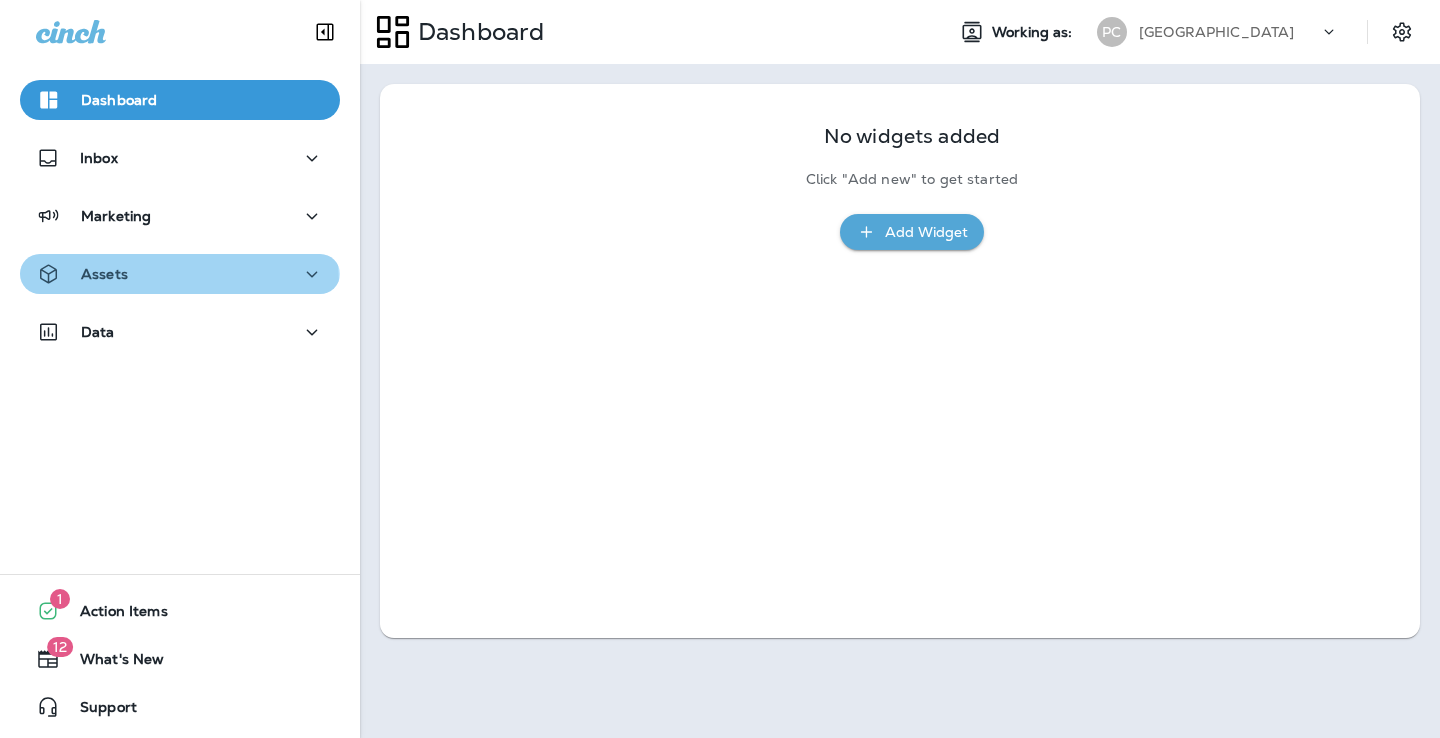 click on "Assets" at bounding box center (180, 274) 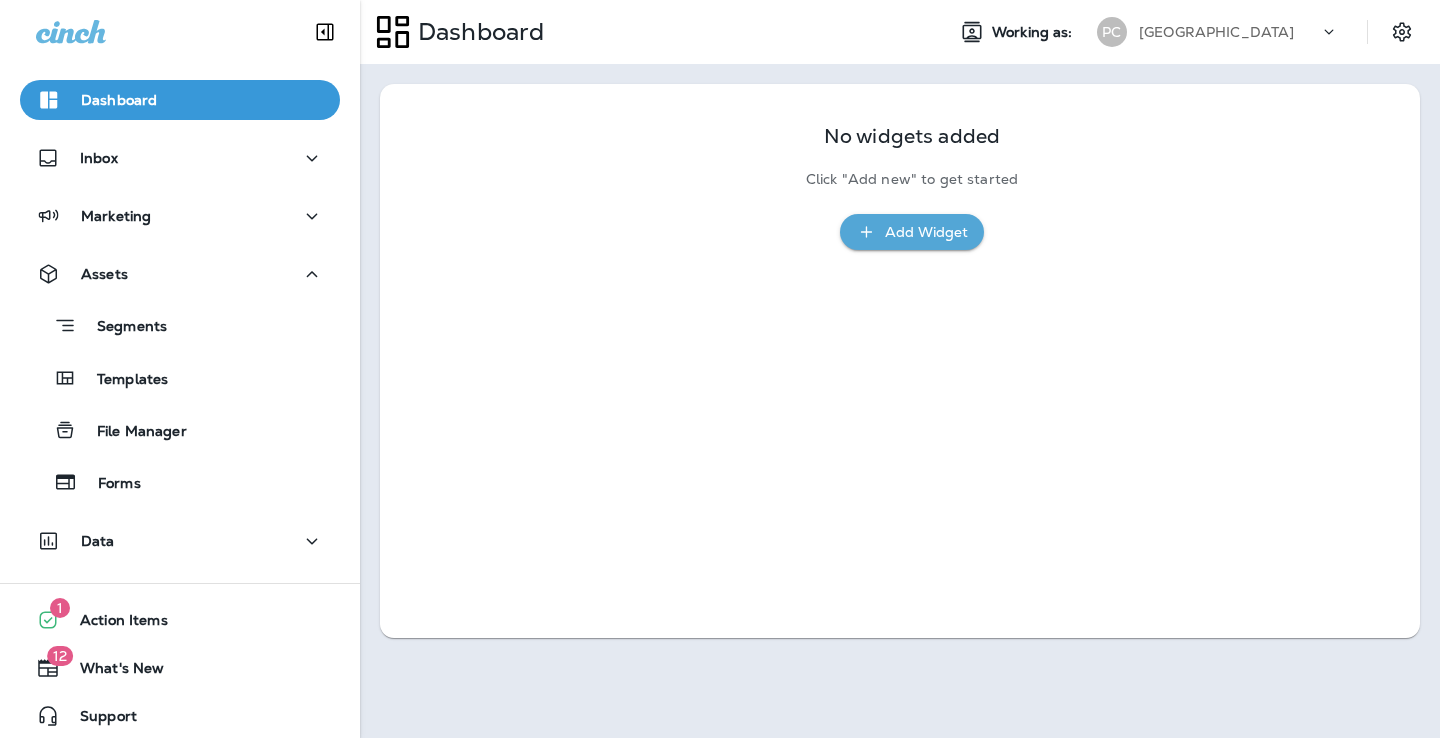 click on "Segments Templates File Manager Forms" at bounding box center (180, 398) 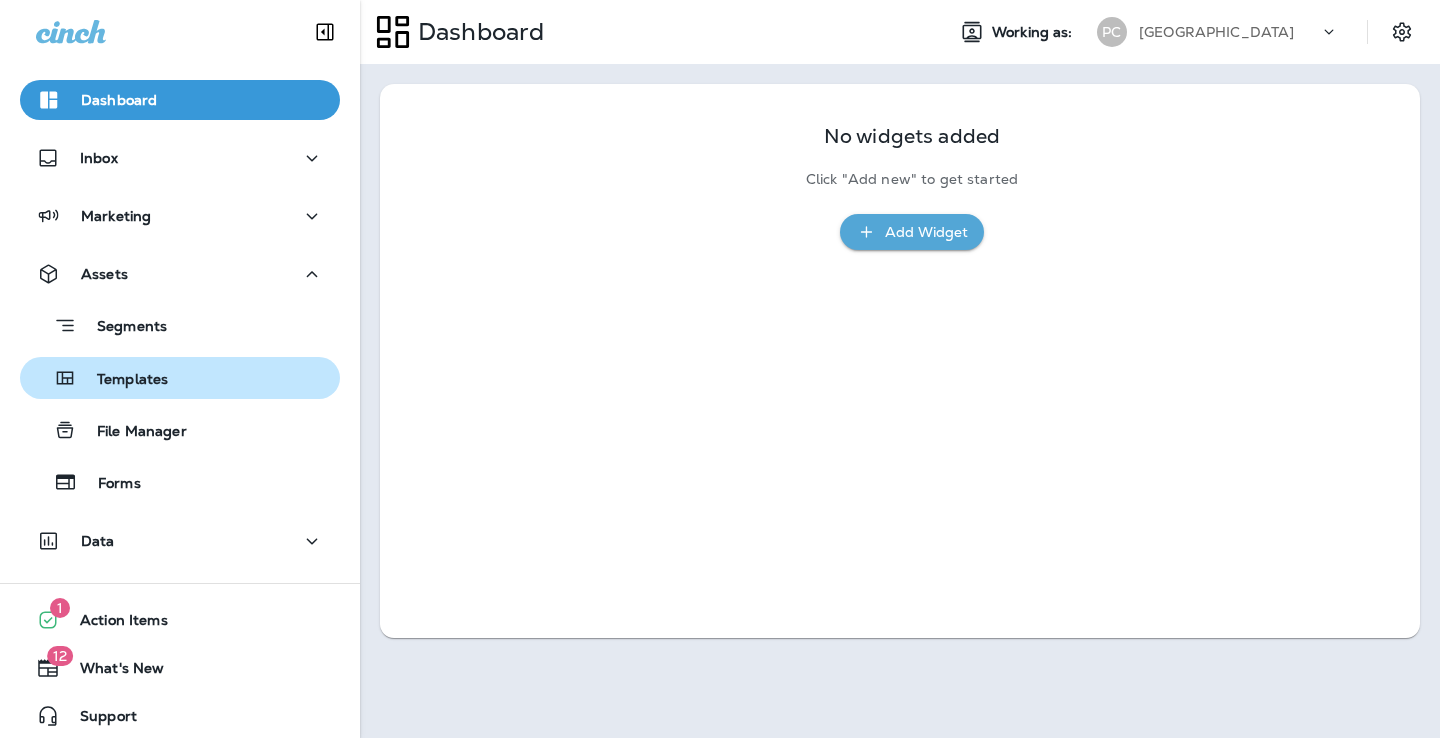 click on "Templates" at bounding box center (180, 378) 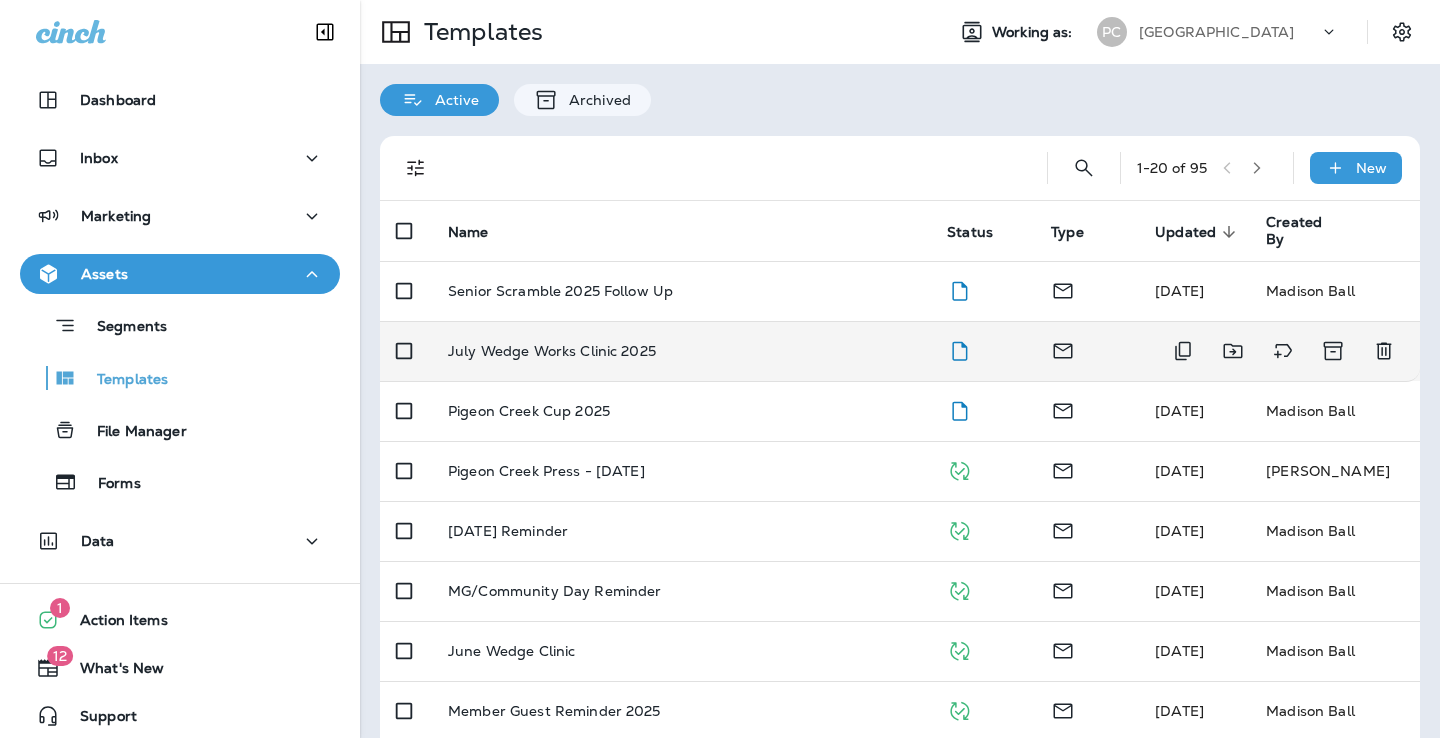 click on "July Wedge Works Clinic 2025" at bounding box center [552, 351] 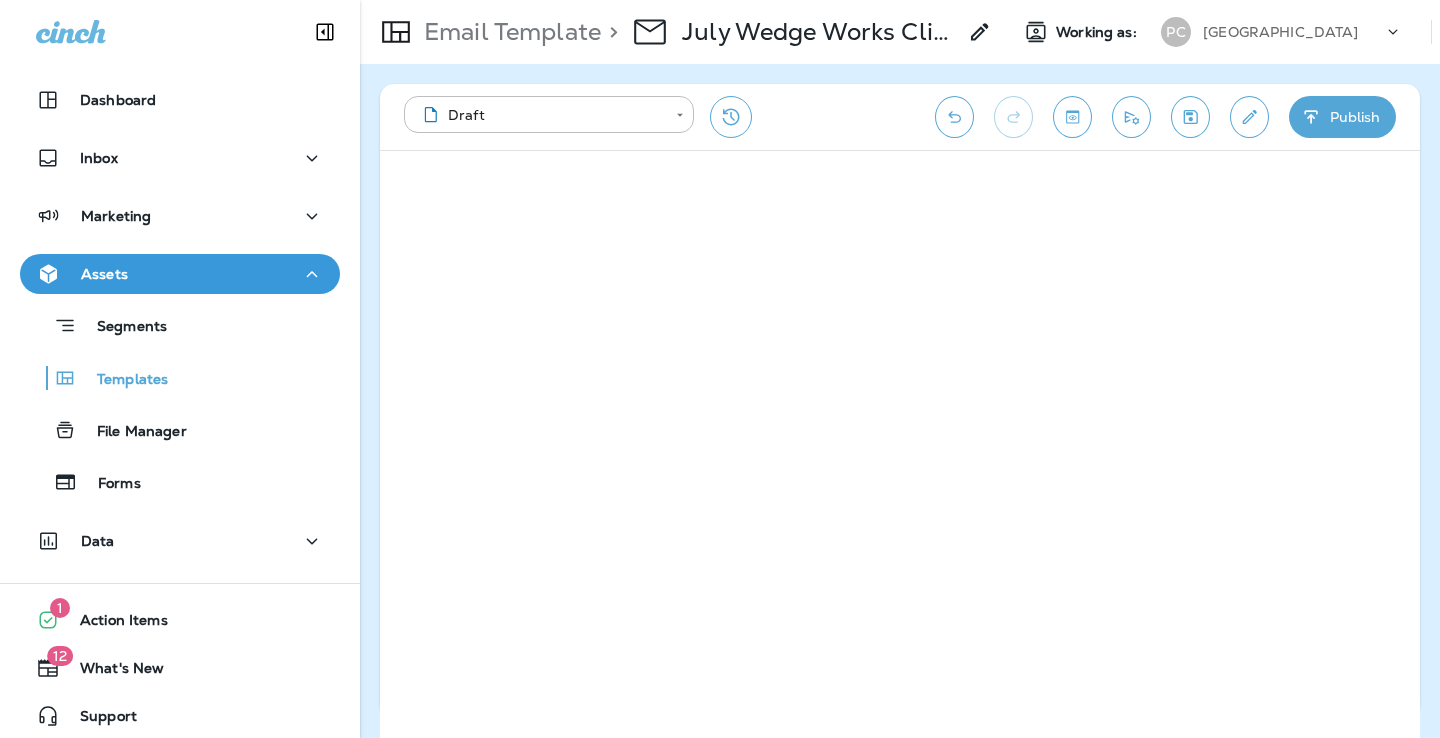 click on "Publish" at bounding box center (1342, 117) 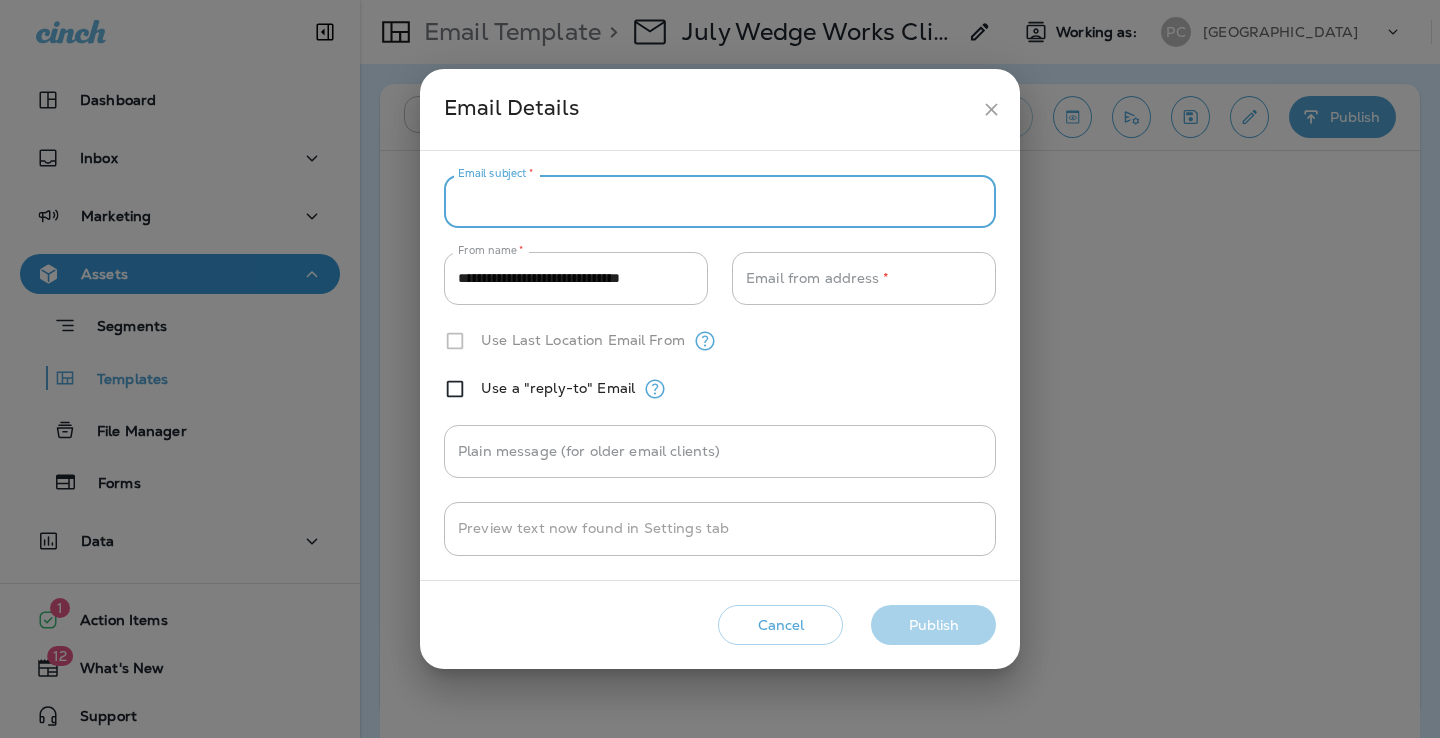 click on "Email subject   *" at bounding box center (720, 201) 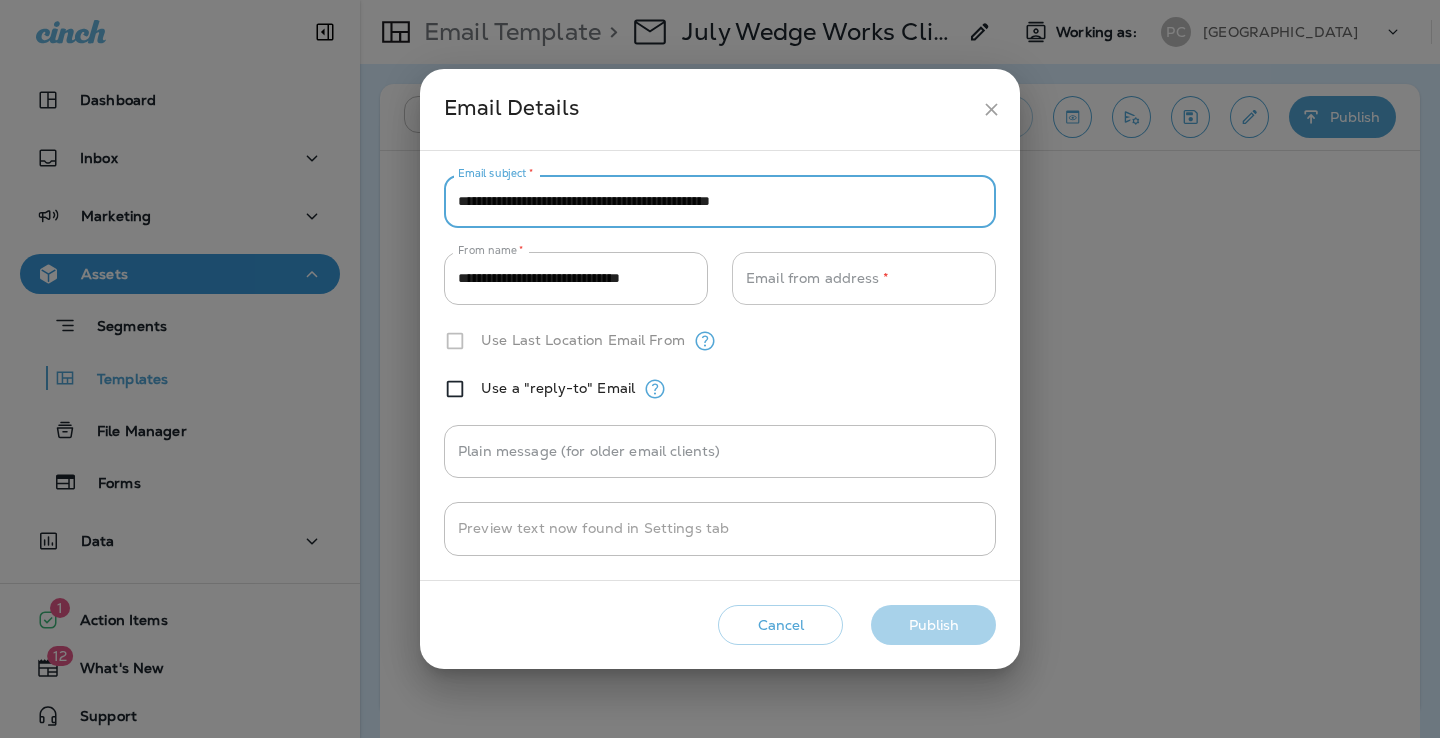 type on "**********" 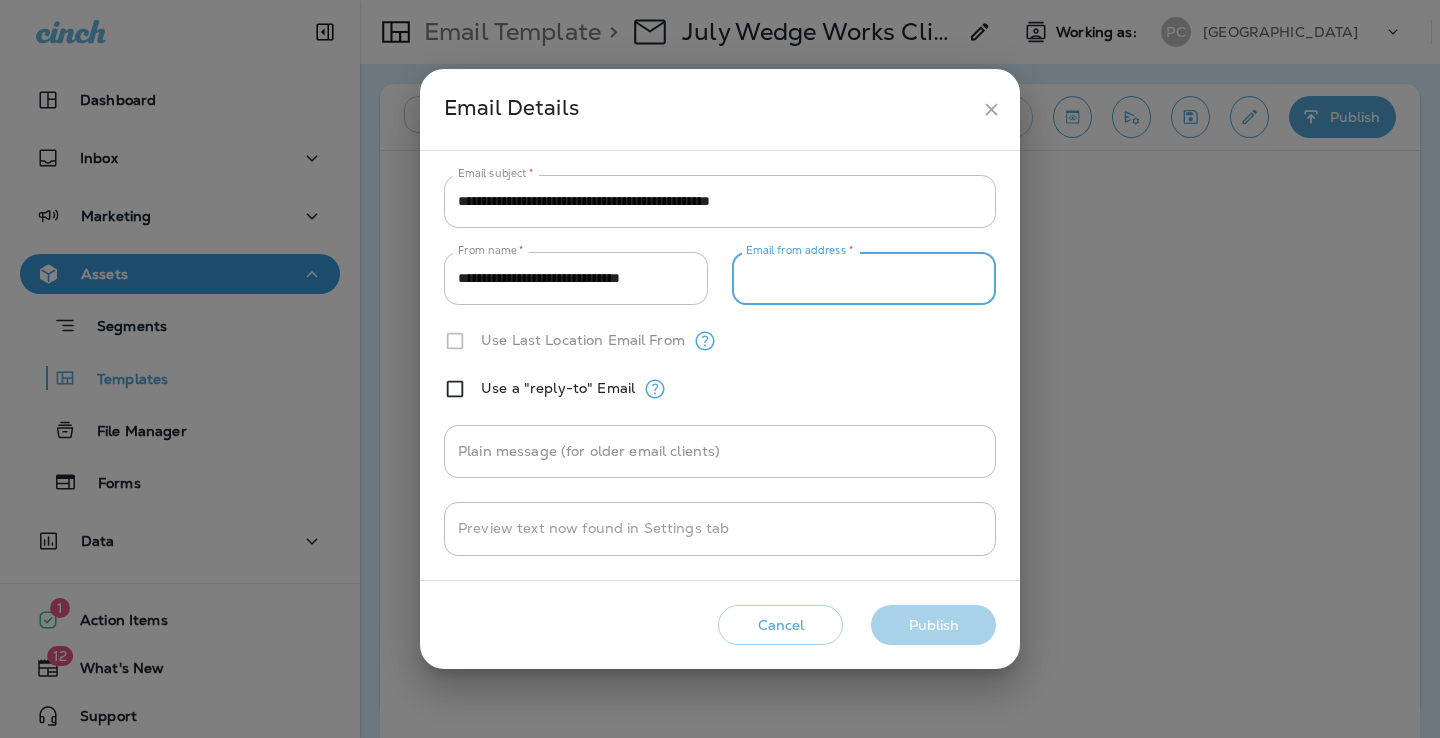 click on "Email from address   *" at bounding box center (864, 278) 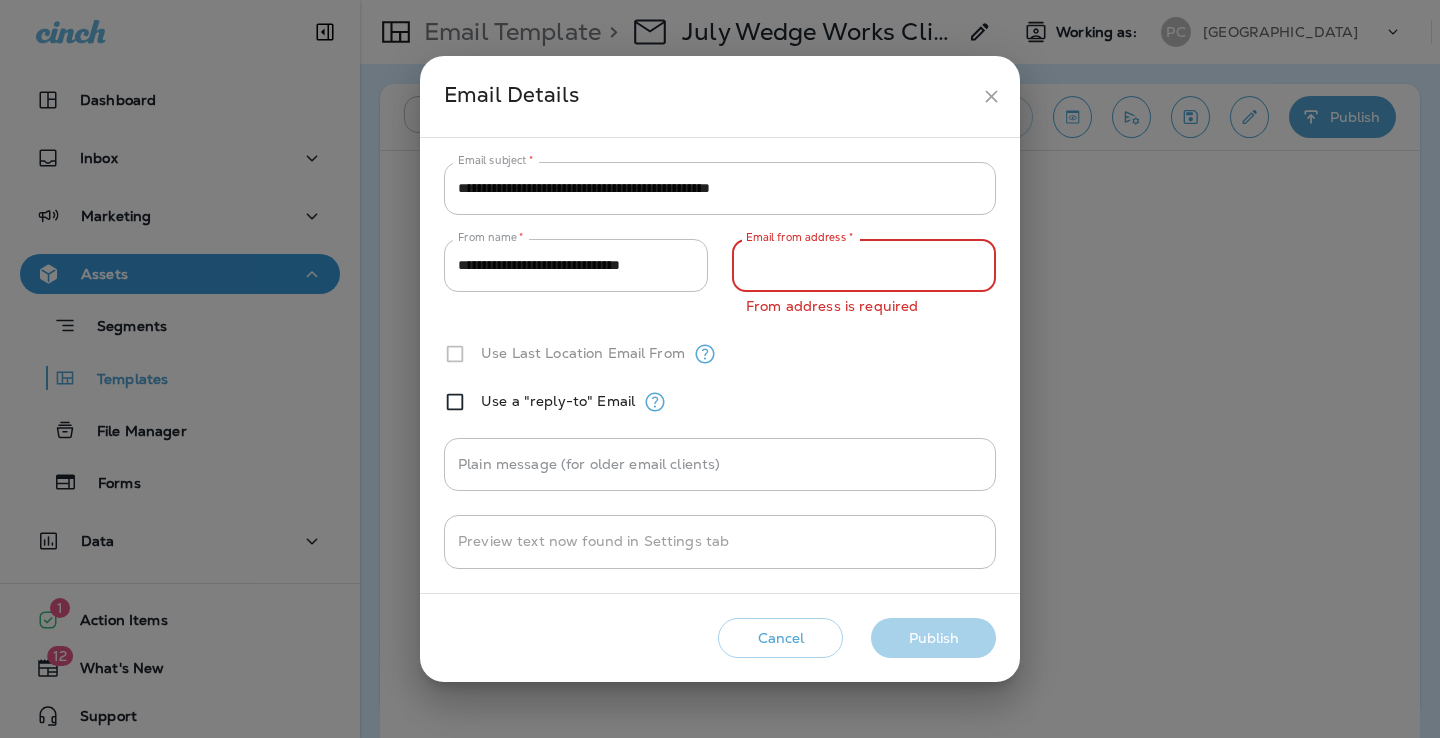 type on "*" 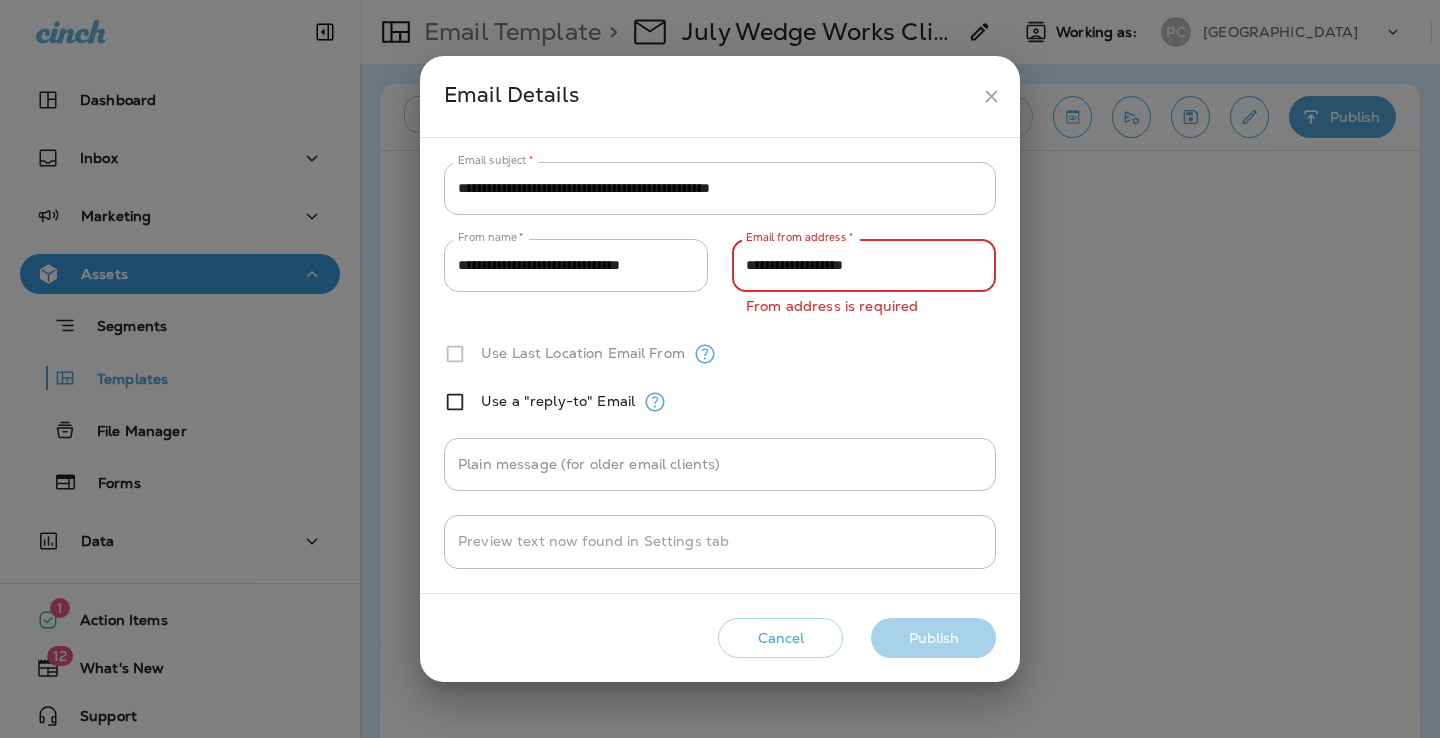type on "**********" 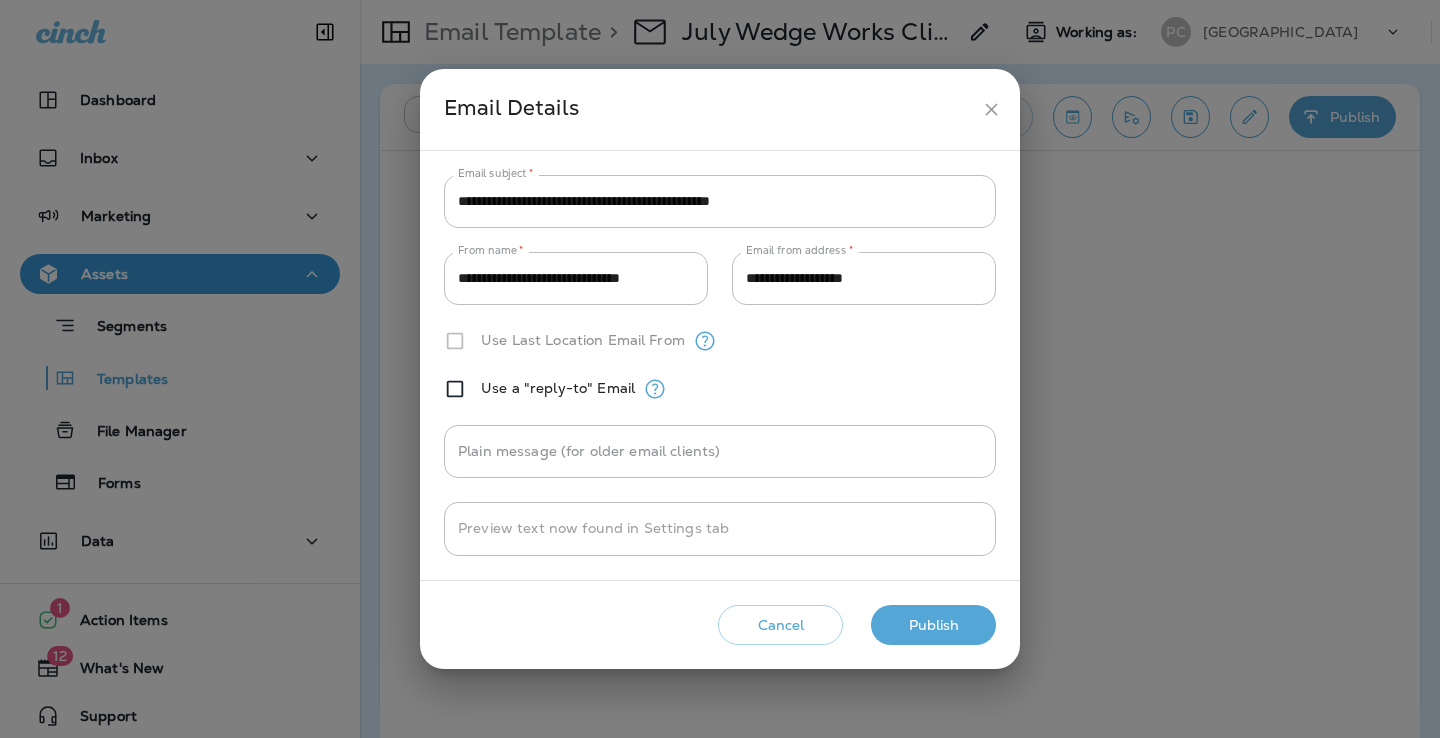 click on "Publish" at bounding box center (933, 625) 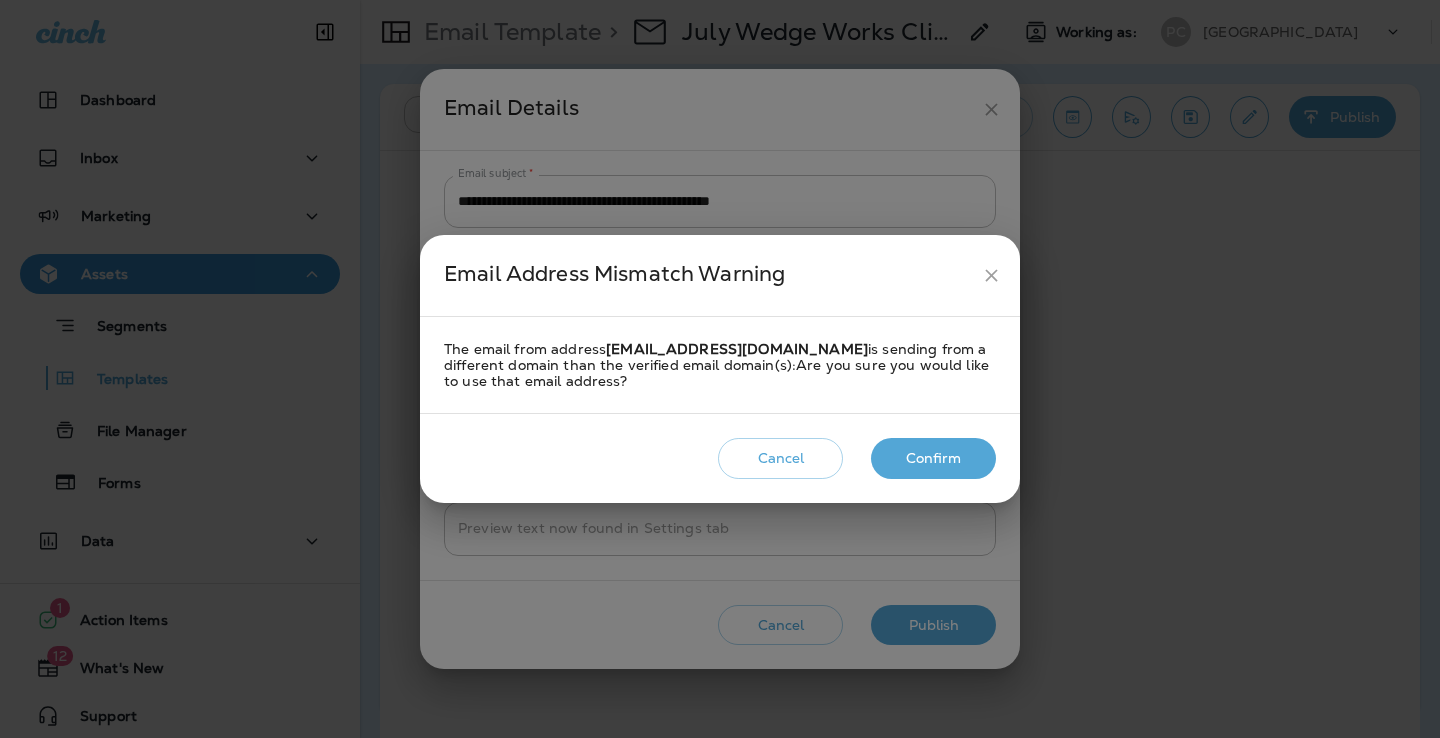 click on "Confirm" at bounding box center [933, 458] 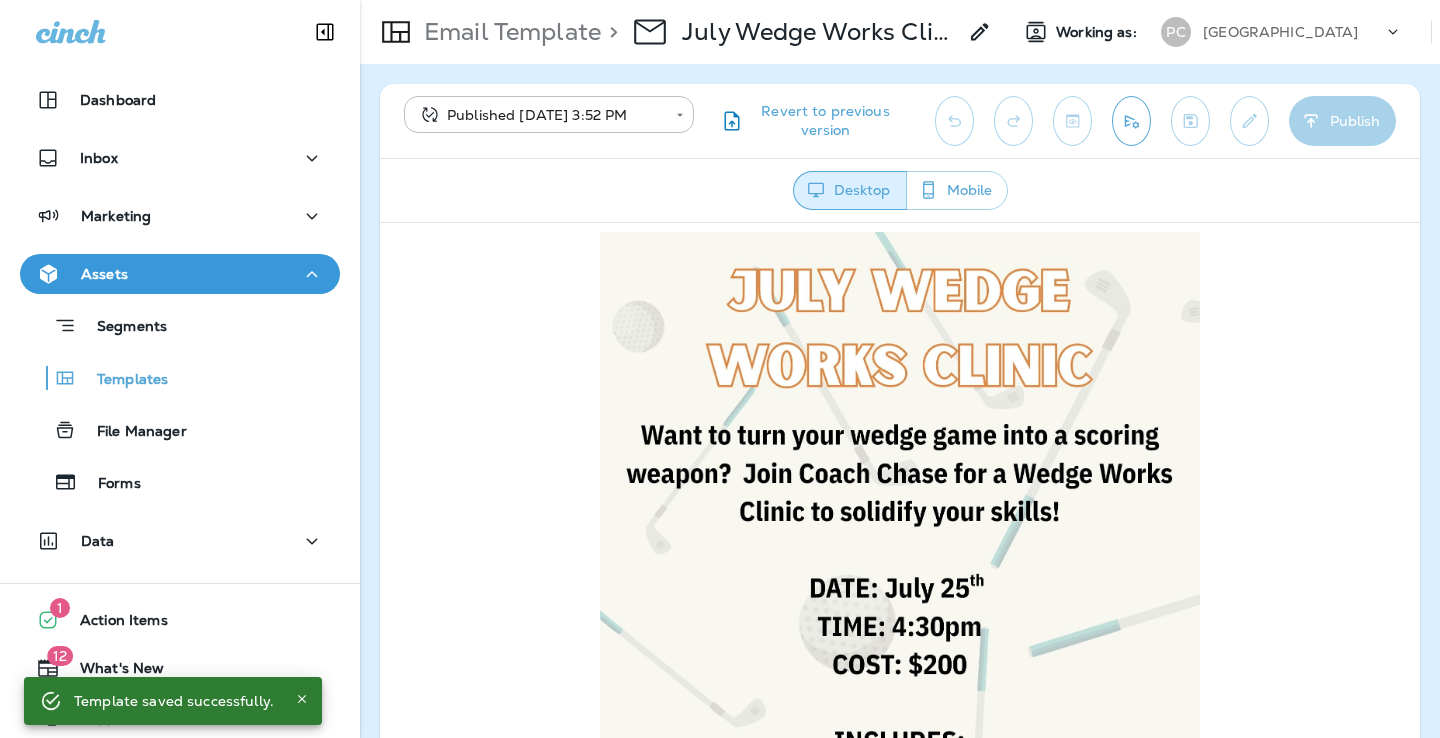 scroll, scrollTop: 0, scrollLeft: 0, axis: both 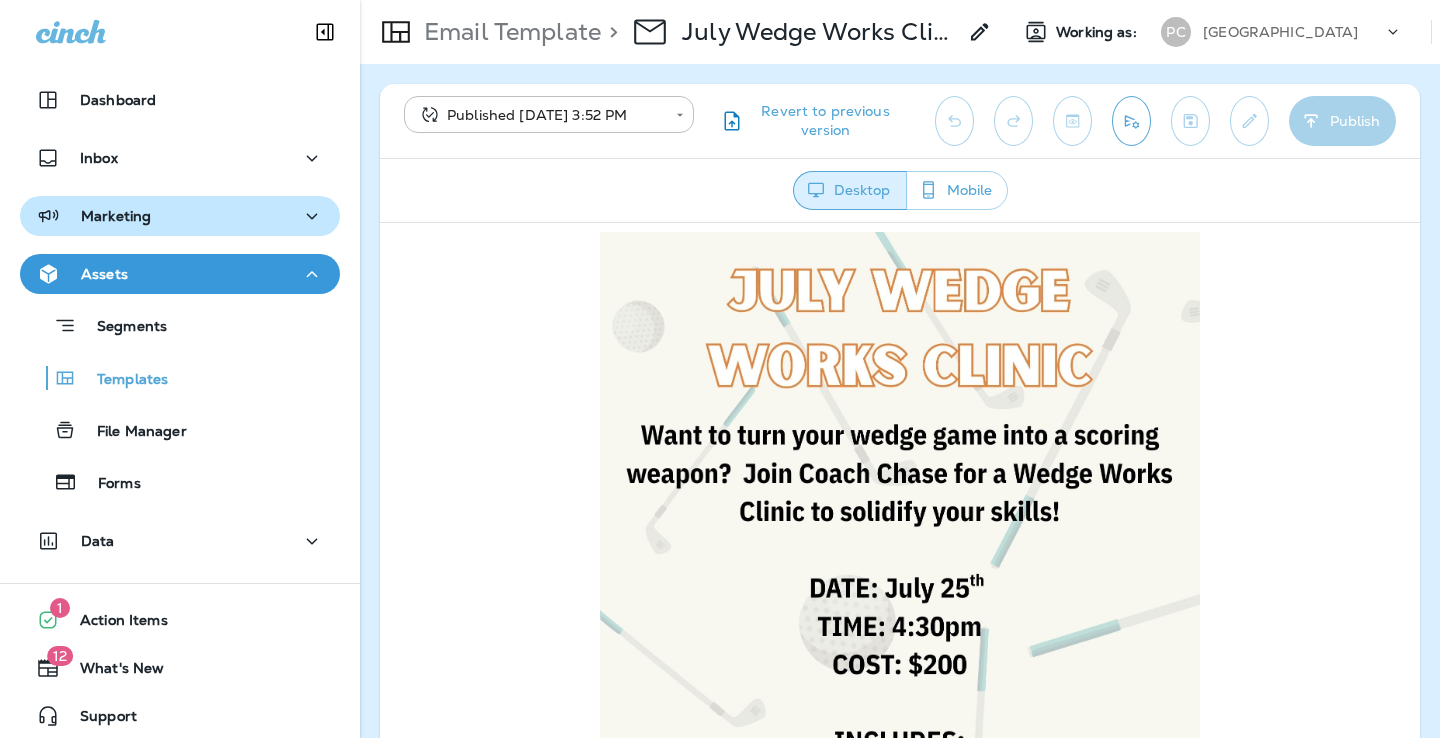 click on "Marketing" at bounding box center (93, 216) 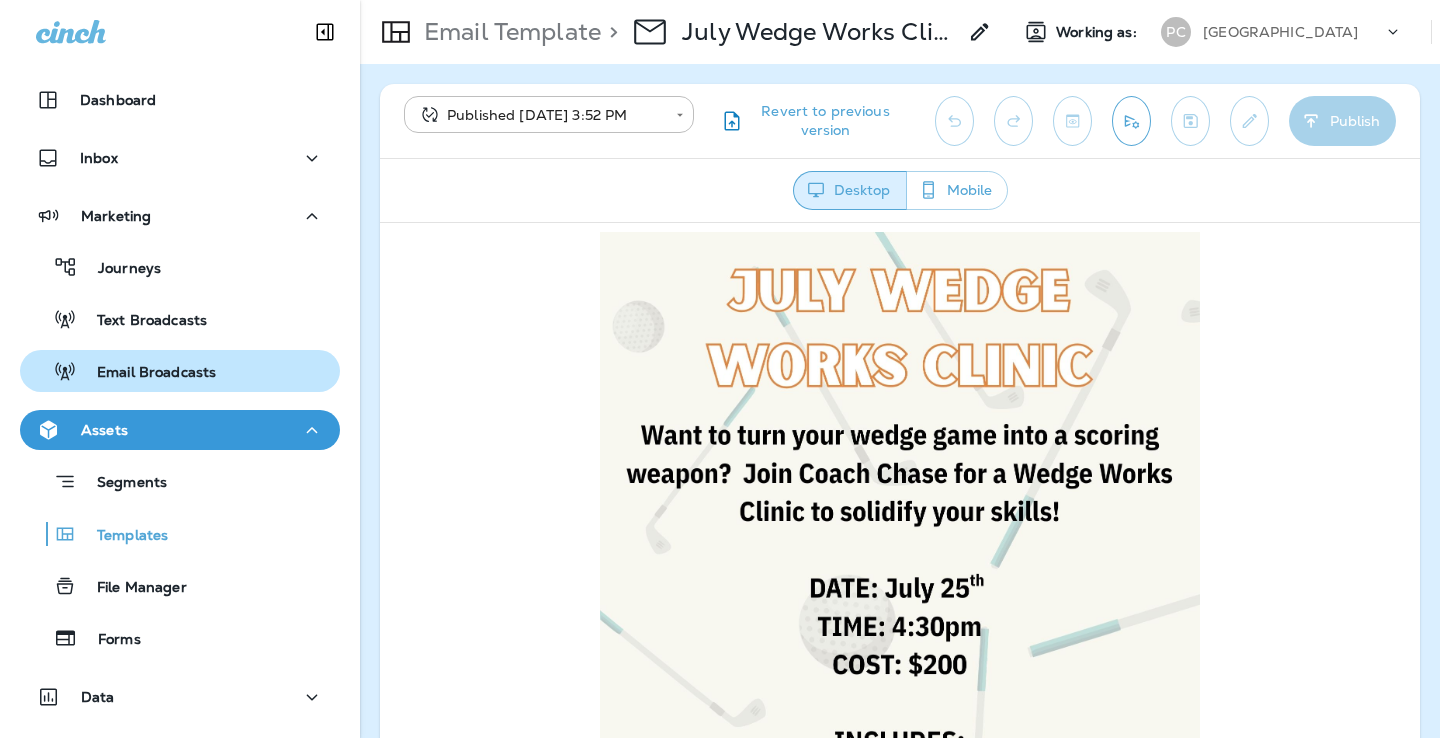 click on "Email Broadcasts" at bounding box center (146, 373) 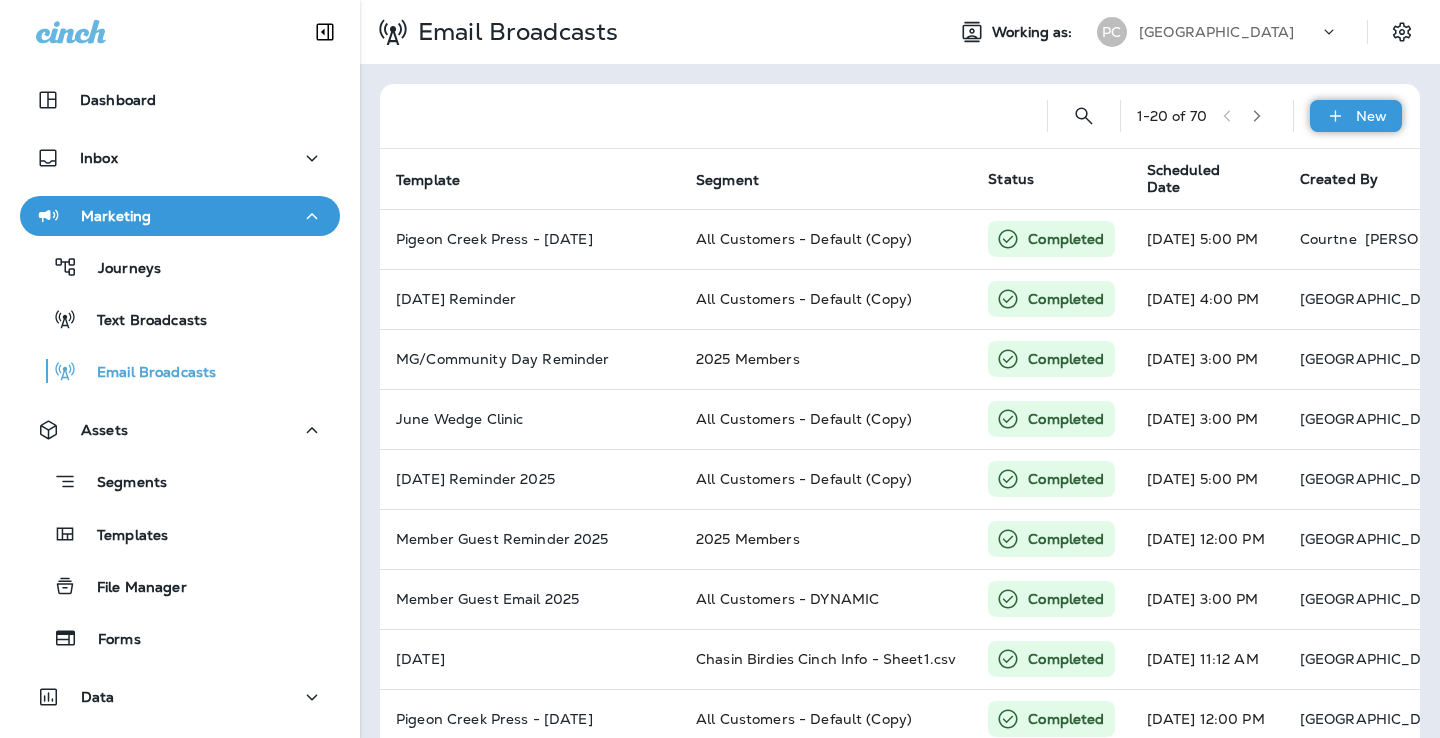 click on "New" at bounding box center (1356, 116) 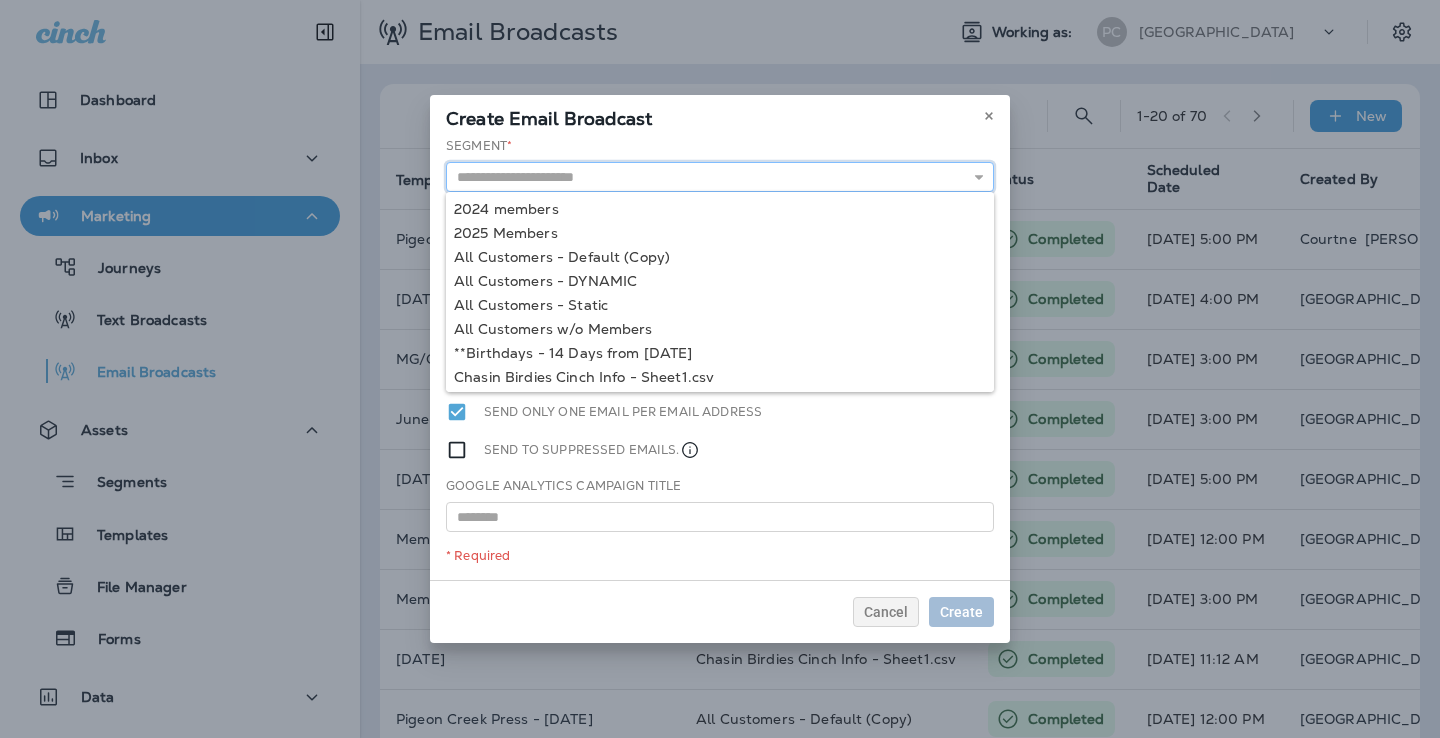 click at bounding box center [720, 177] 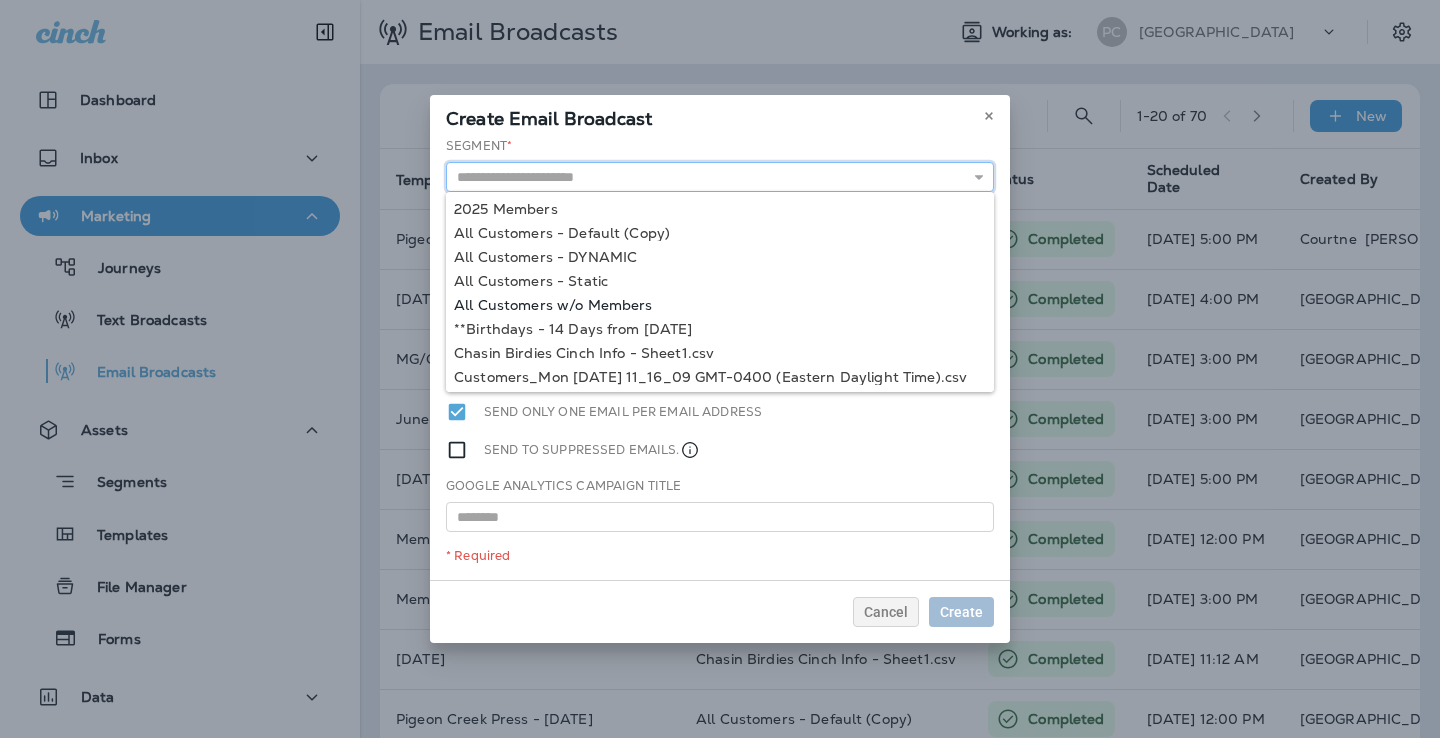 scroll, scrollTop: 0, scrollLeft: 0, axis: both 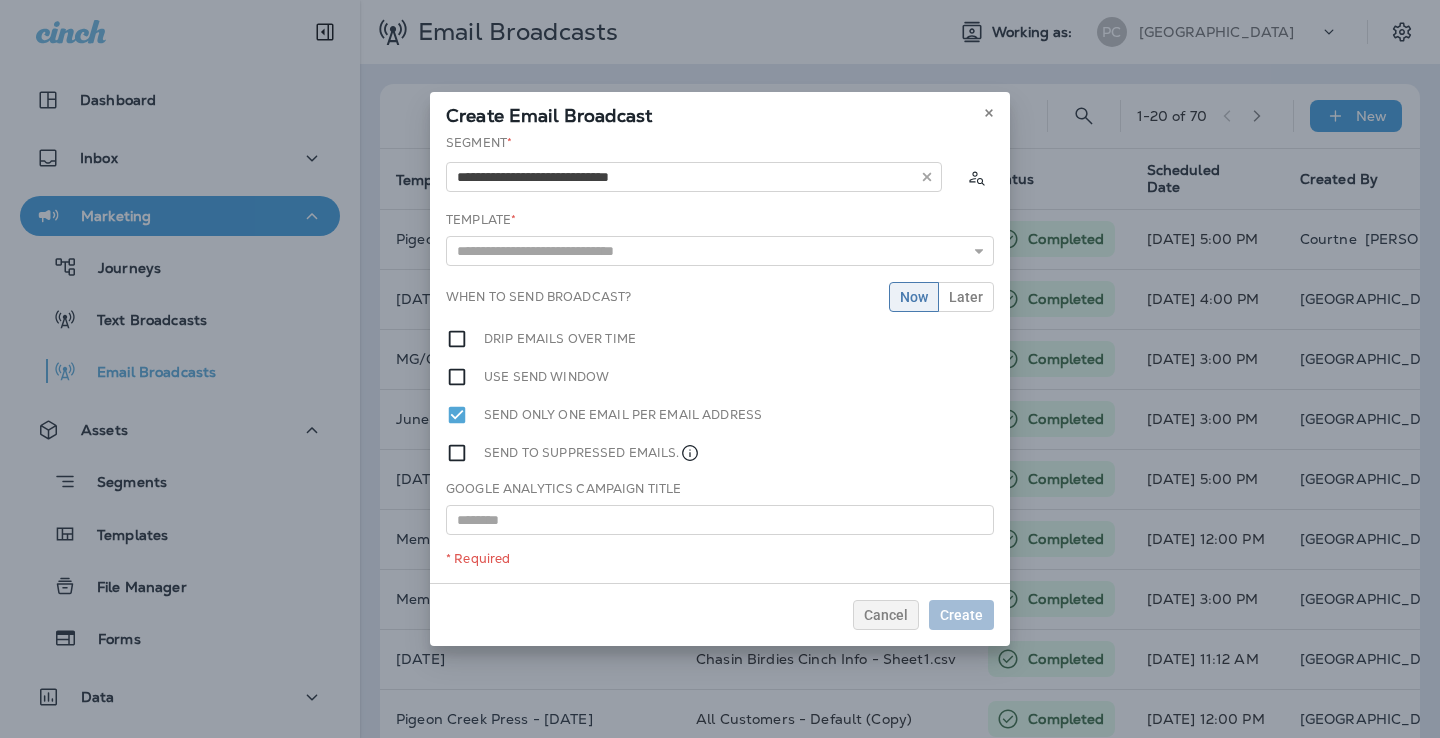 type on "**********" 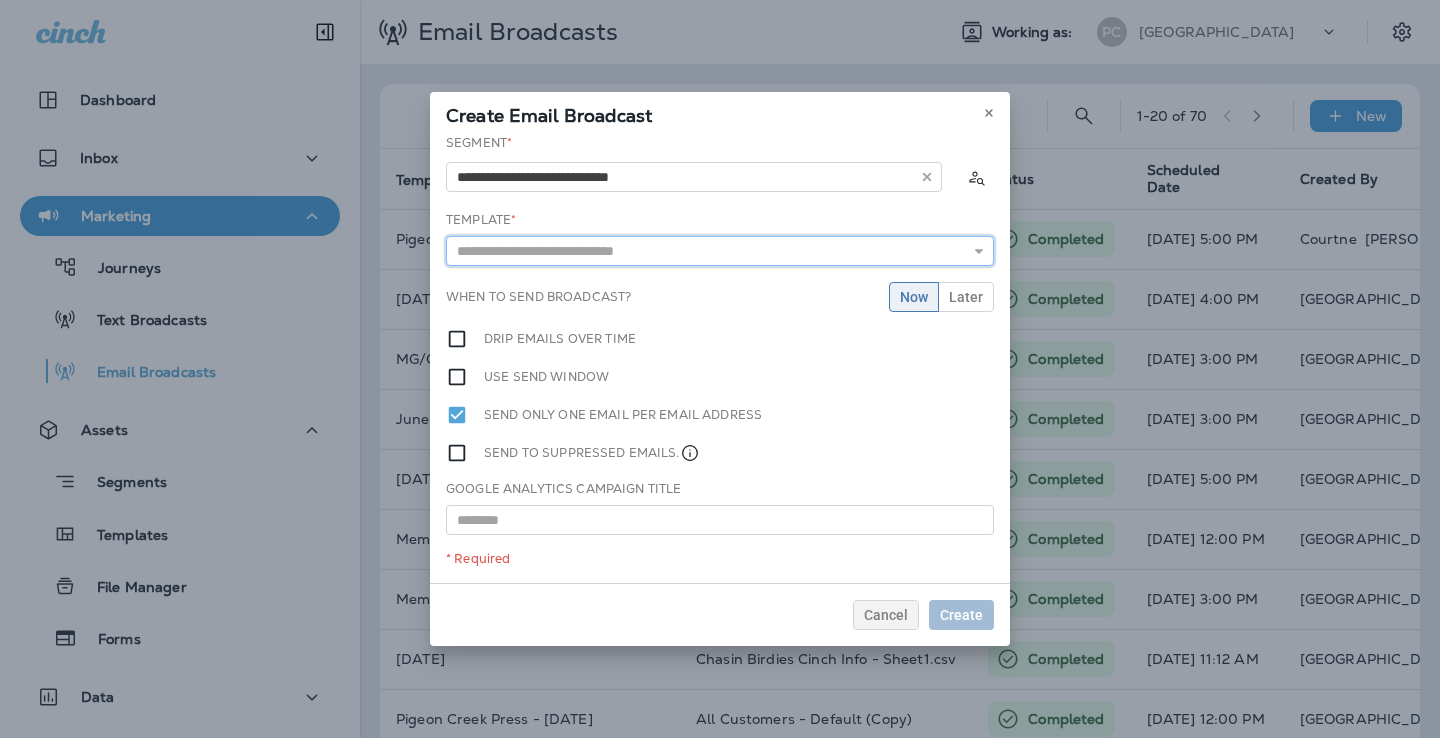 click at bounding box center [720, 251] 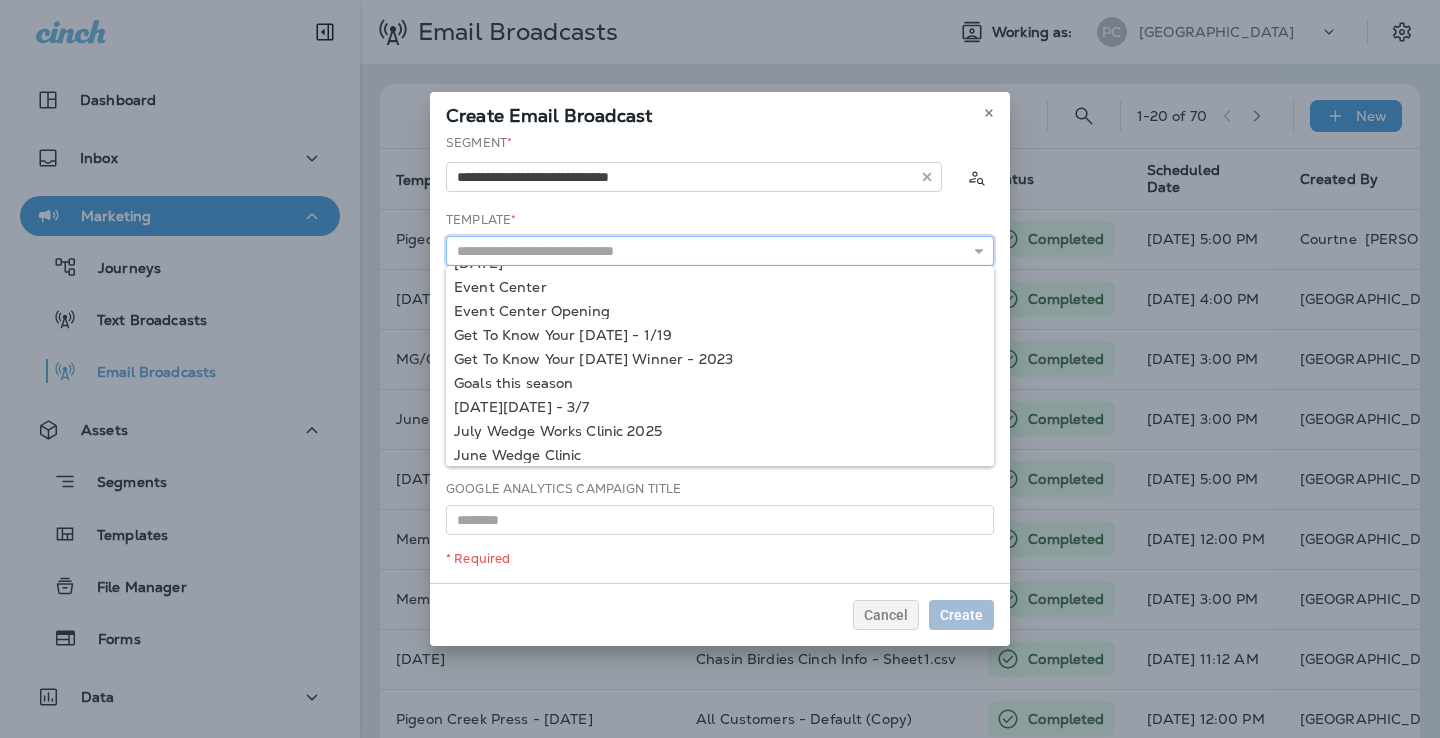 scroll, scrollTop: 261, scrollLeft: 0, axis: vertical 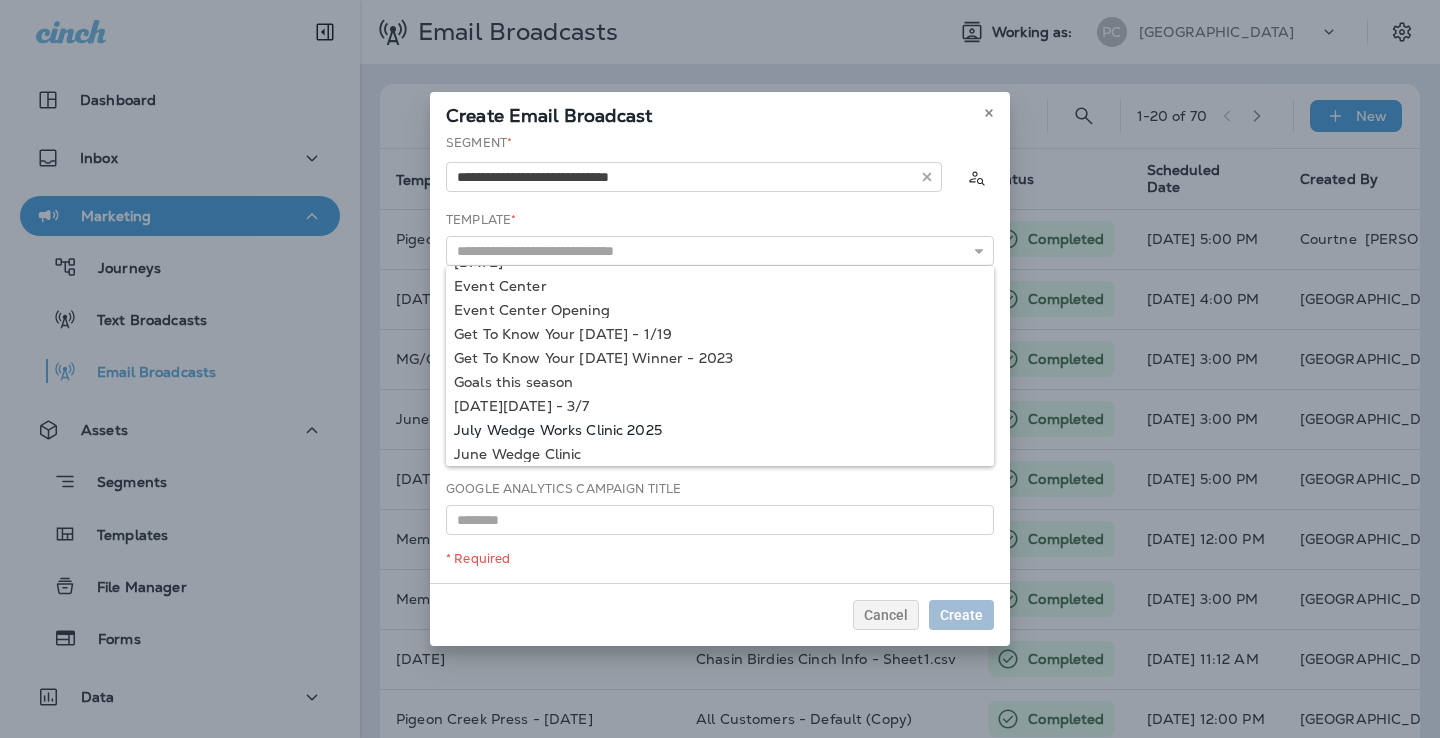 type on "**********" 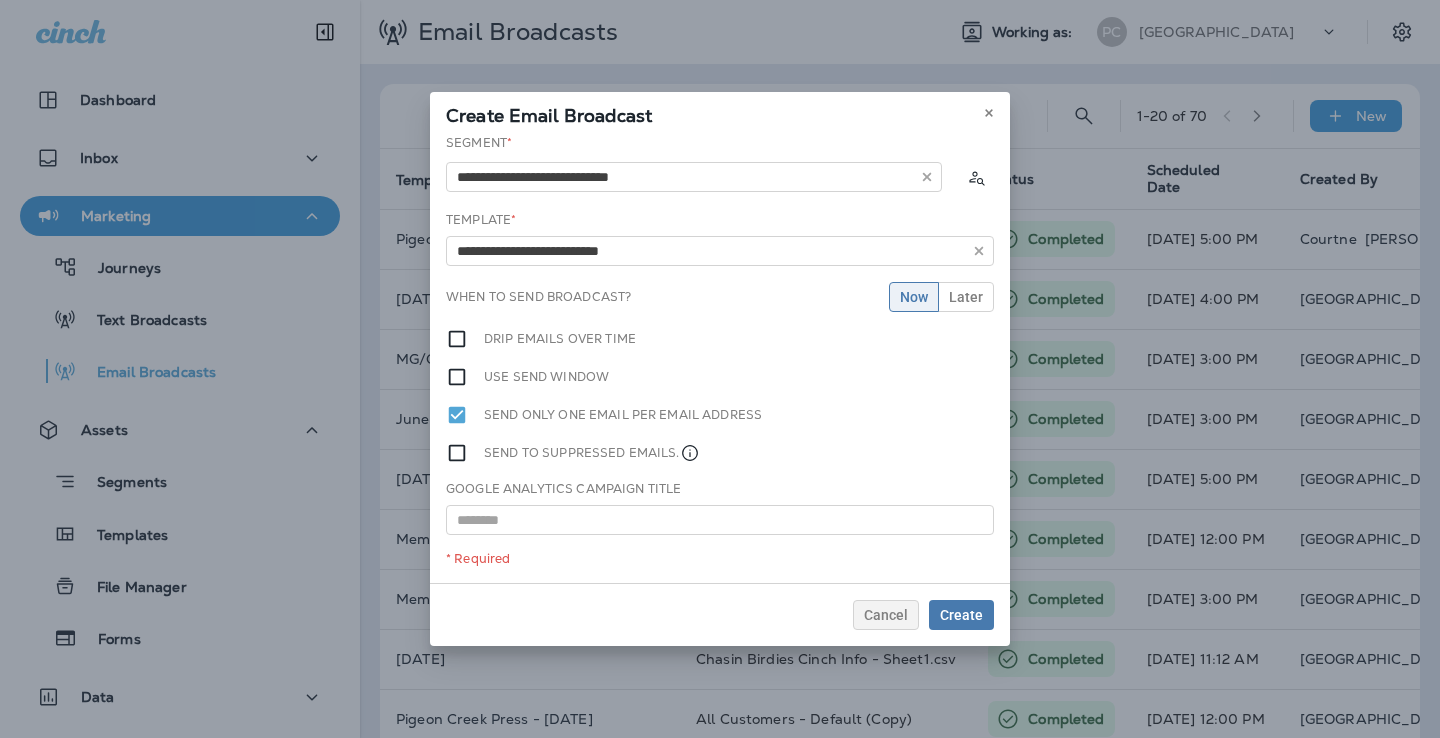 click on "**********" at bounding box center (720, 358) 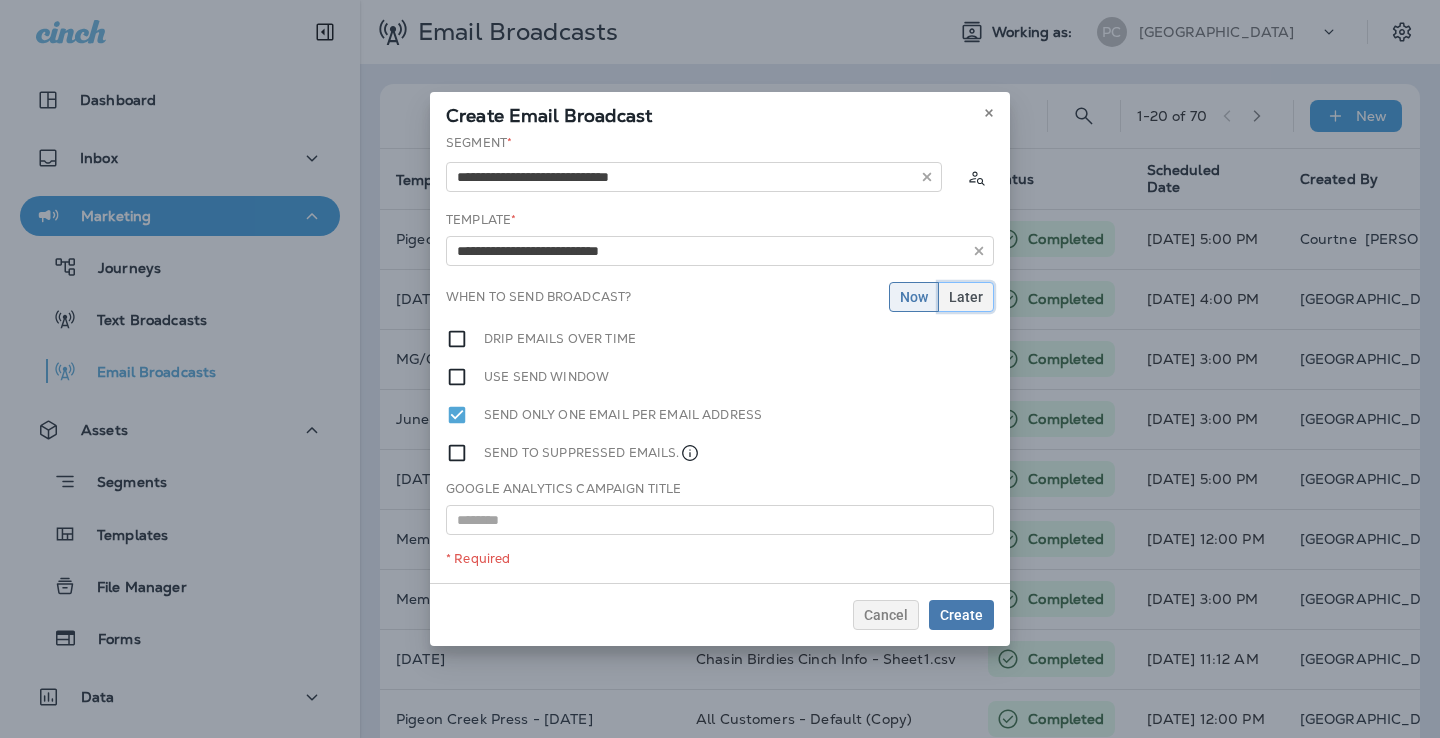click on "Later" at bounding box center (966, 297) 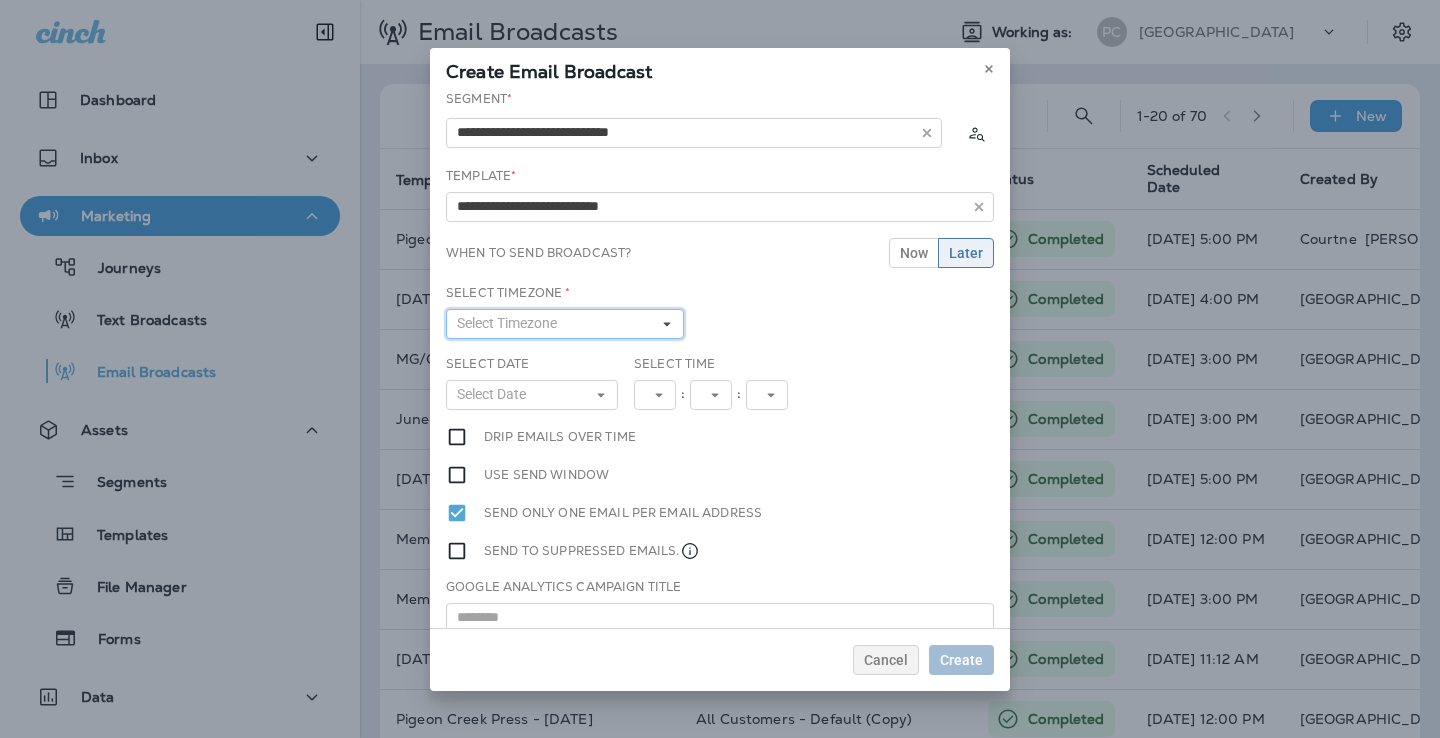 click on "Select Timezone" at bounding box center [511, 323] 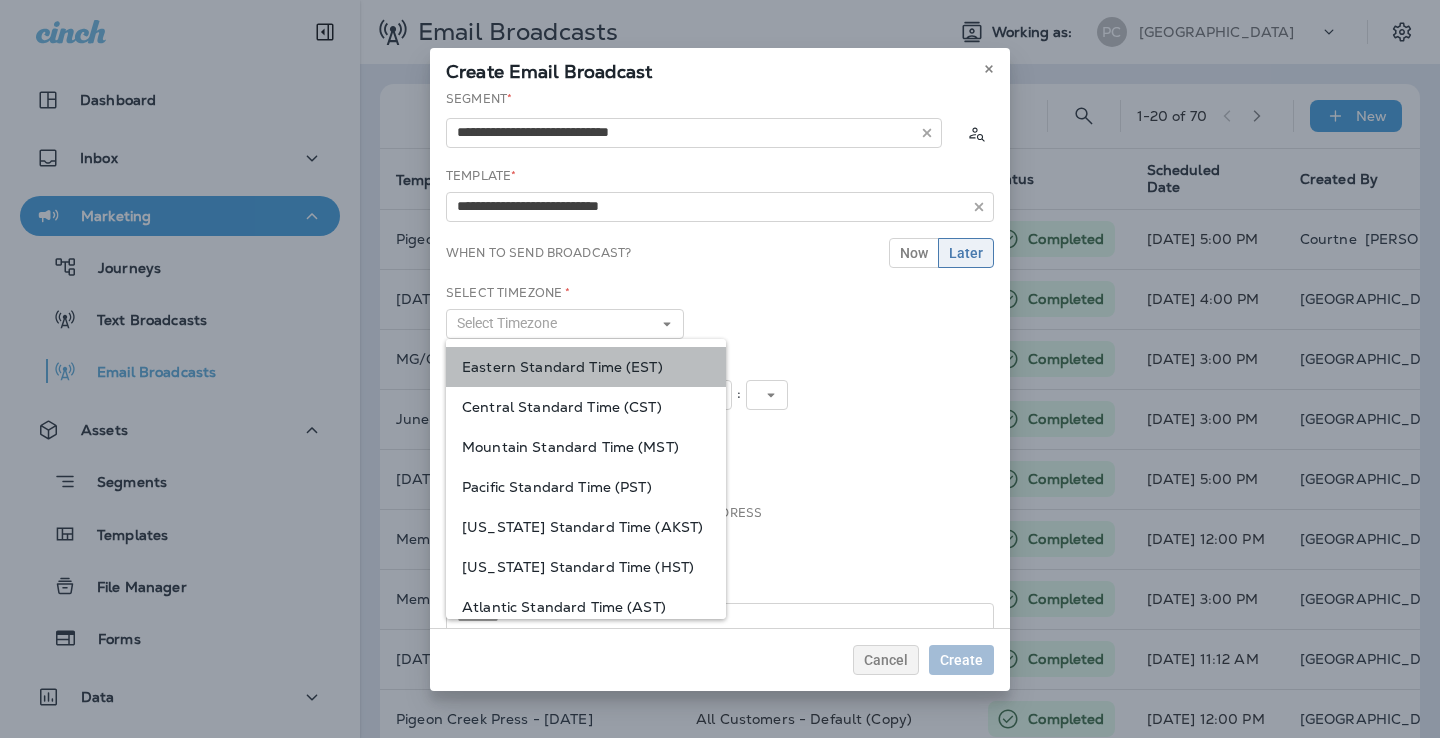 click on "Eastern Standard Time (EST)" at bounding box center [586, 367] 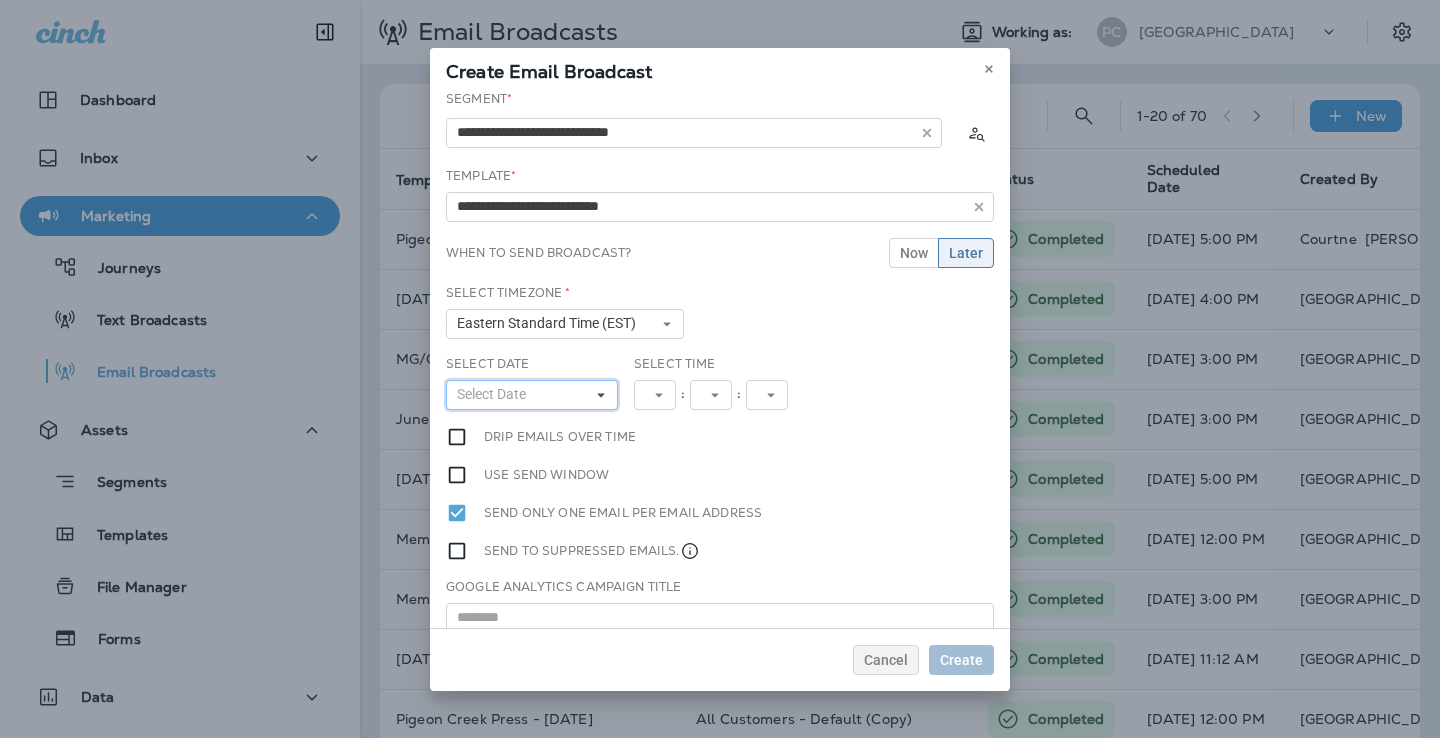 click on "Select Date" at bounding box center [532, 395] 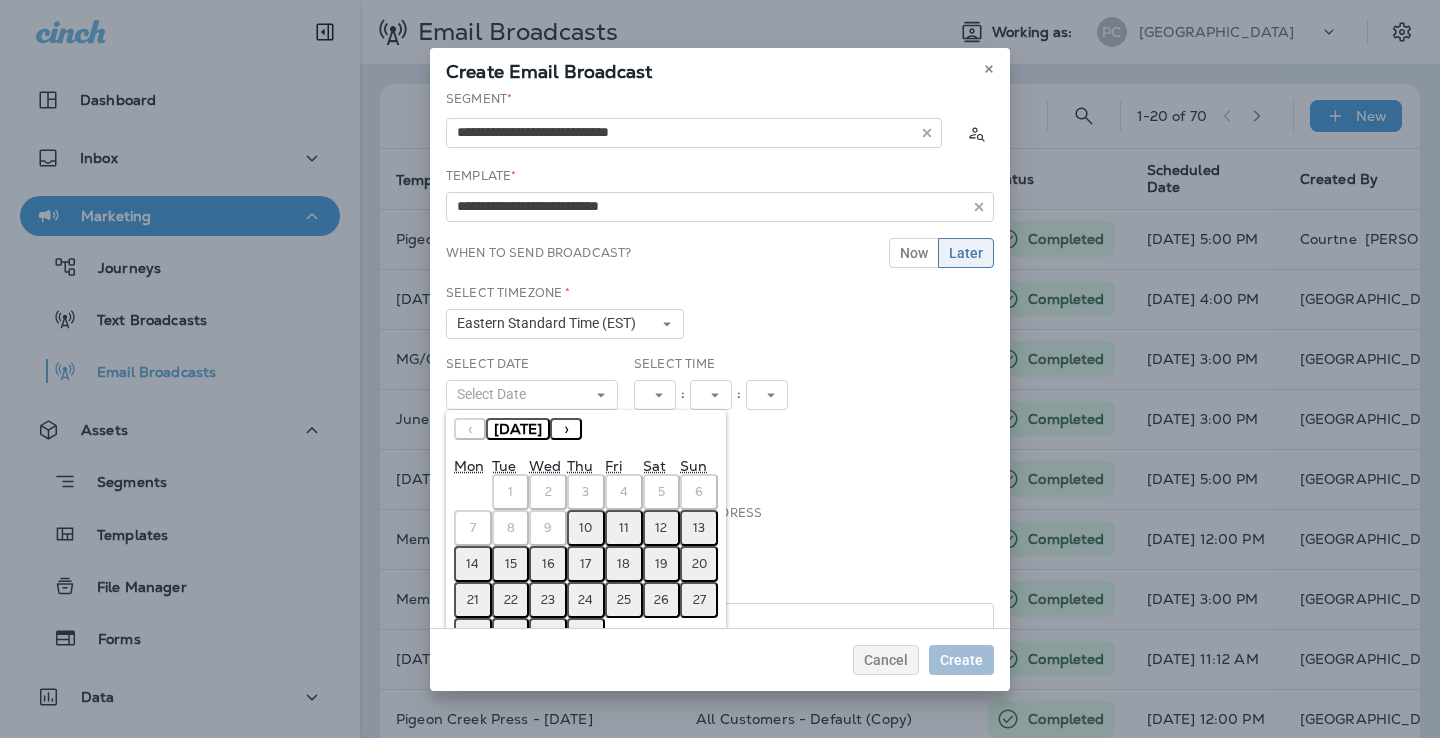 click on "11" at bounding box center [624, 528] 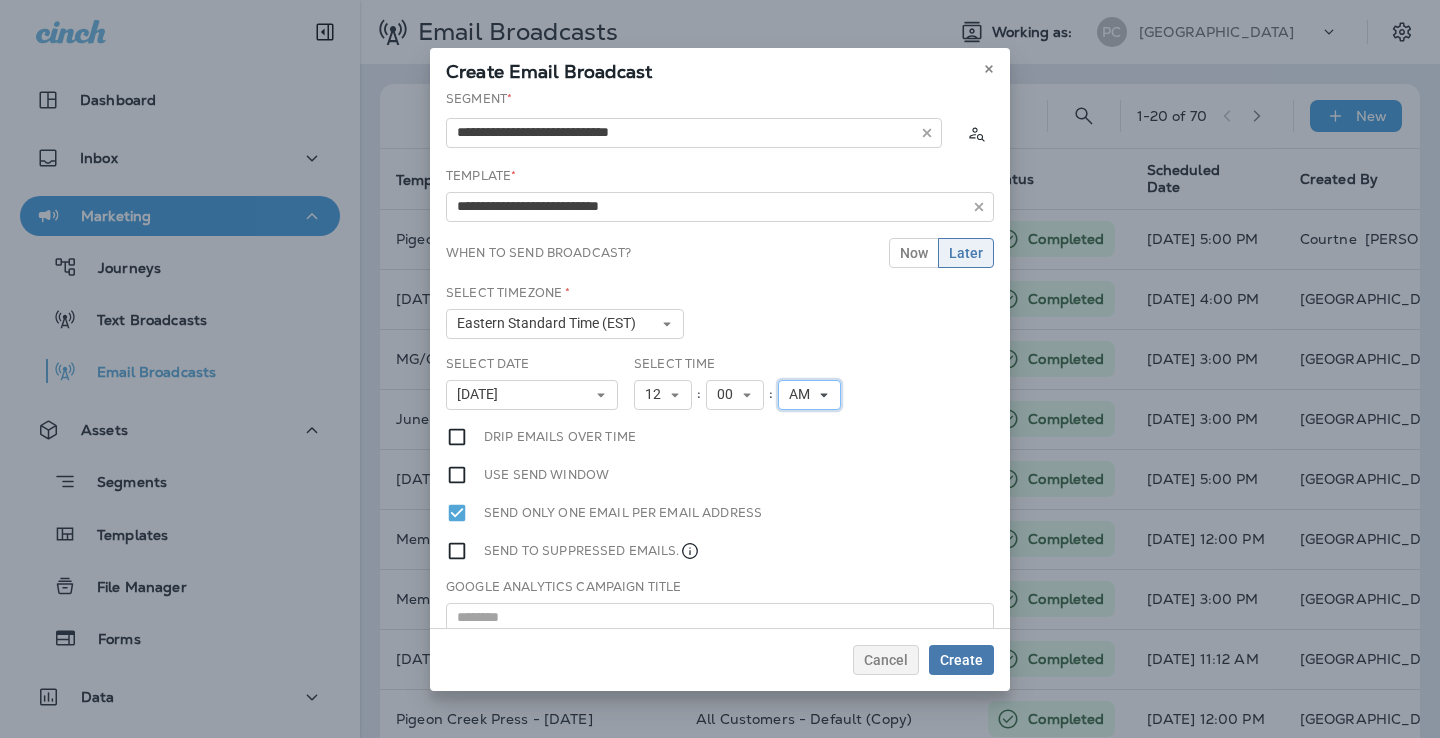click on "AM" at bounding box center [809, 395] 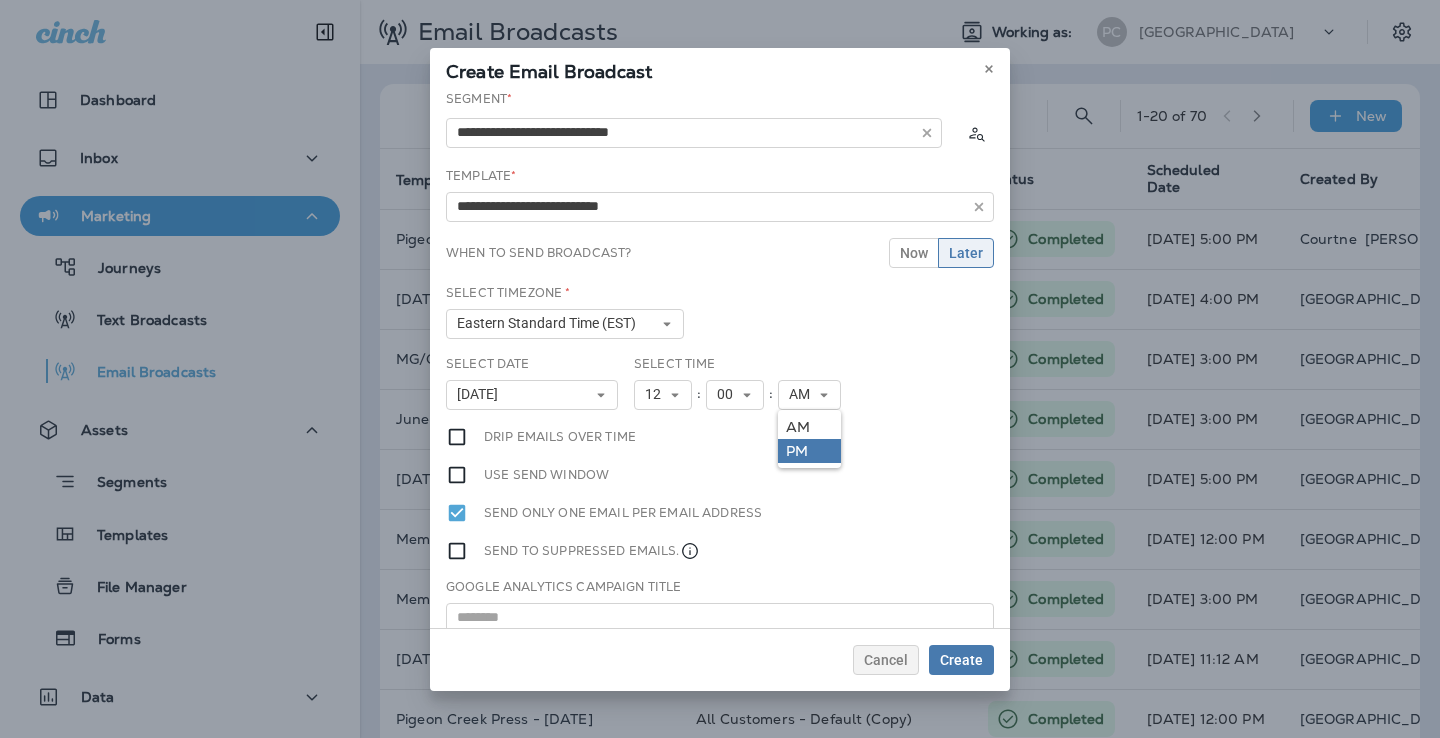 click on "PM" at bounding box center (809, 451) 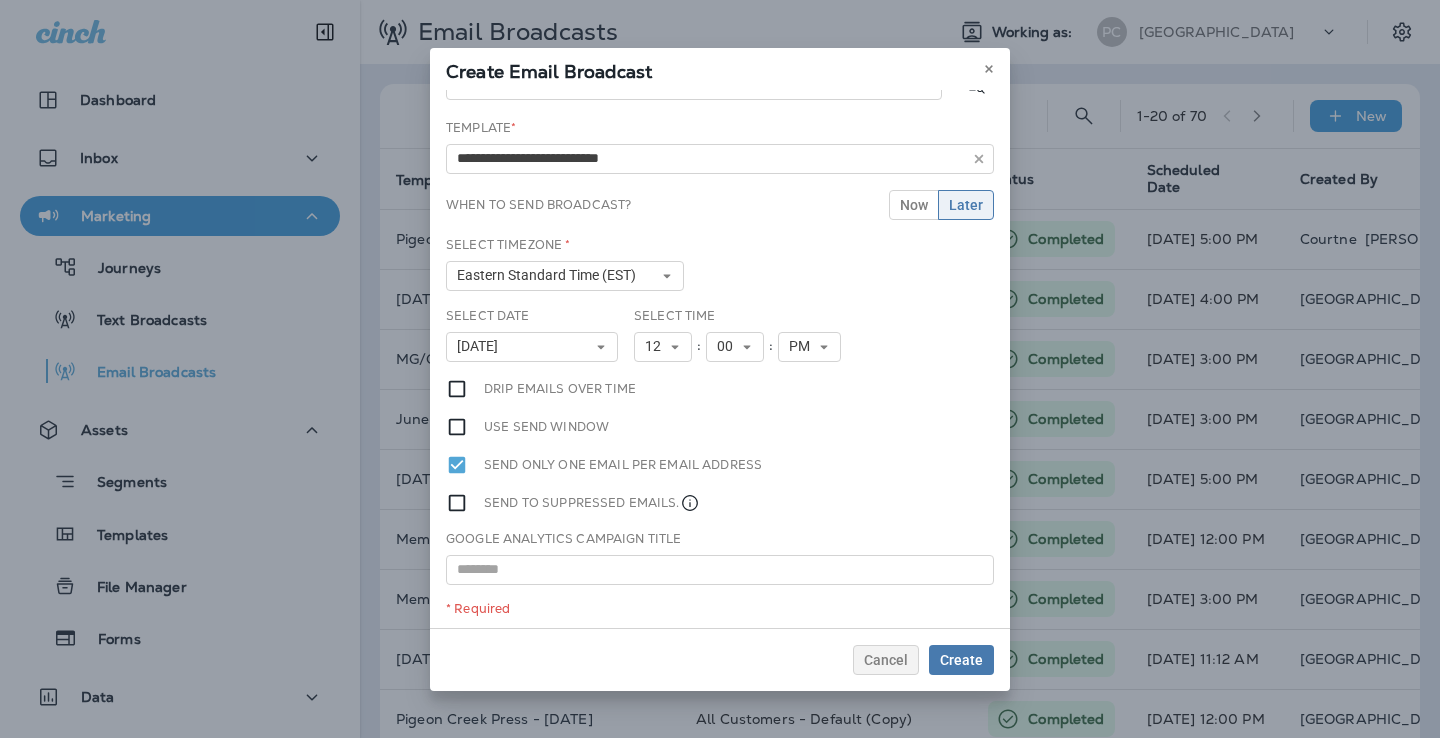 scroll, scrollTop: 53, scrollLeft: 0, axis: vertical 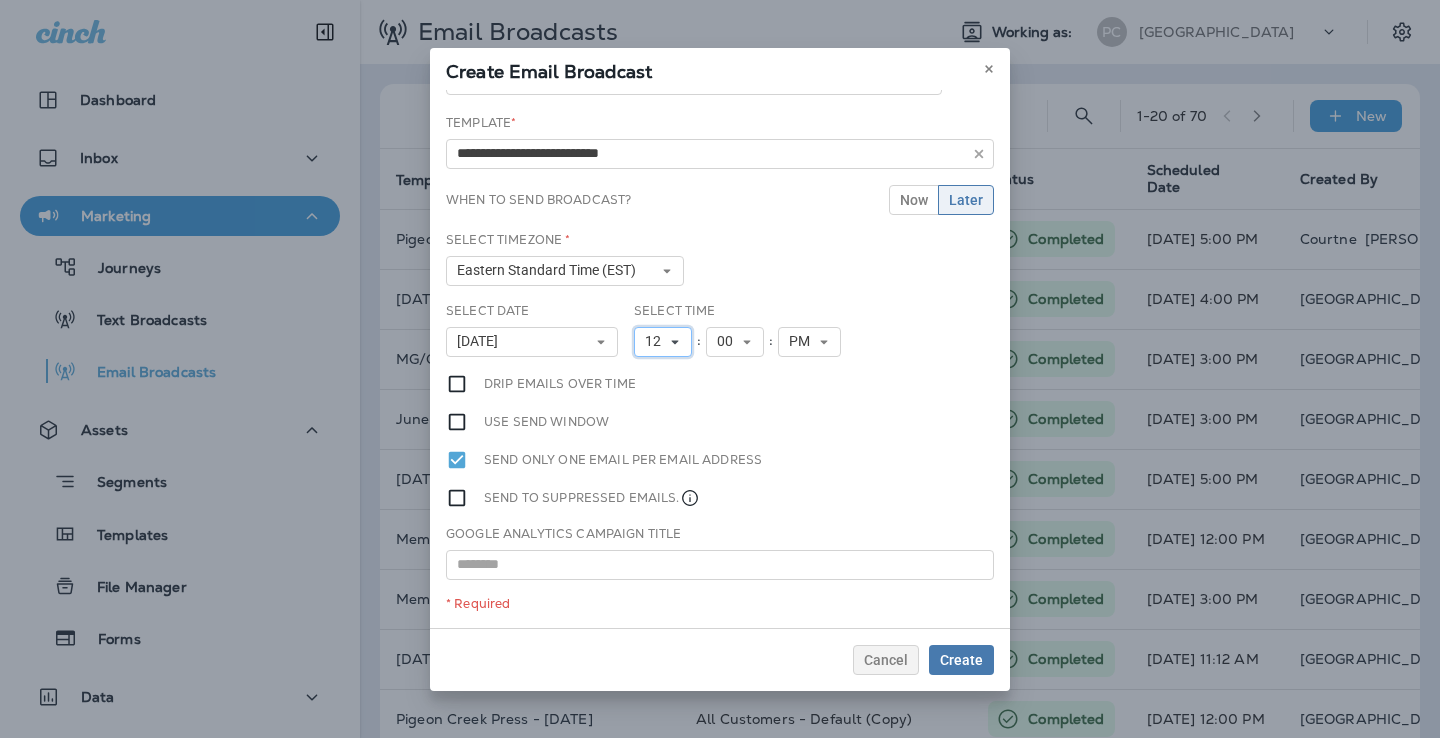 click on "12" at bounding box center (663, 342) 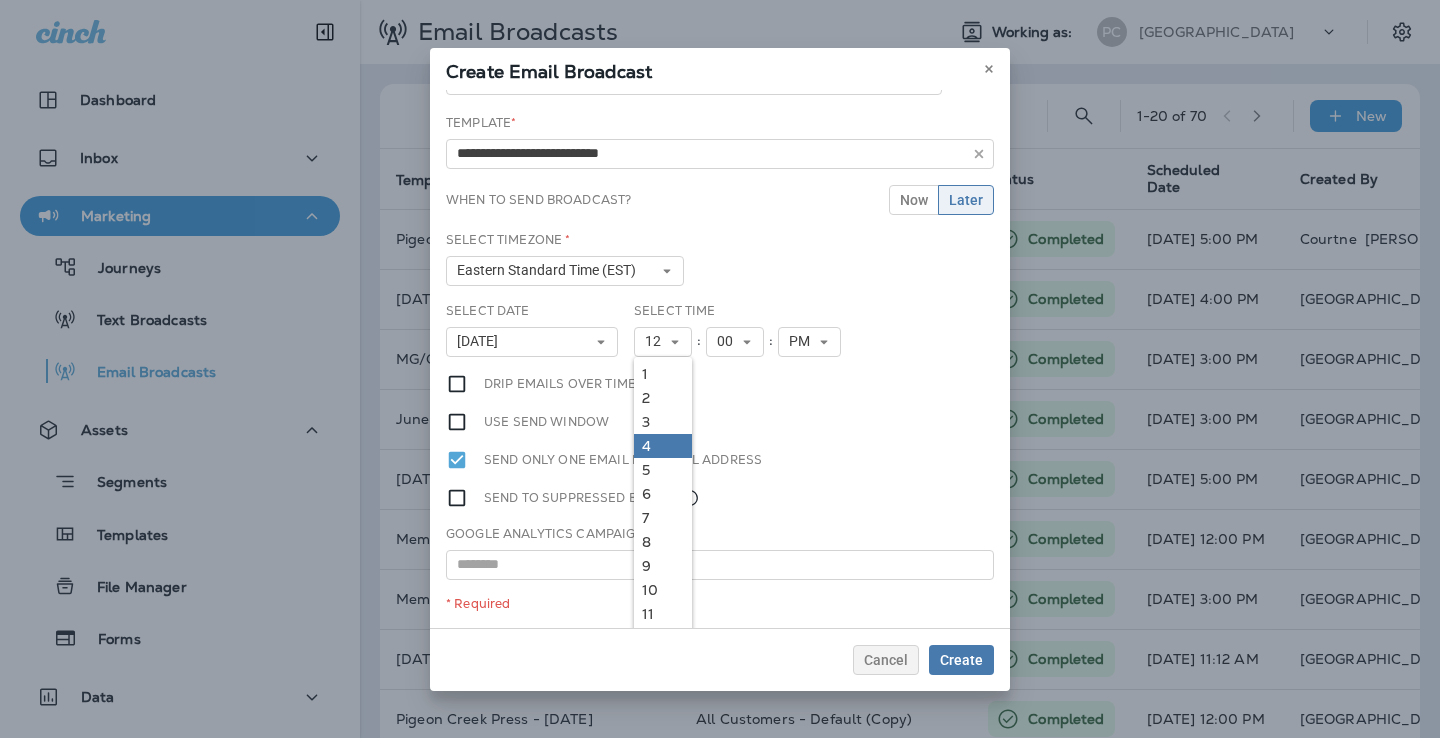click on "4" at bounding box center [663, 446] 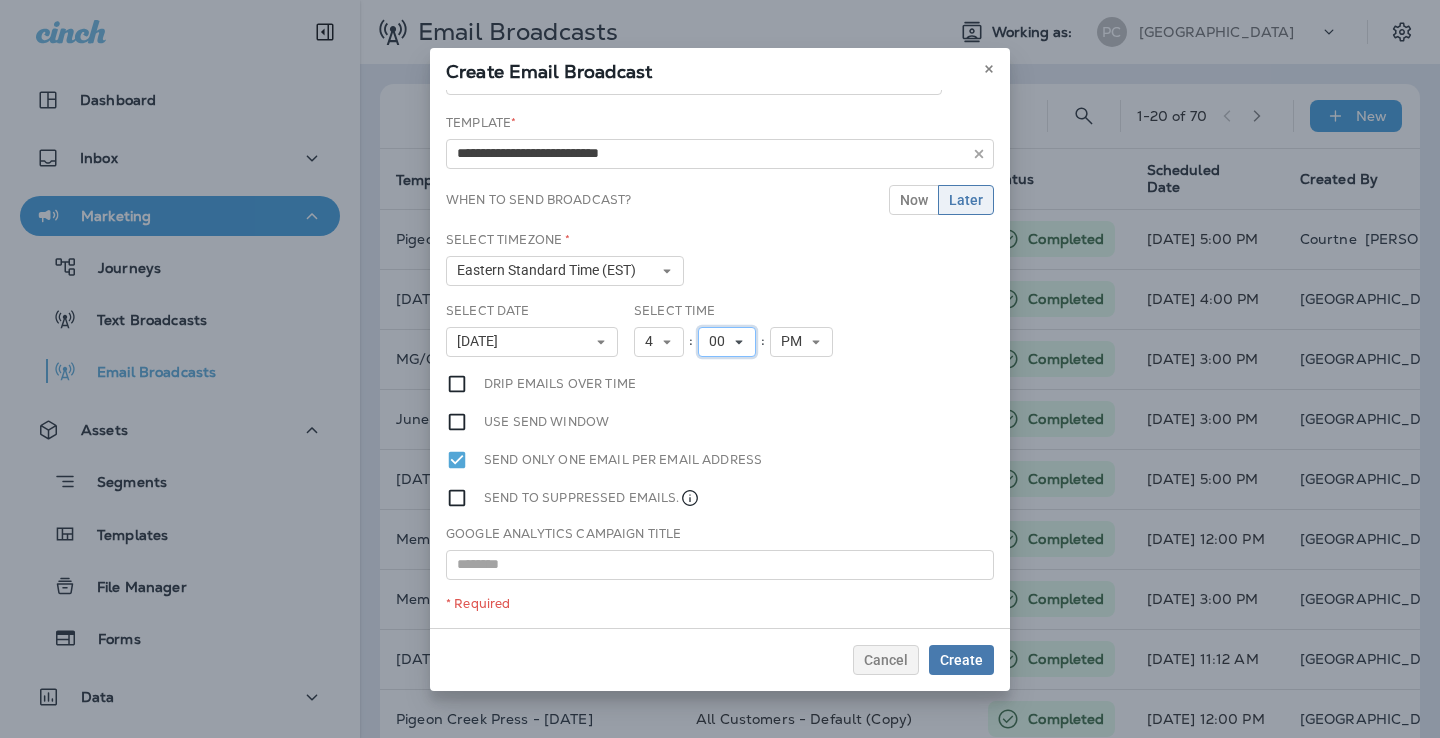 click 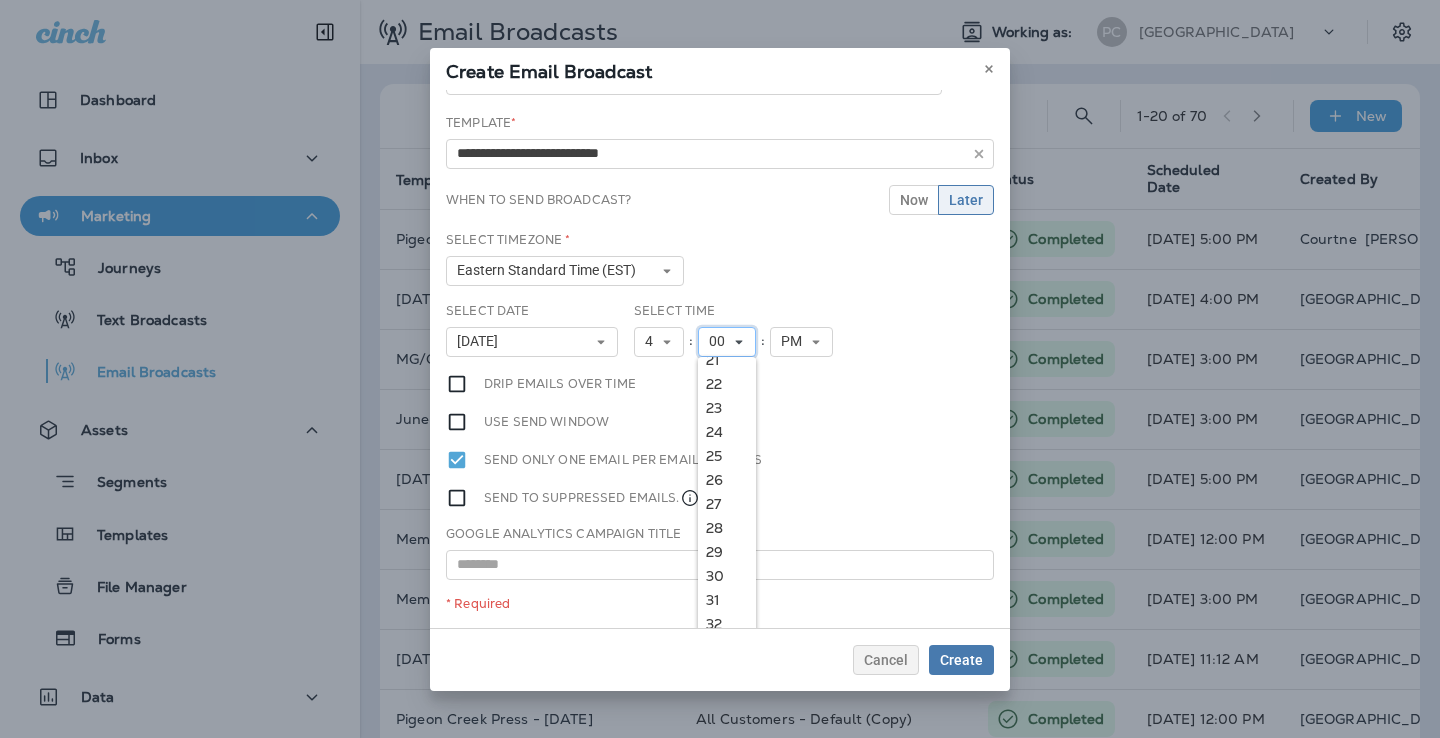 scroll, scrollTop: 533, scrollLeft: 0, axis: vertical 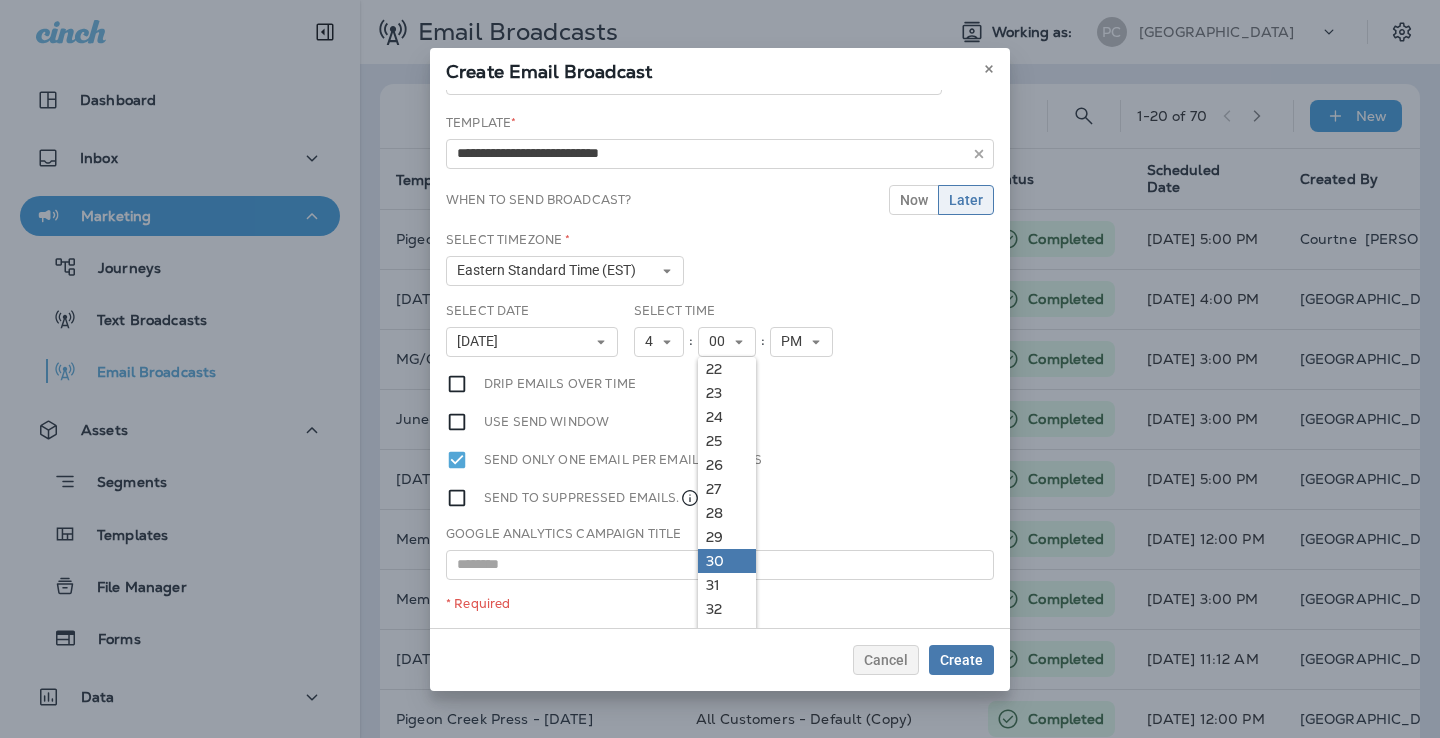 click on "30" at bounding box center [727, 561] 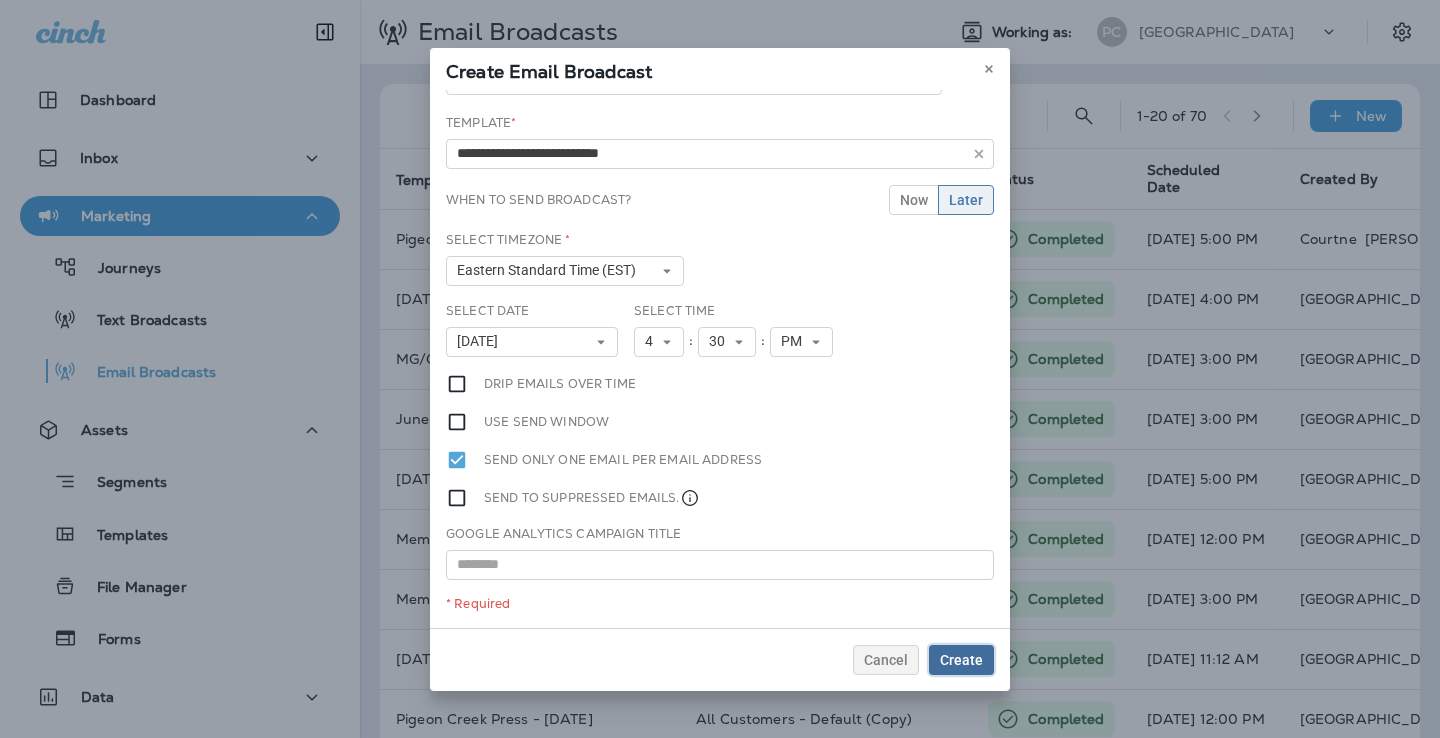click on "Create" at bounding box center (961, 660) 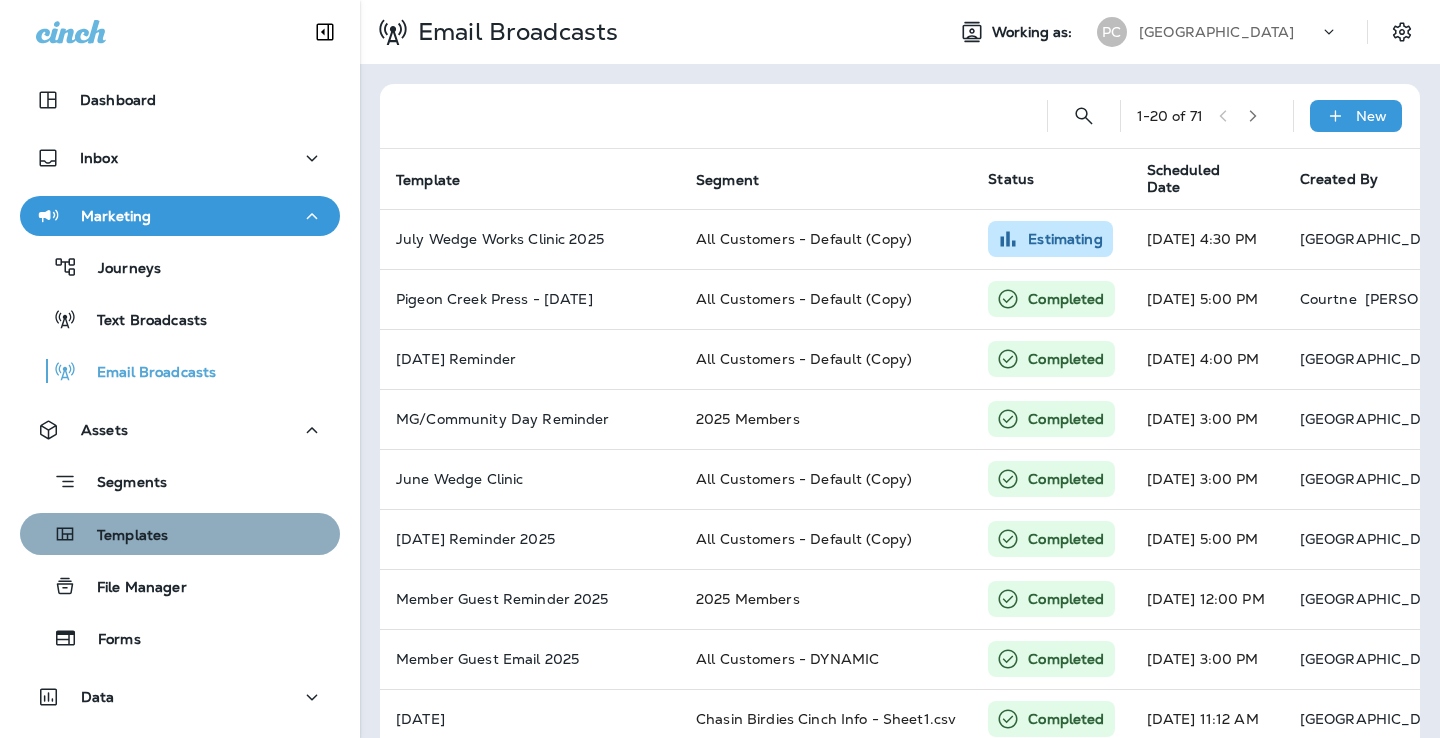 click on "Templates" at bounding box center (180, 534) 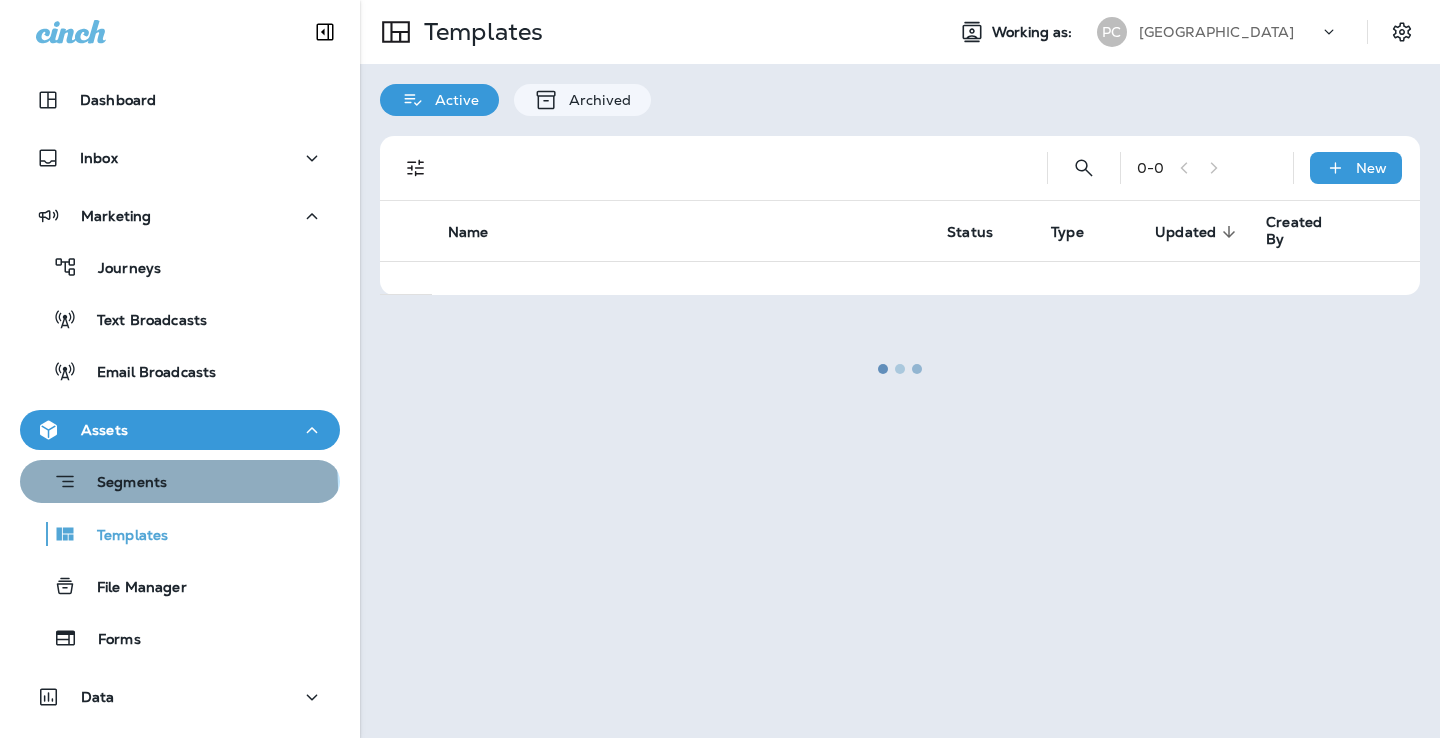 click on "Segments" at bounding box center (180, 481) 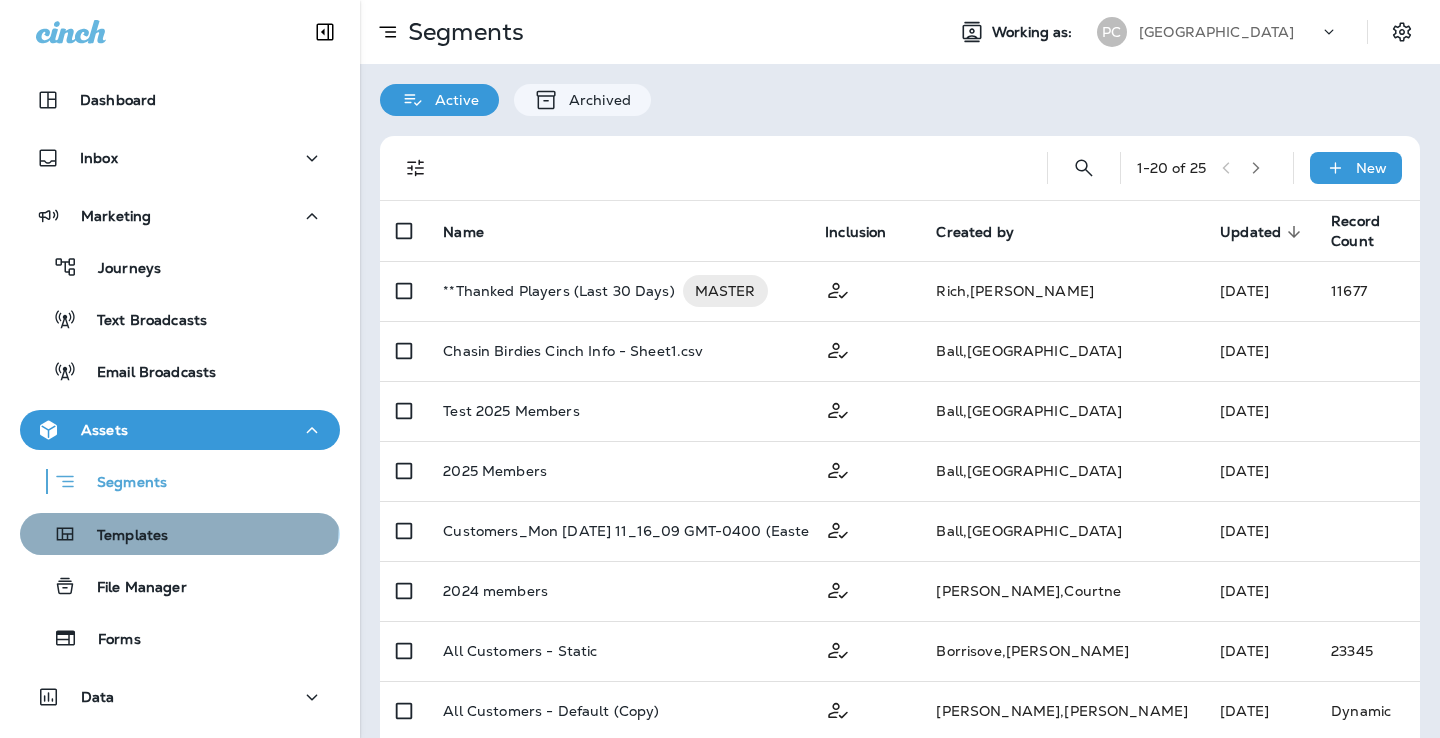 click on "Templates" at bounding box center (98, 534) 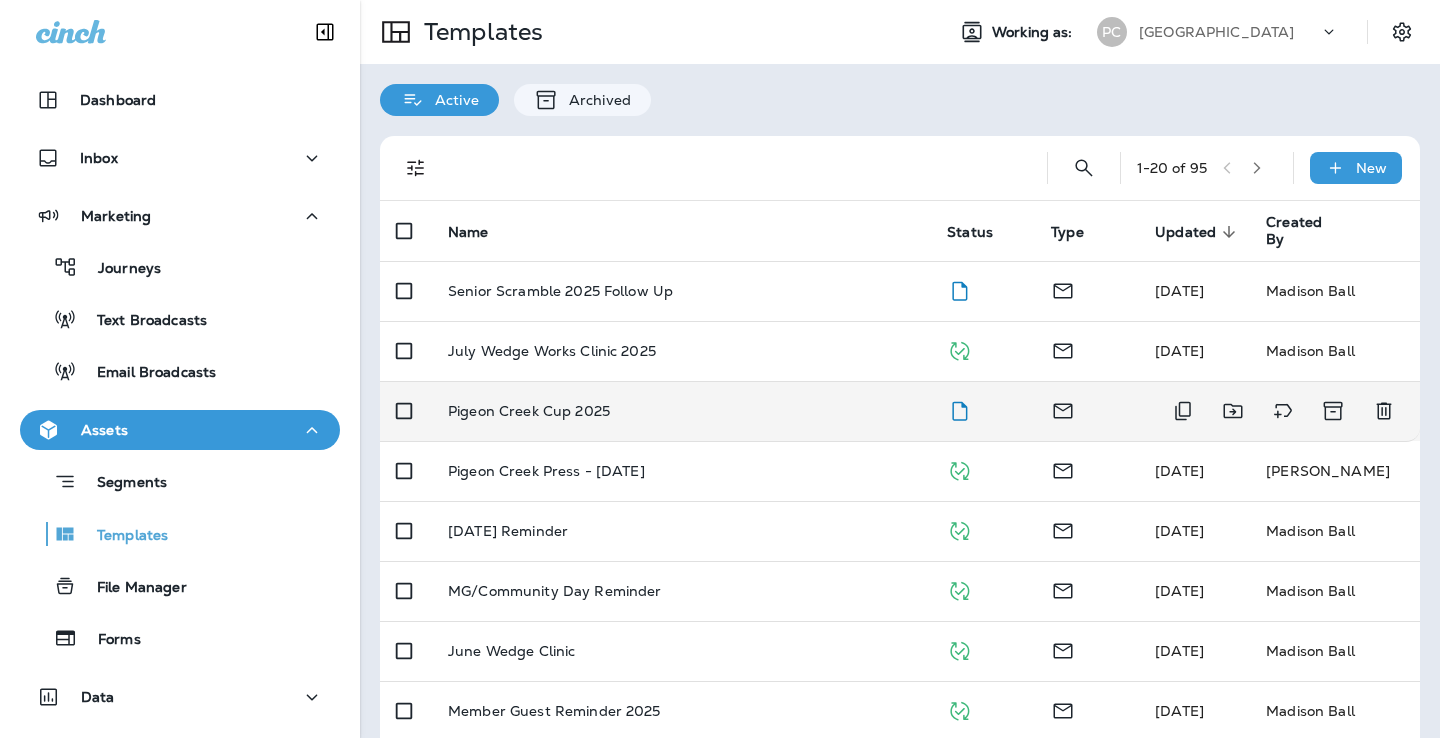click on "Pigeon Creek Cup 2025" at bounding box center [681, 411] 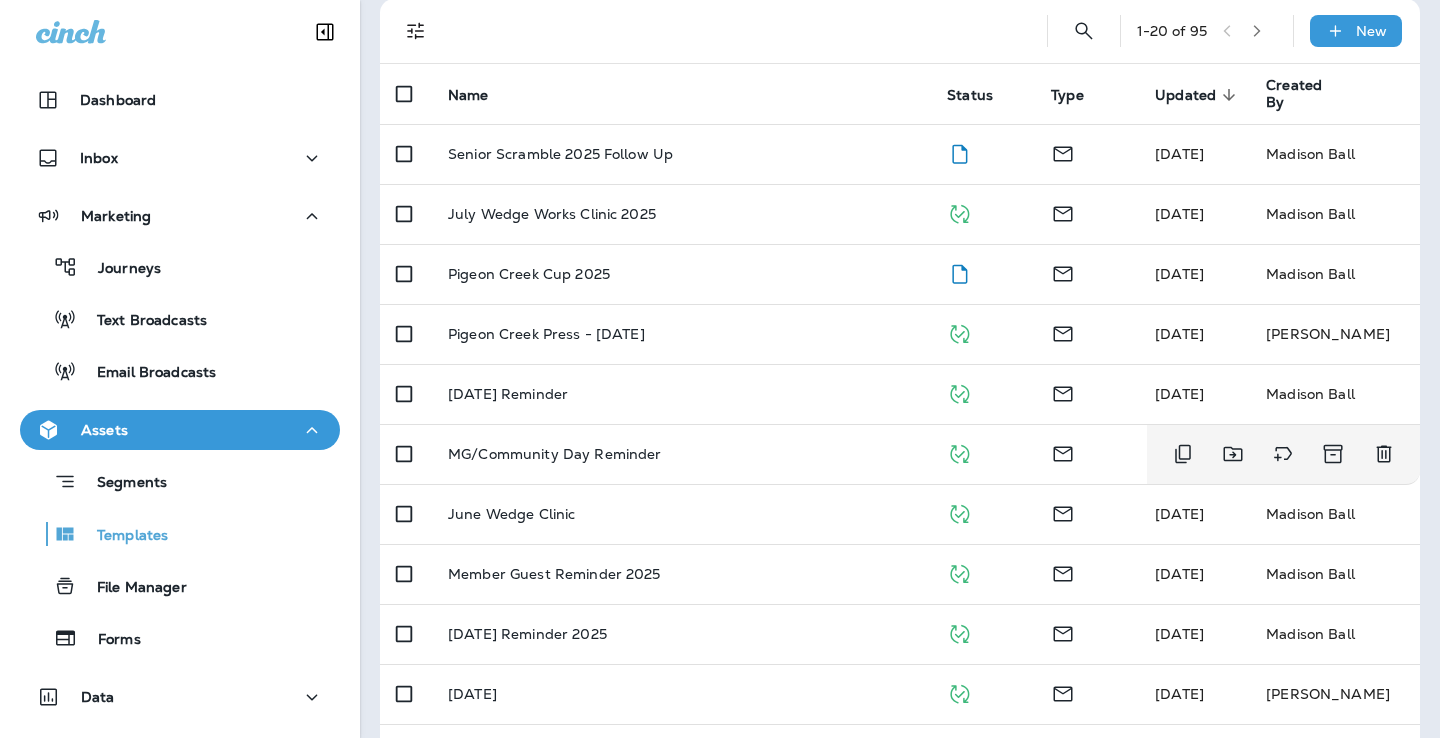 scroll, scrollTop: 134, scrollLeft: 0, axis: vertical 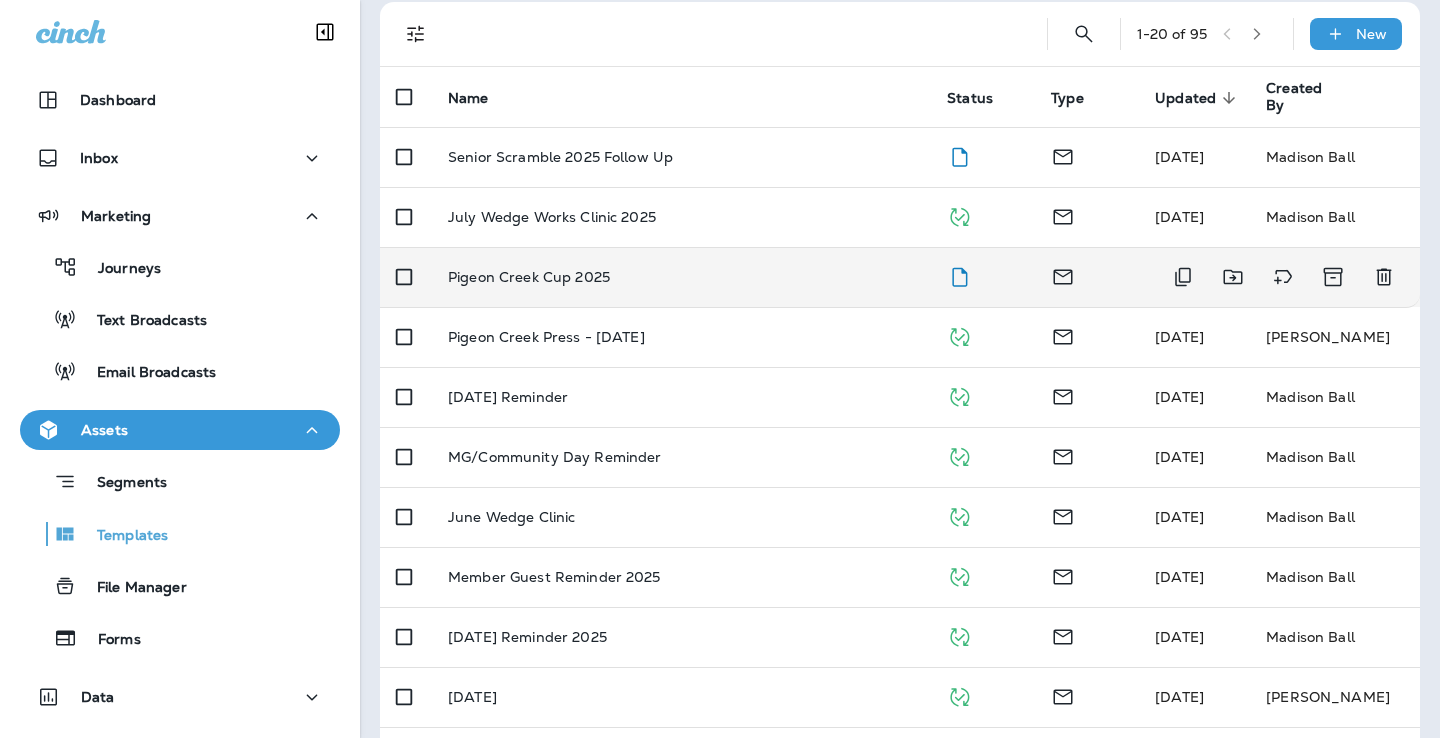 click on "Pigeon Creek Cup 2025" at bounding box center (681, 277) 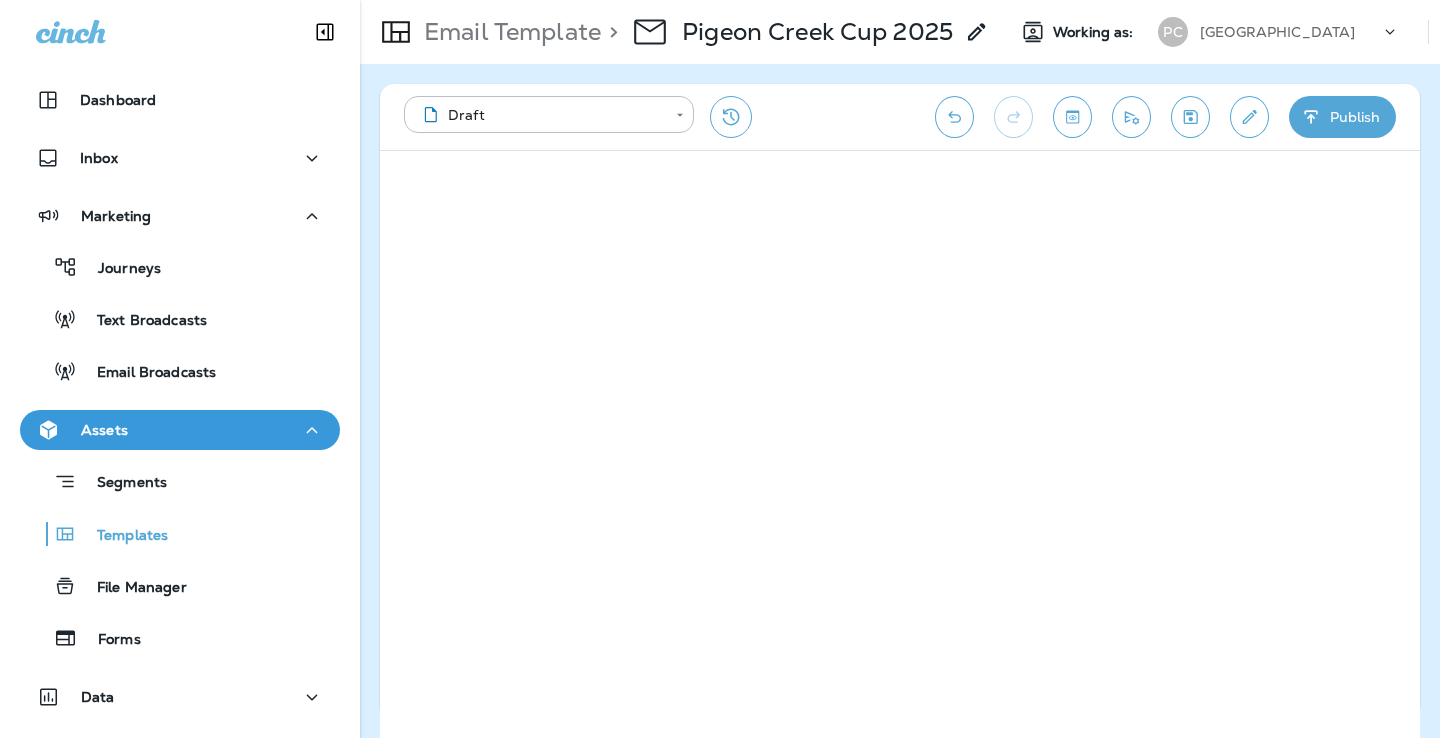 click on "Publish" at bounding box center [1342, 117] 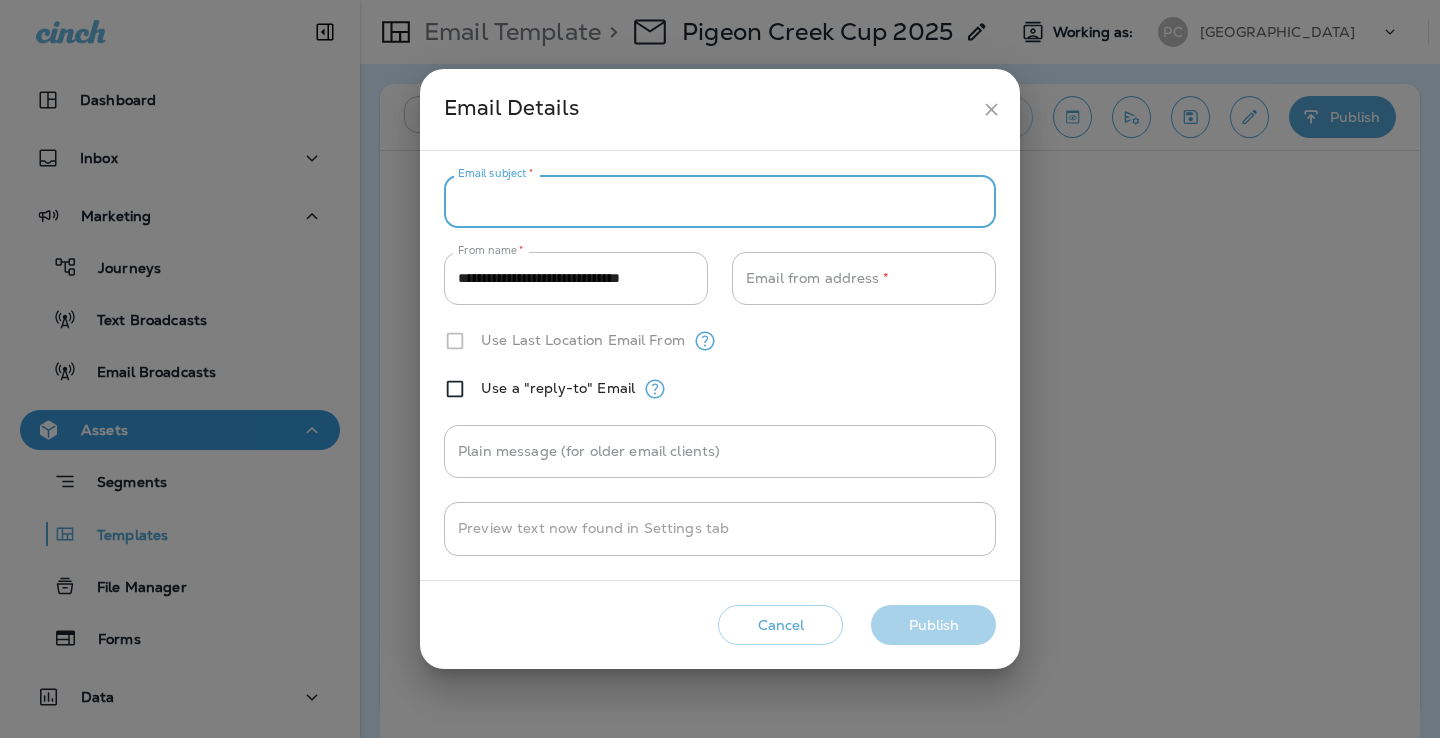 click on "Email subject   *" at bounding box center [720, 201] 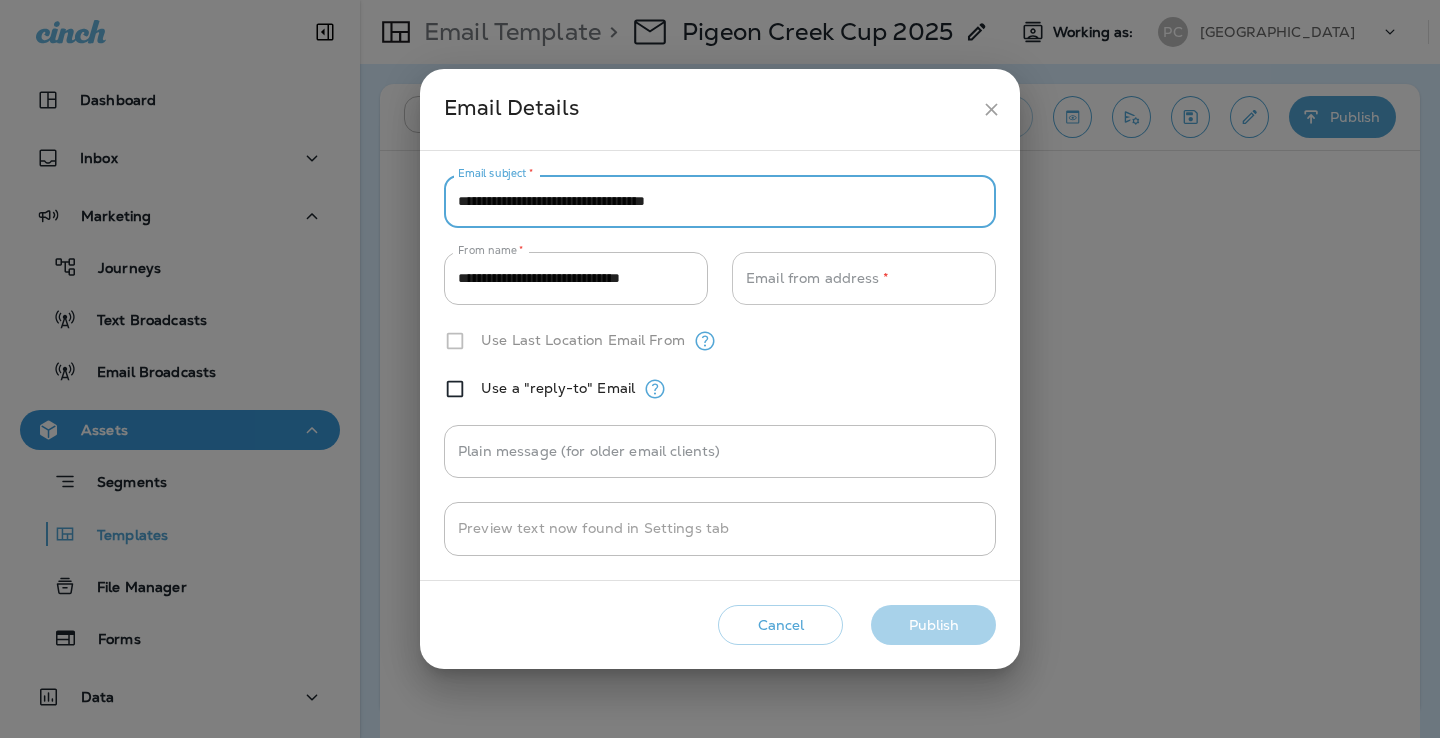 type on "**********" 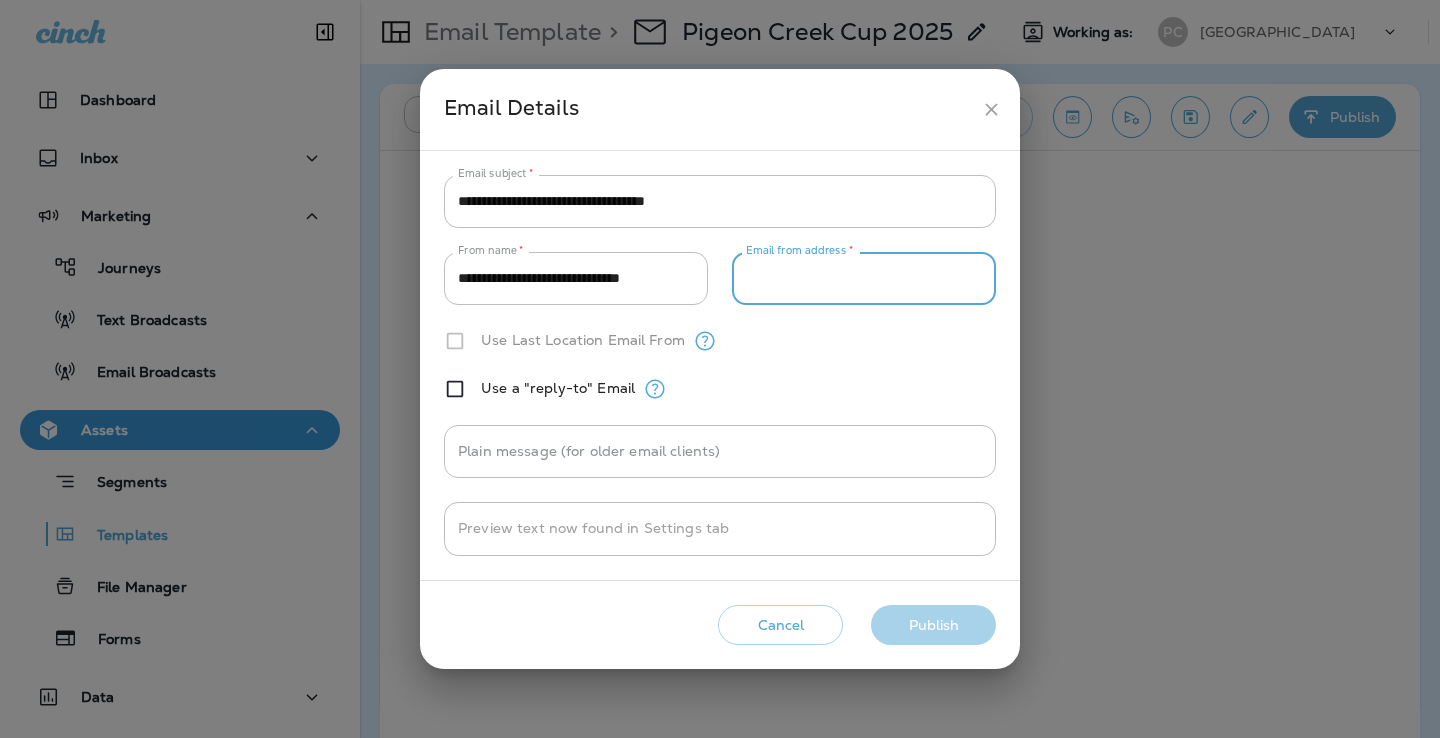 click on "Email from address   *" at bounding box center [864, 278] 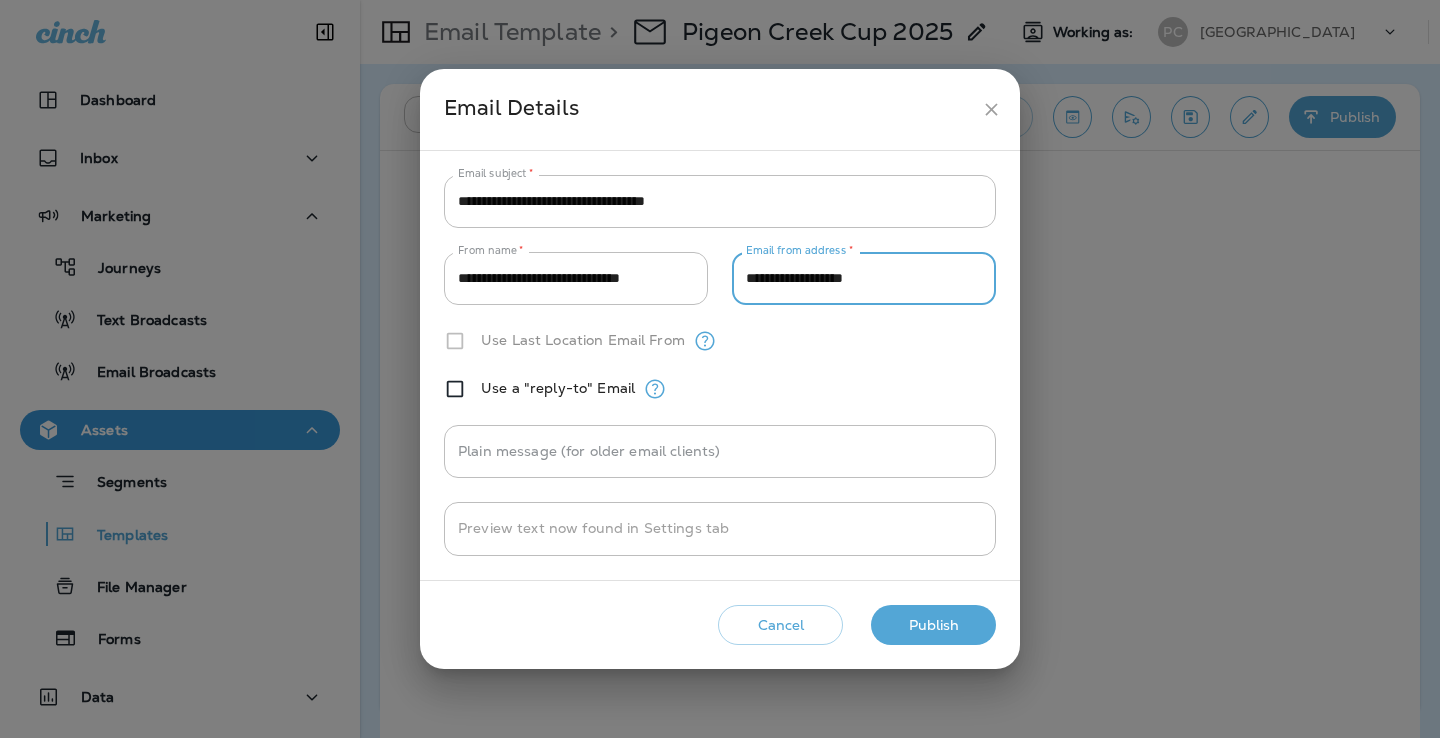 type on "**********" 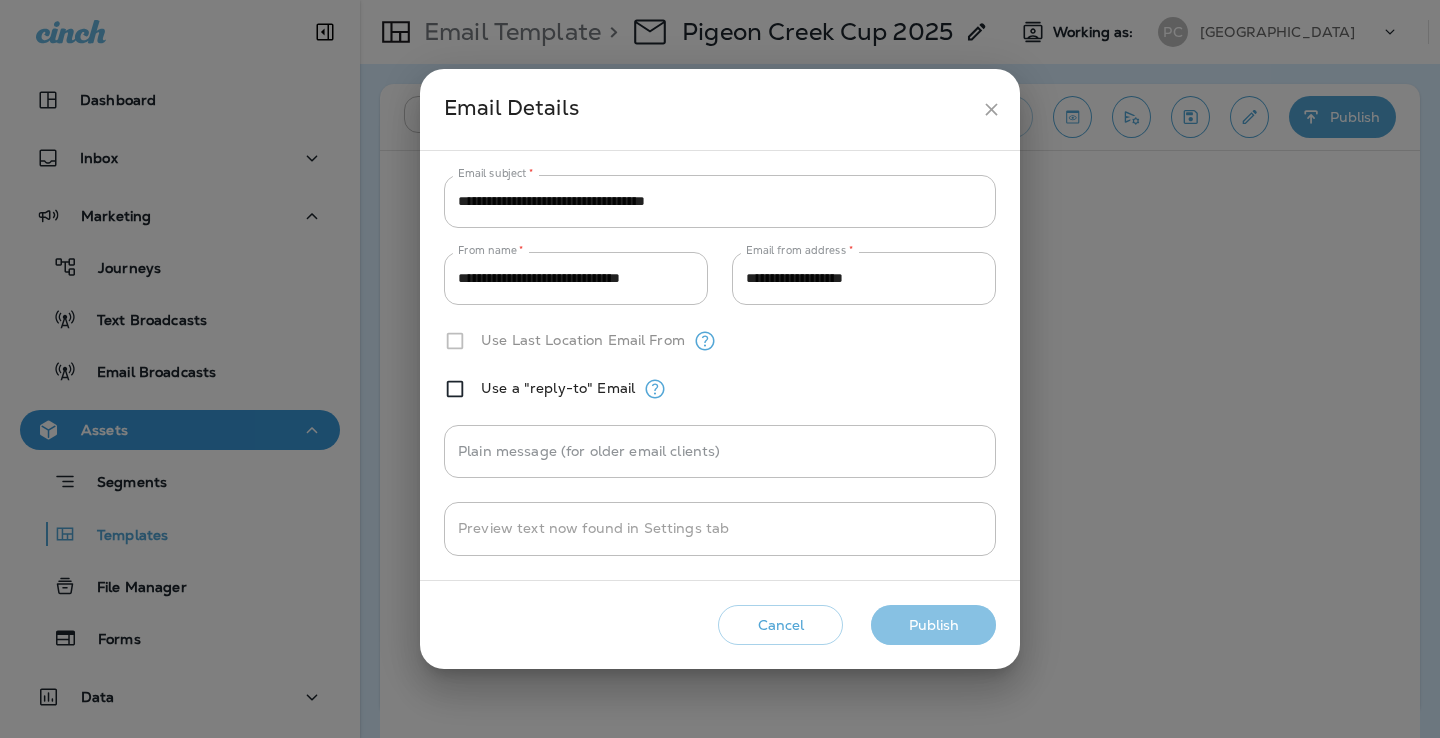 click on "Publish" at bounding box center (933, 625) 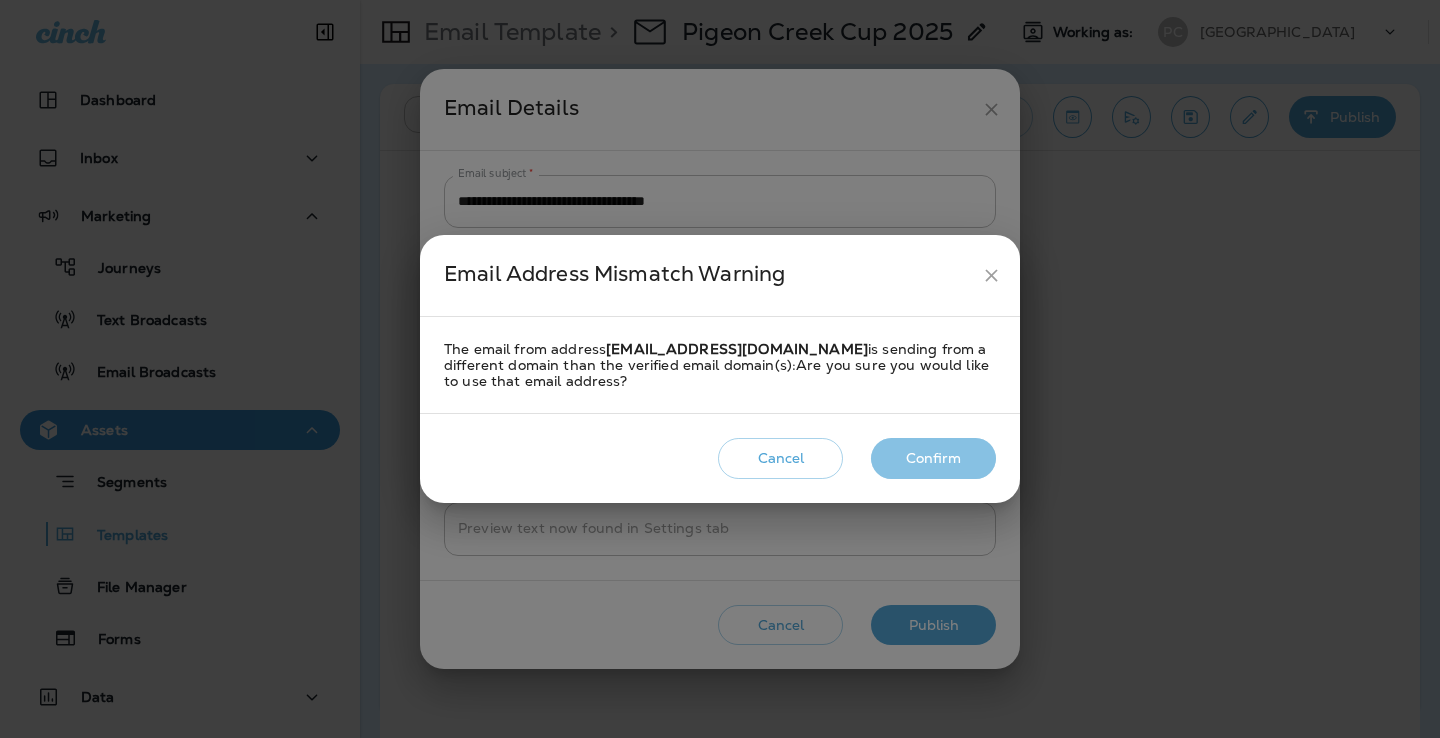 click on "Confirm" at bounding box center [933, 458] 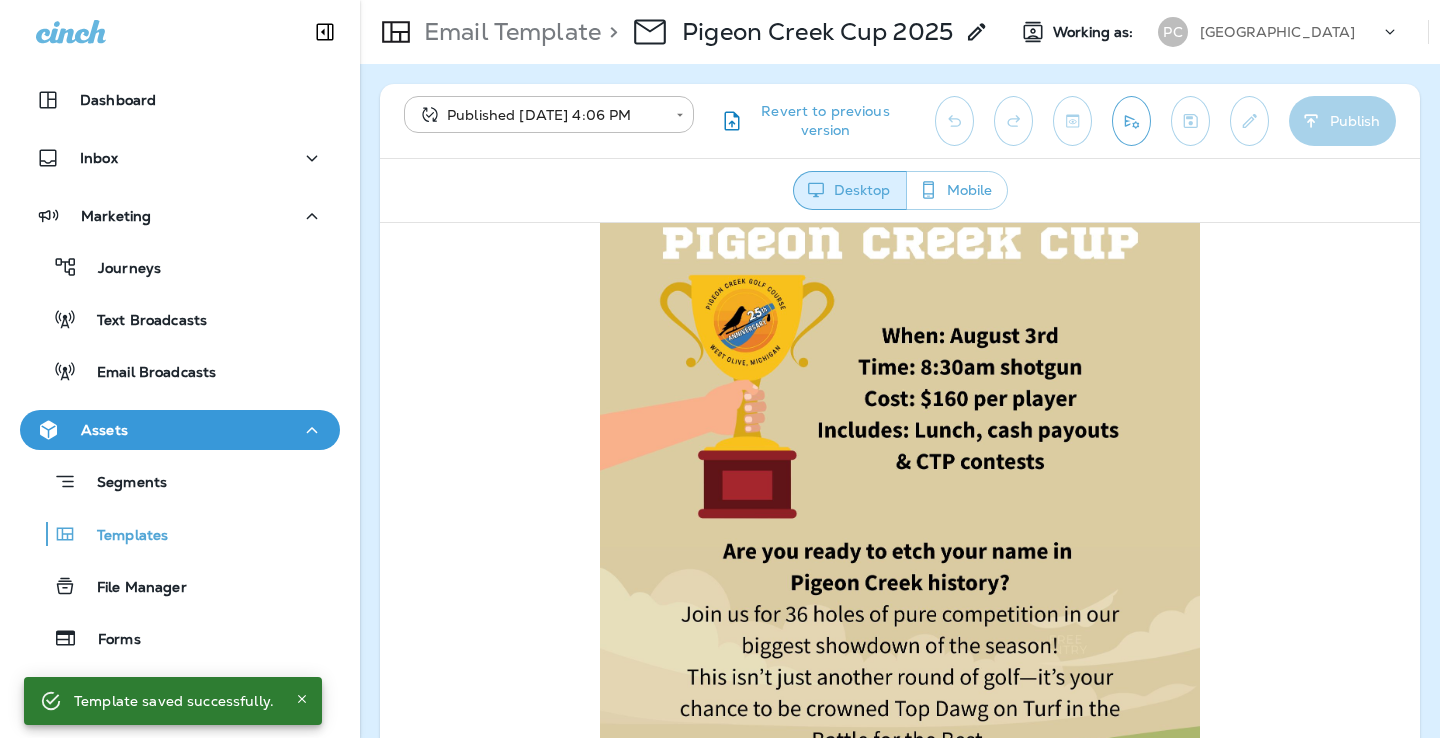 scroll, scrollTop: 241, scrollLeft: 0, axis: vertical 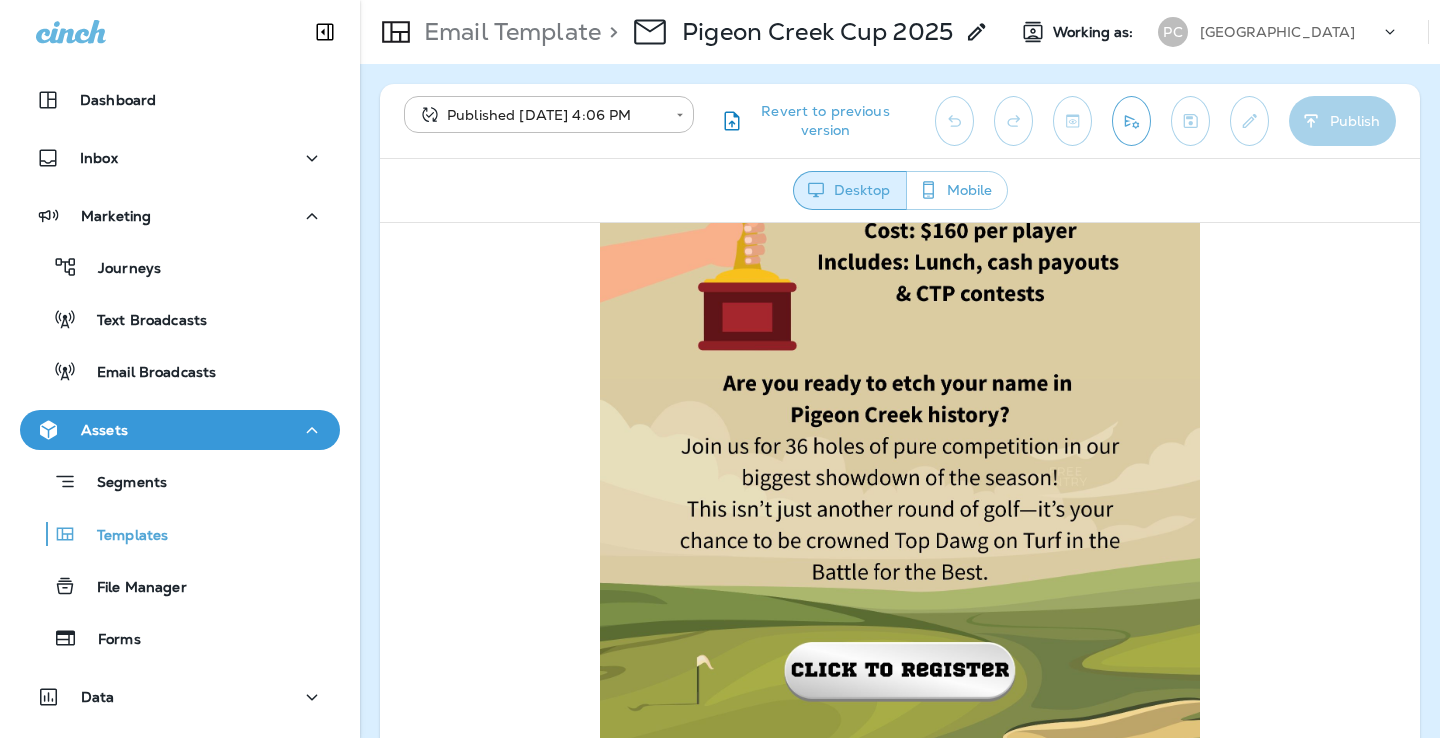 click at bounding box center (900, 378) 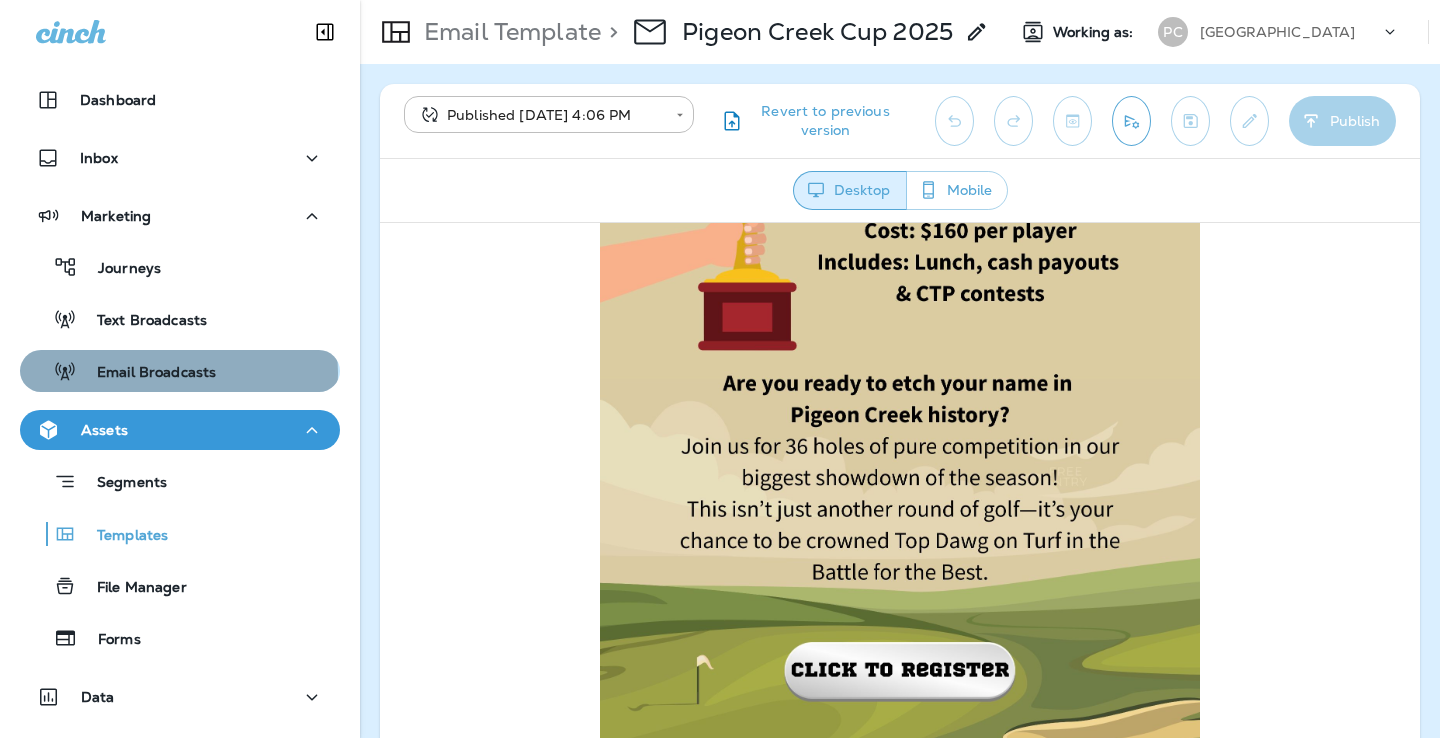 click on "Email Broadcasts" at bounding box center (146, 373) 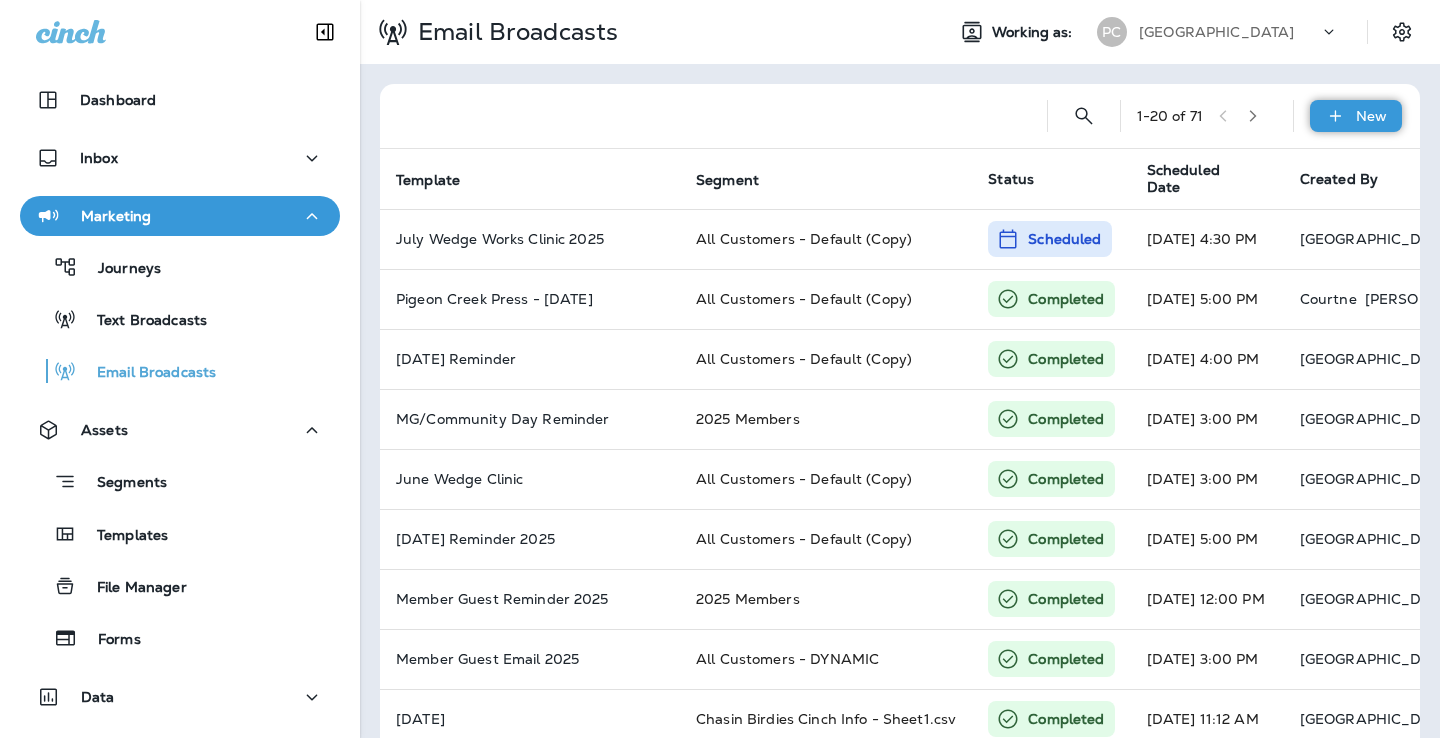 click on "New" at bounding box center [1371, 116] 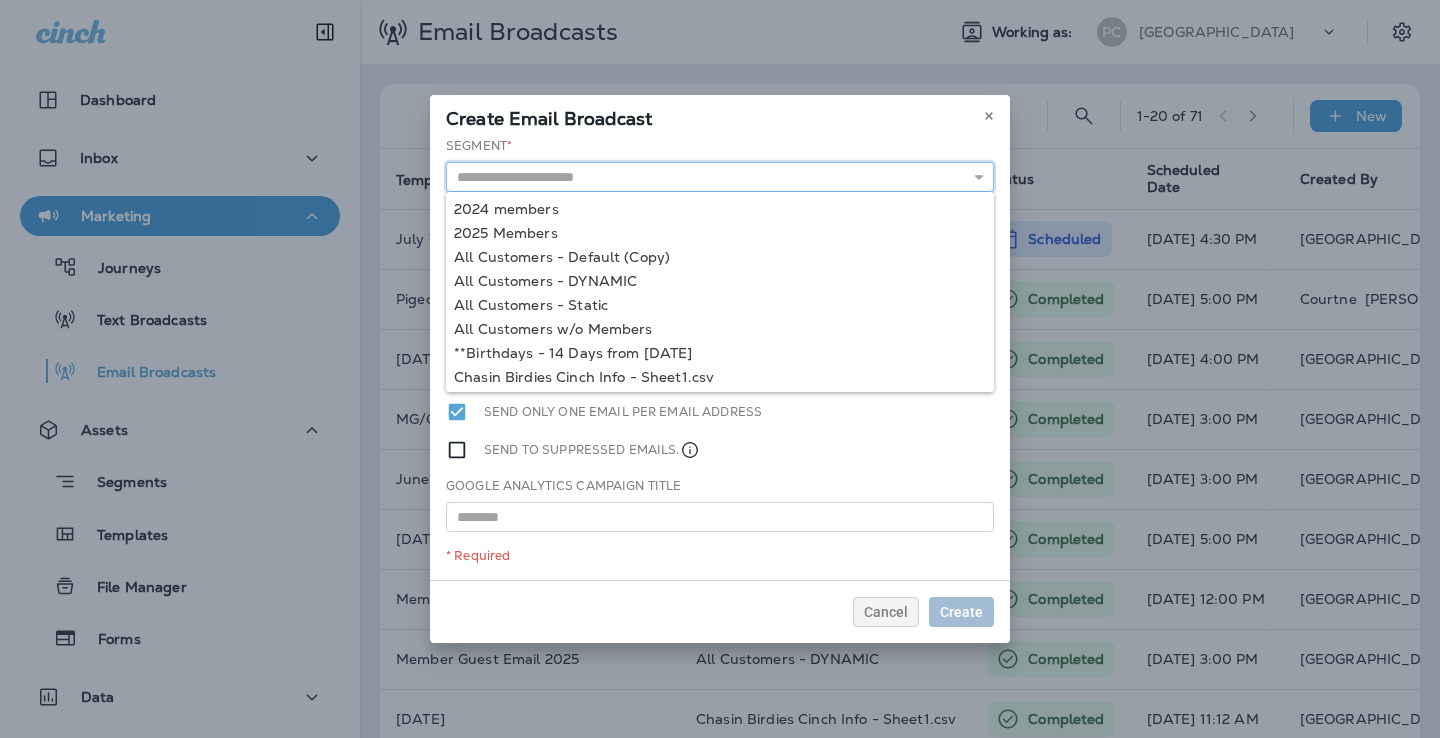 click at bounding box center [720, 177] 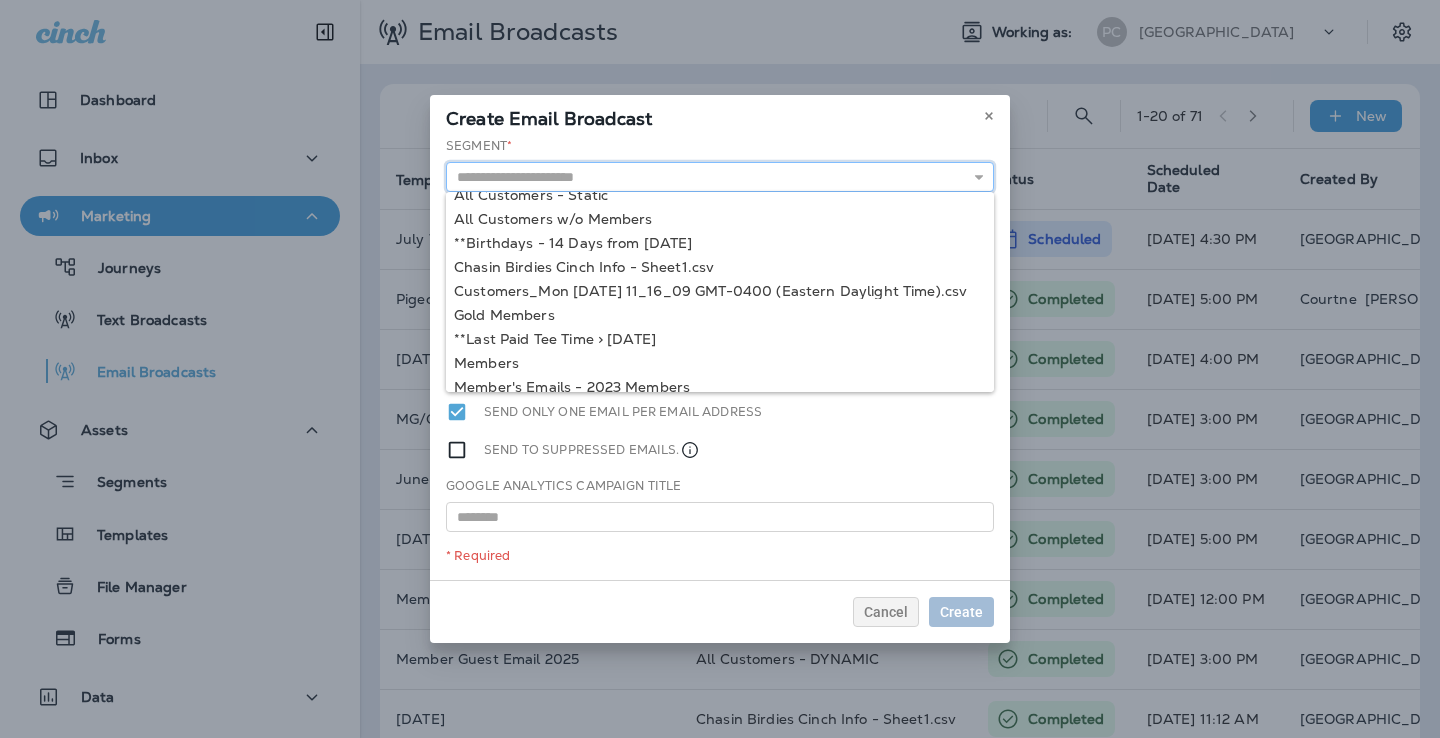 scroll, scrollTop: 0, scrollLeft: 0, axis: both 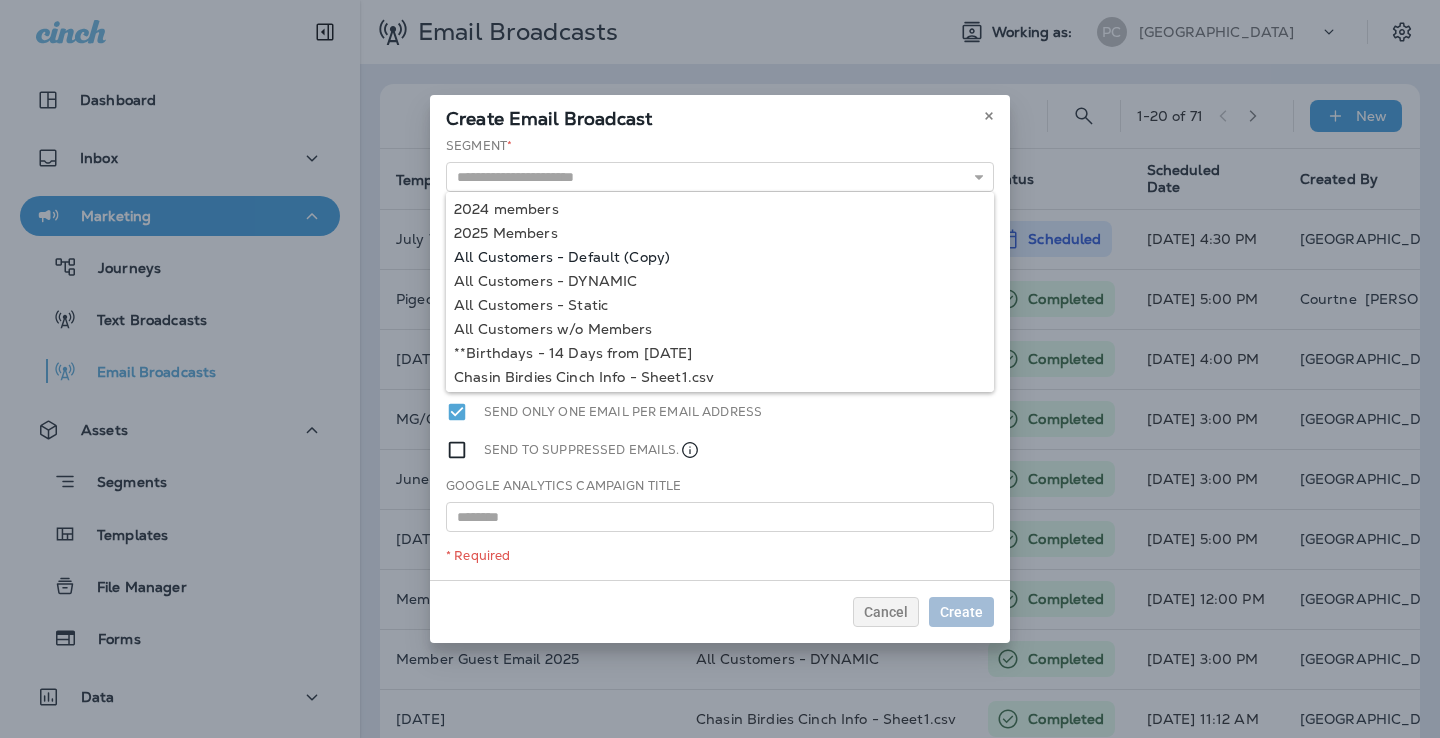 type on "**********" 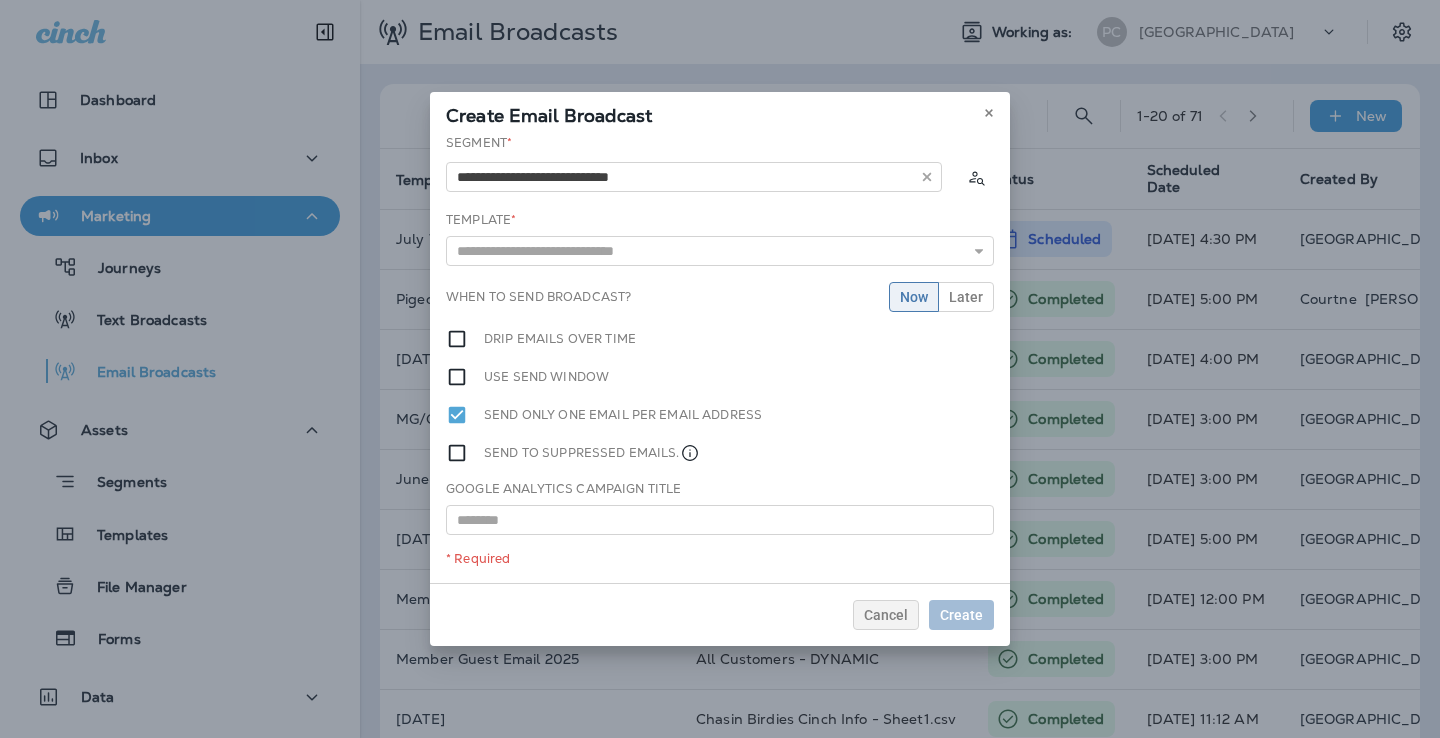 click on "**********" at bounding box center (720, 358) 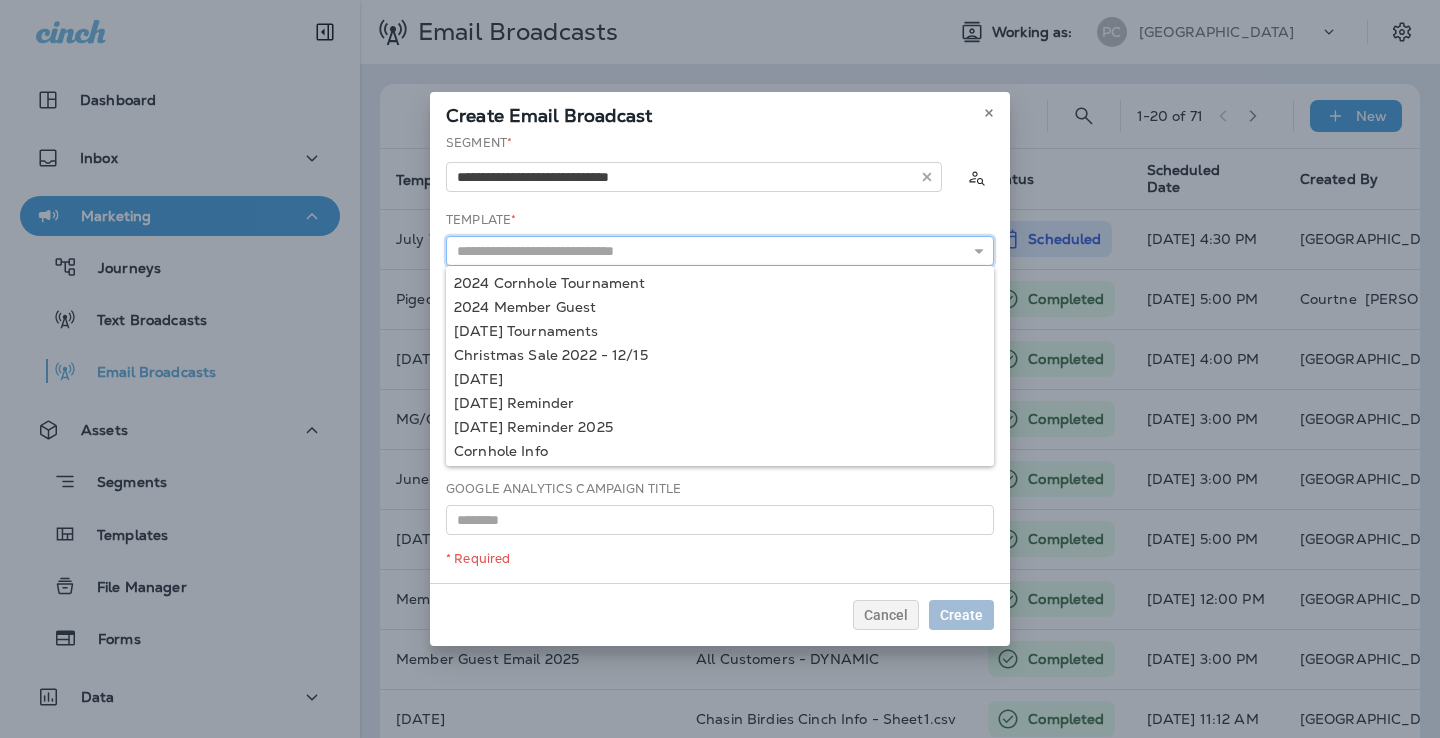 click at bounding box center [720, 251] 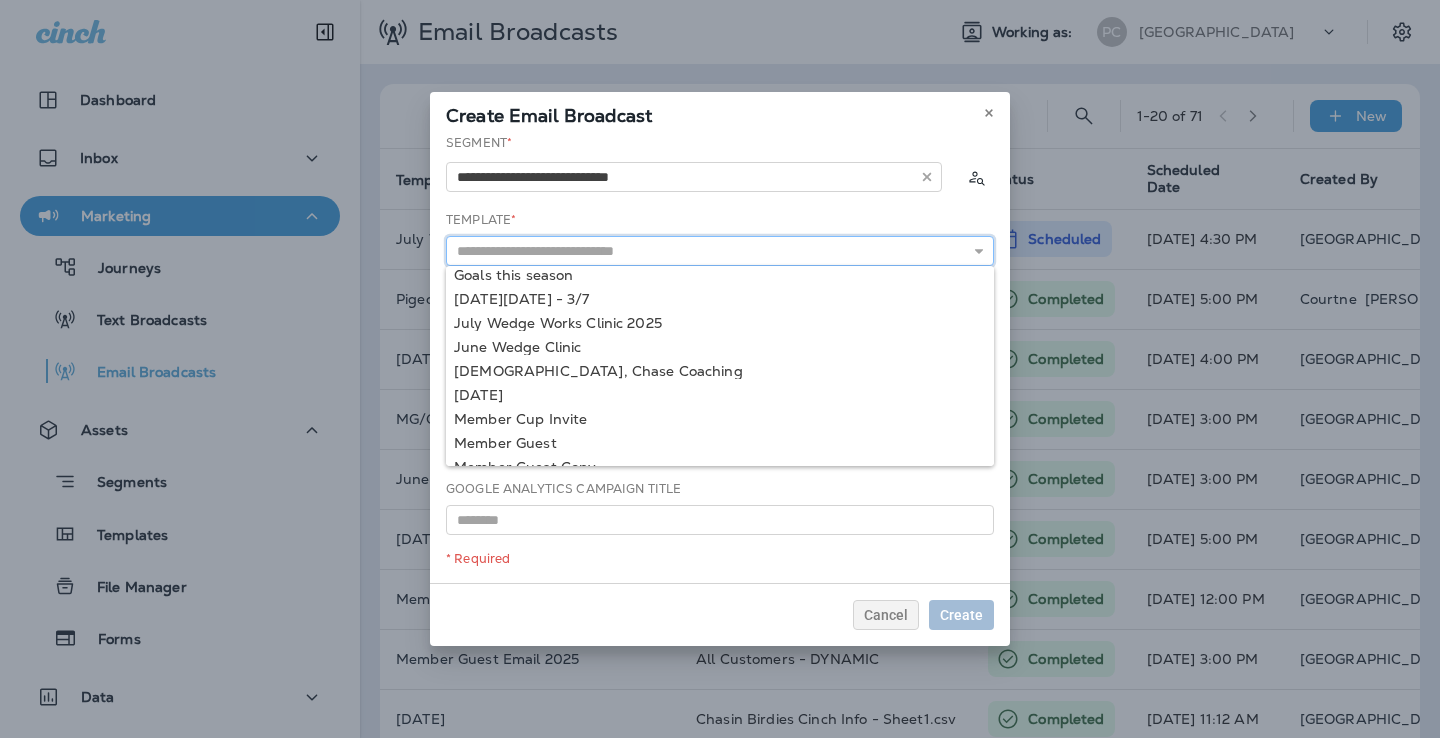 scroll, scrollTop: 770, scrollLeft: 0, axis: vertical 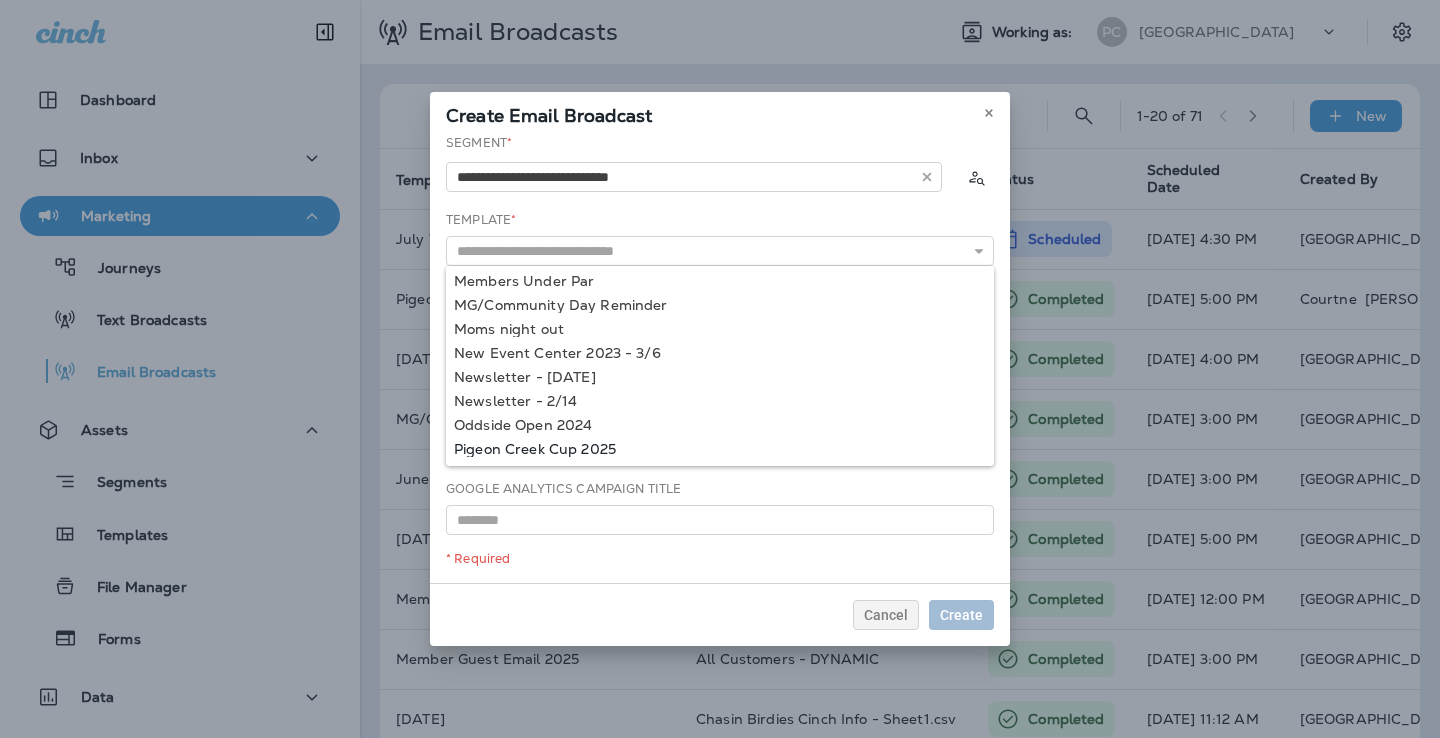 type on "**********" 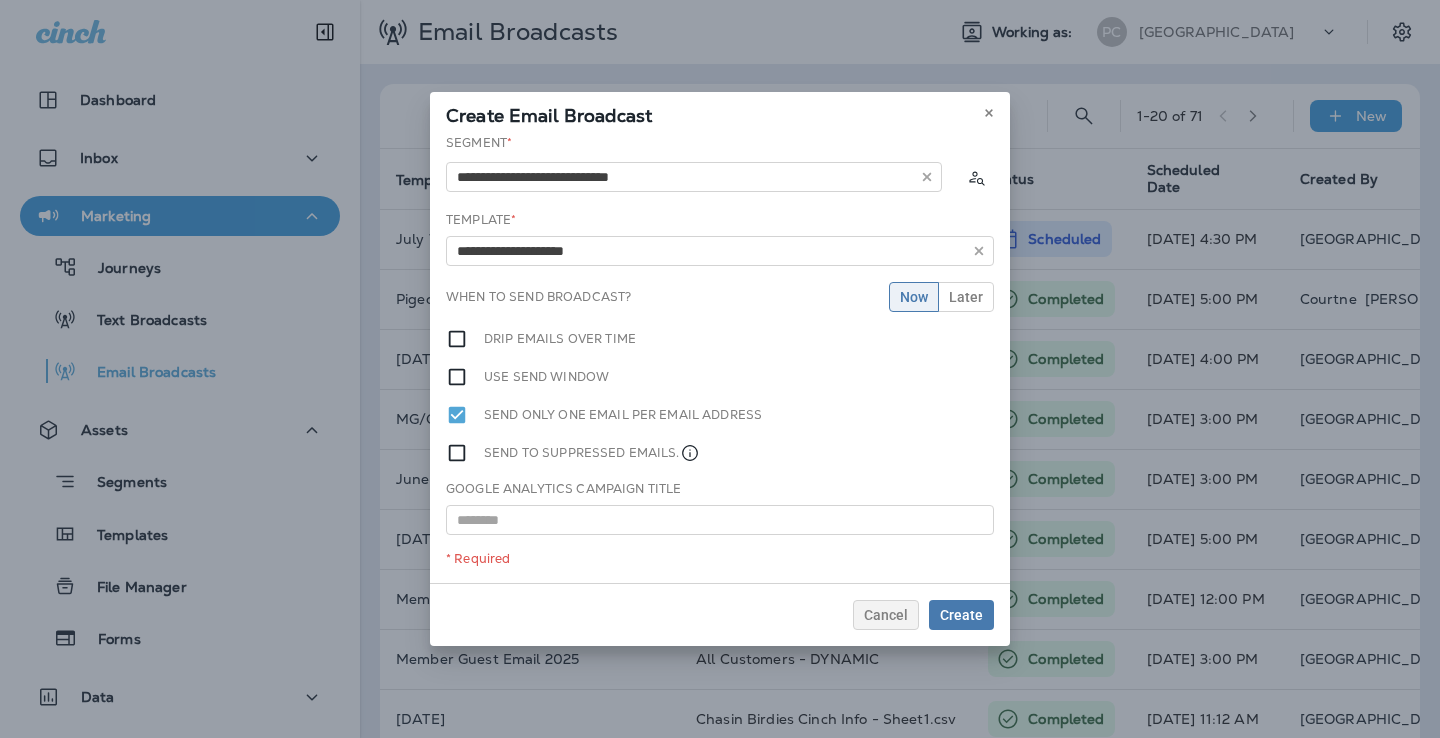 click on "**********" at bounding box center [720, 358] 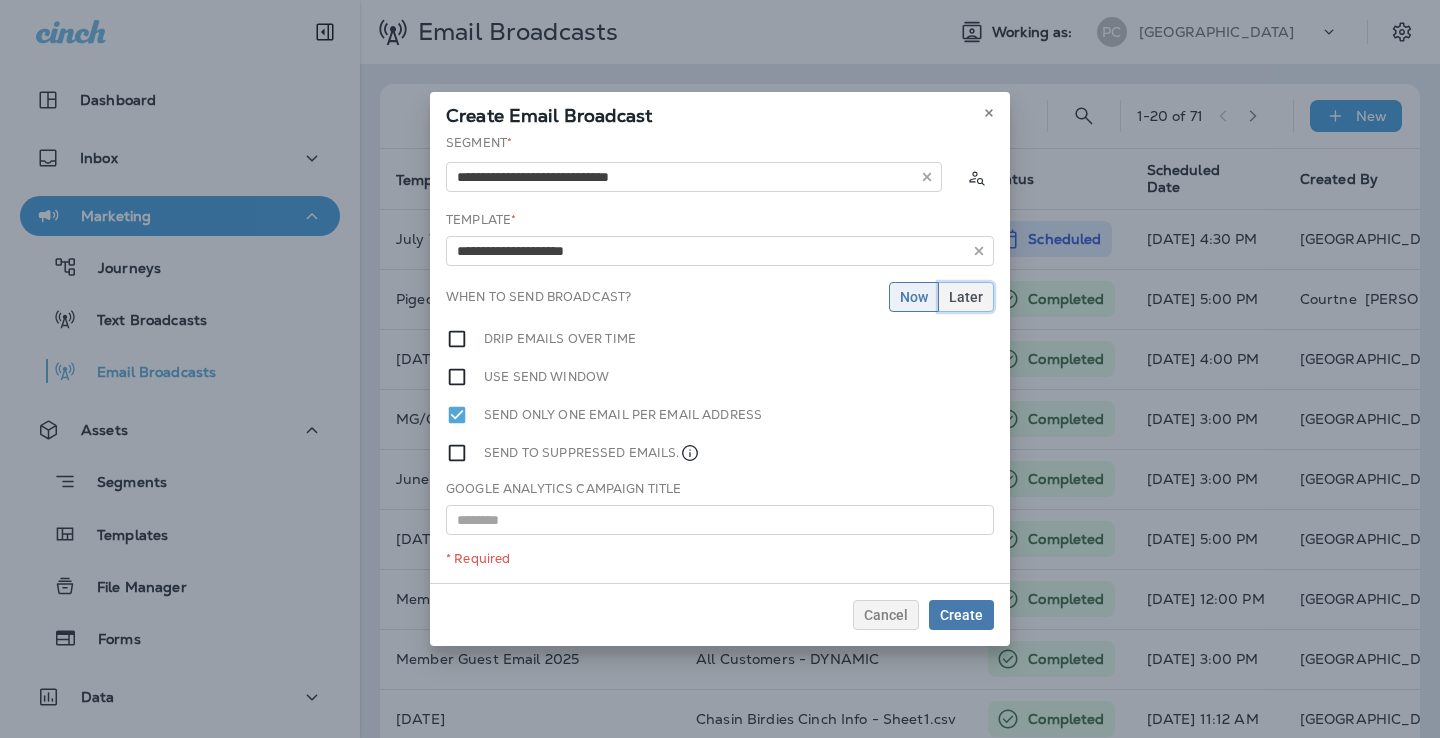 click on "Later" at bounding box center (966, 297) 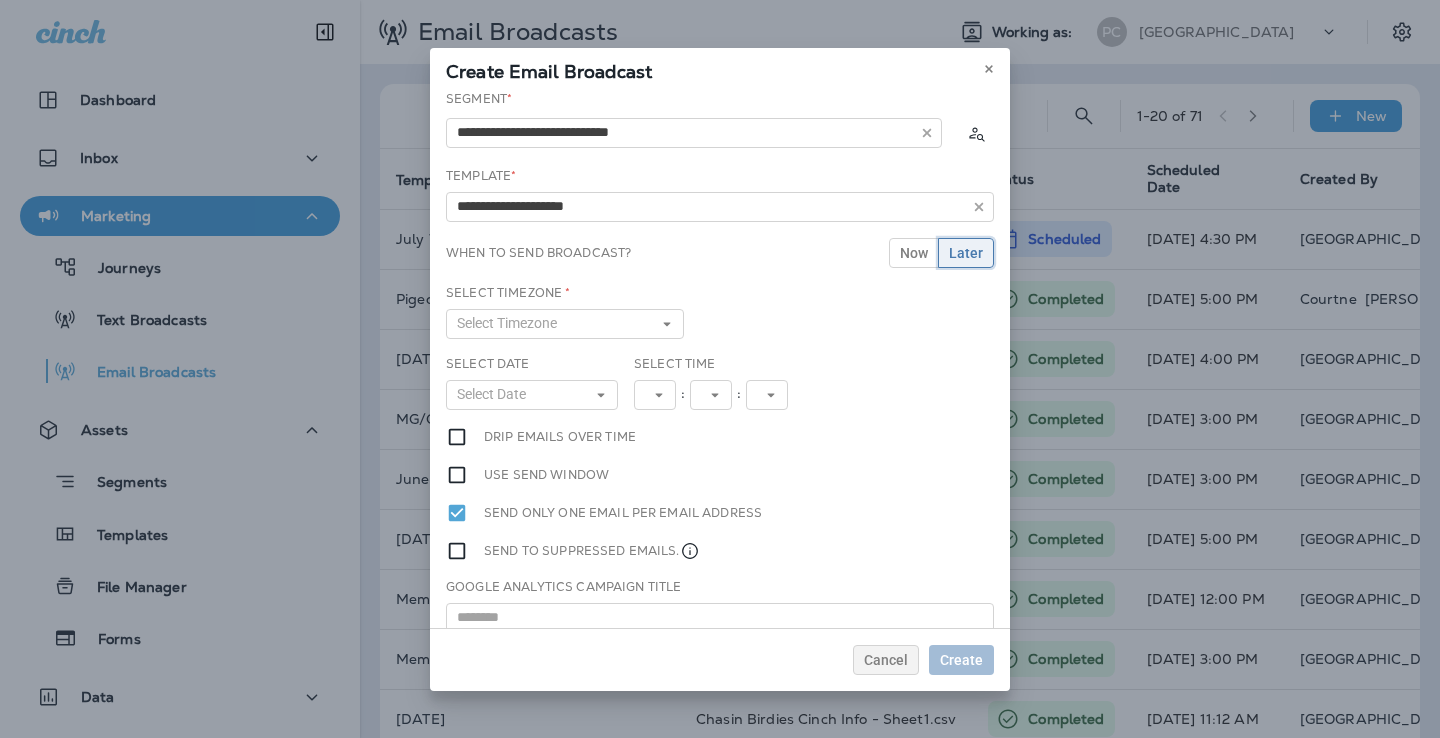 click on "Later" at bounding box center (966, 253) 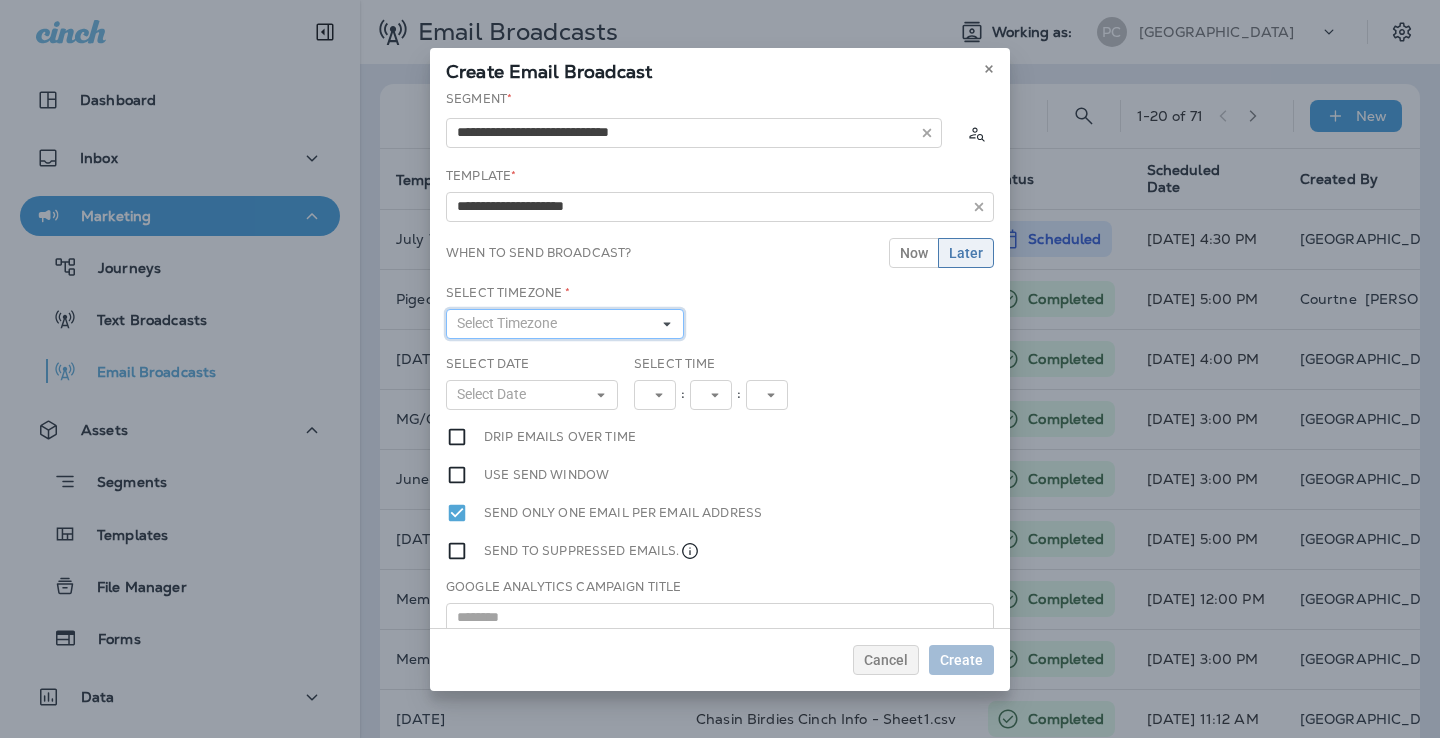 click on "Select Timezone" at bounding box center [565, 324] 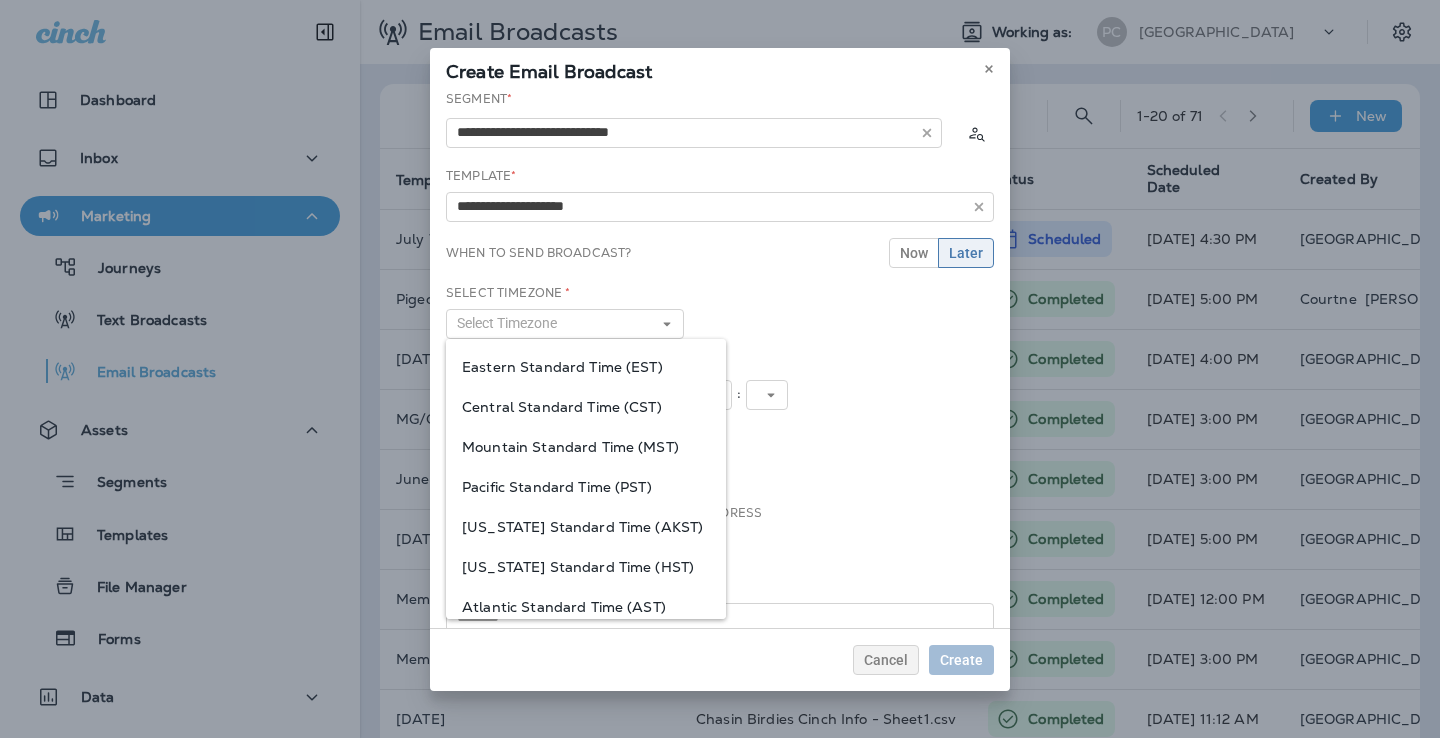 click on "Eastern Standard Time (EST)" at bounding box center (586, 367) 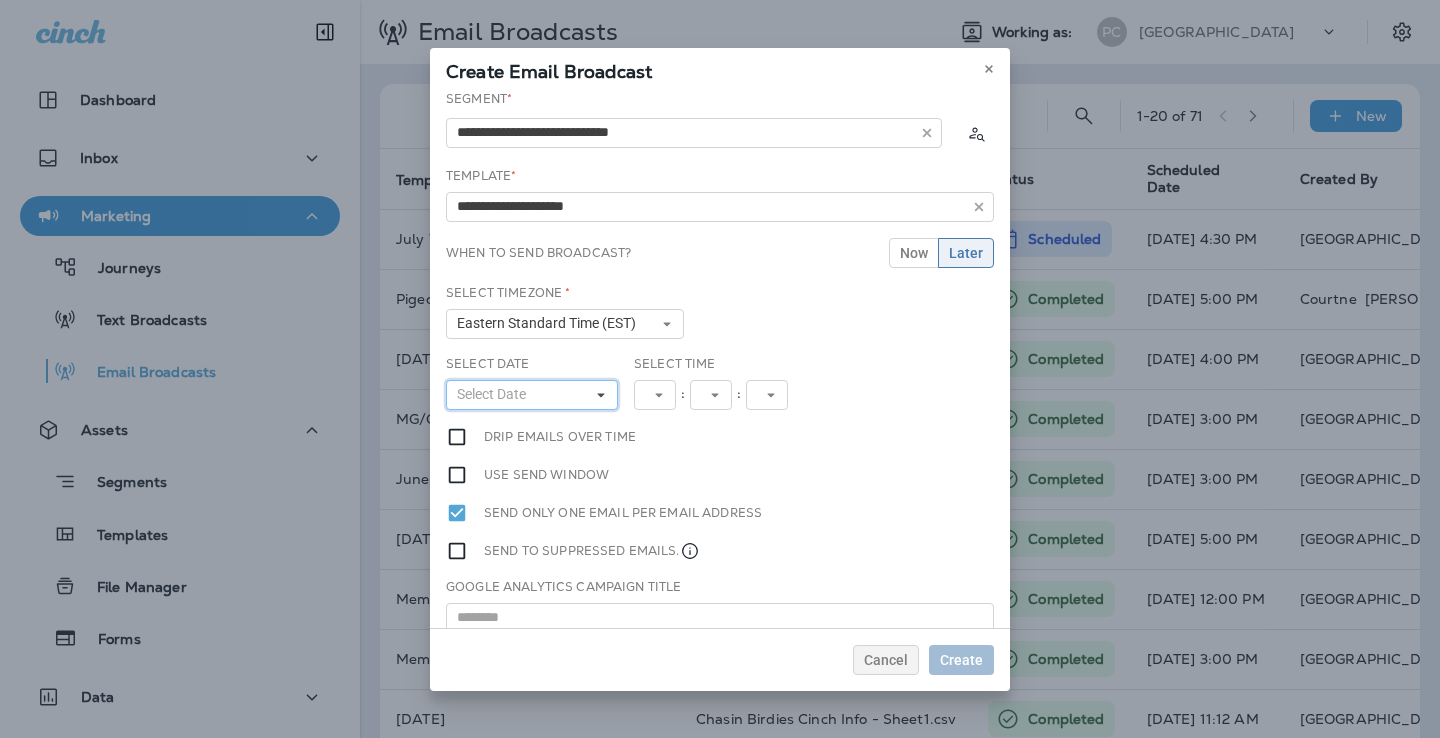 click on "Select Date" at bounding box center [532, 395] 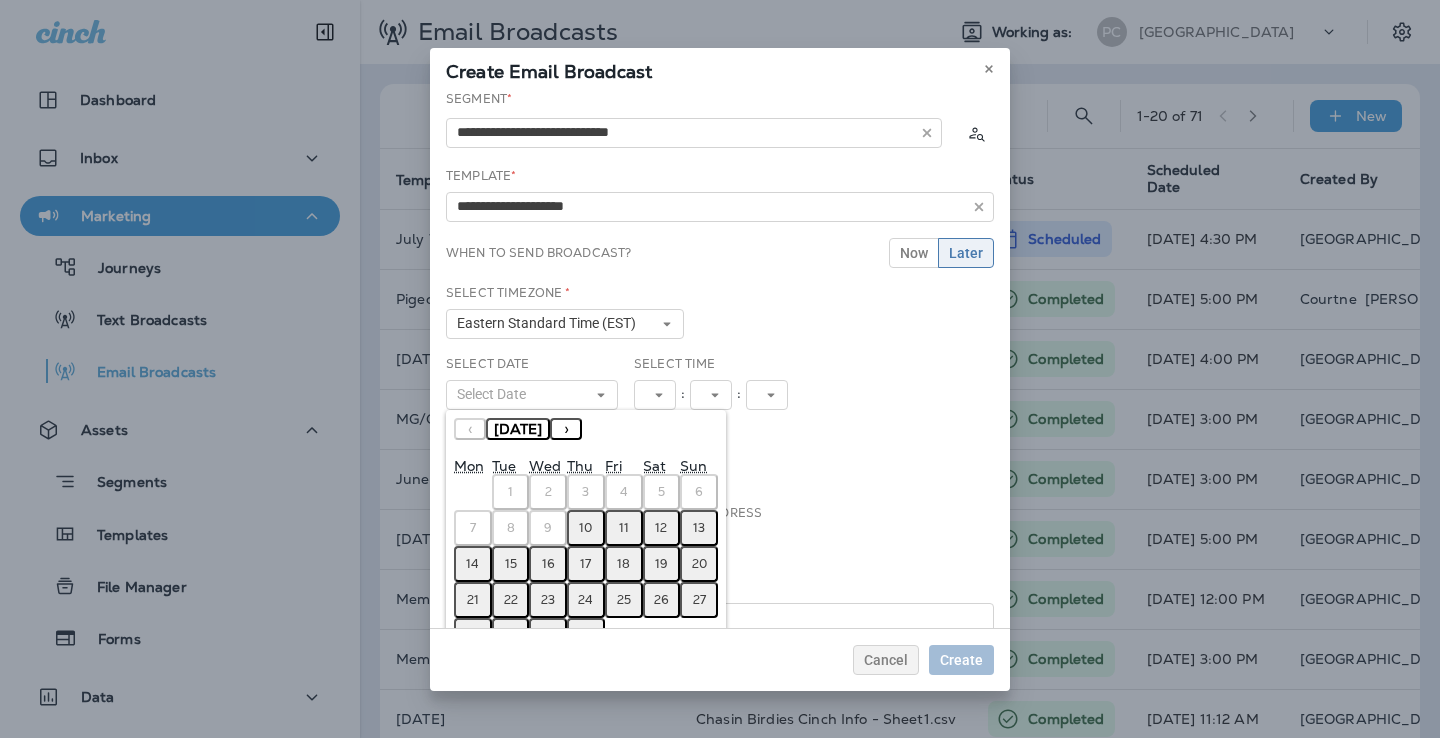 click on "16" at bounding box center (548, 564) 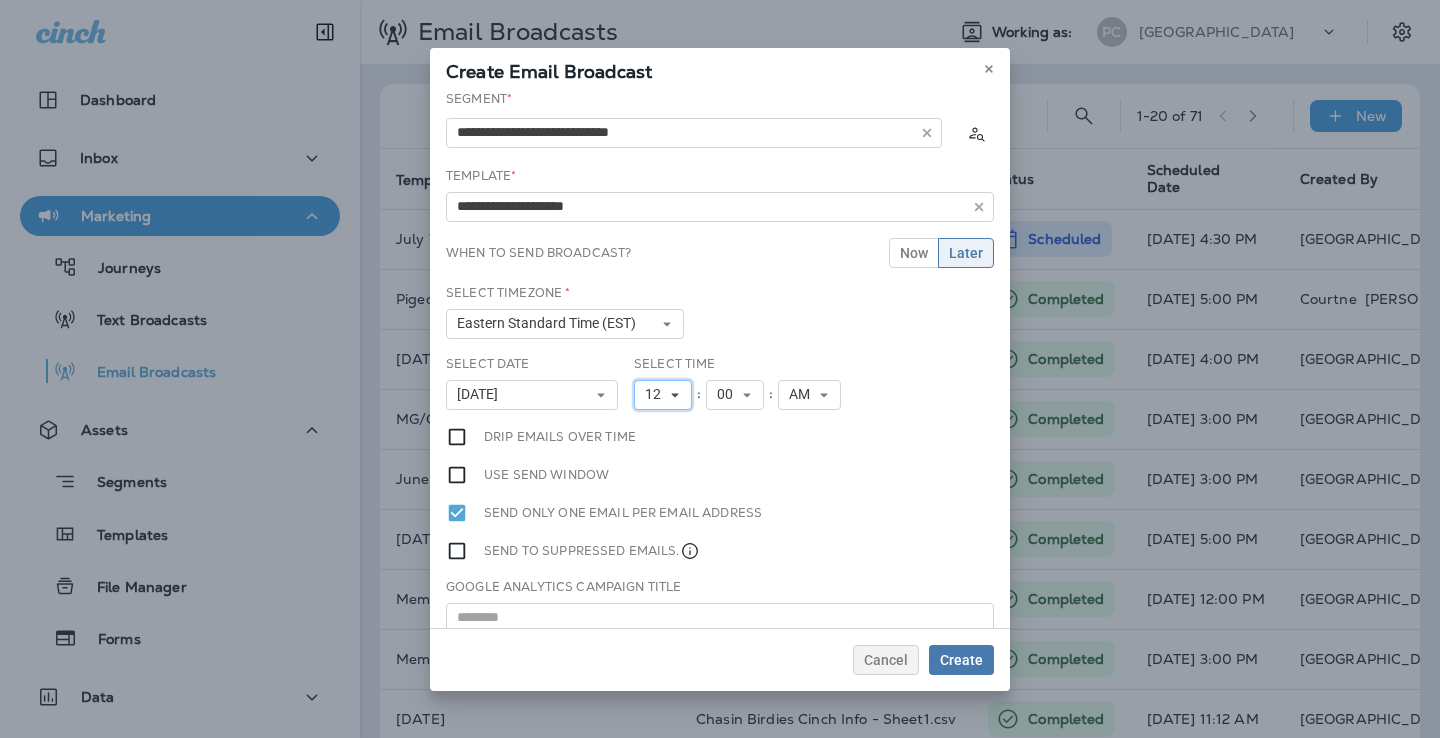 click on "12" at bounding box center [663, 395] 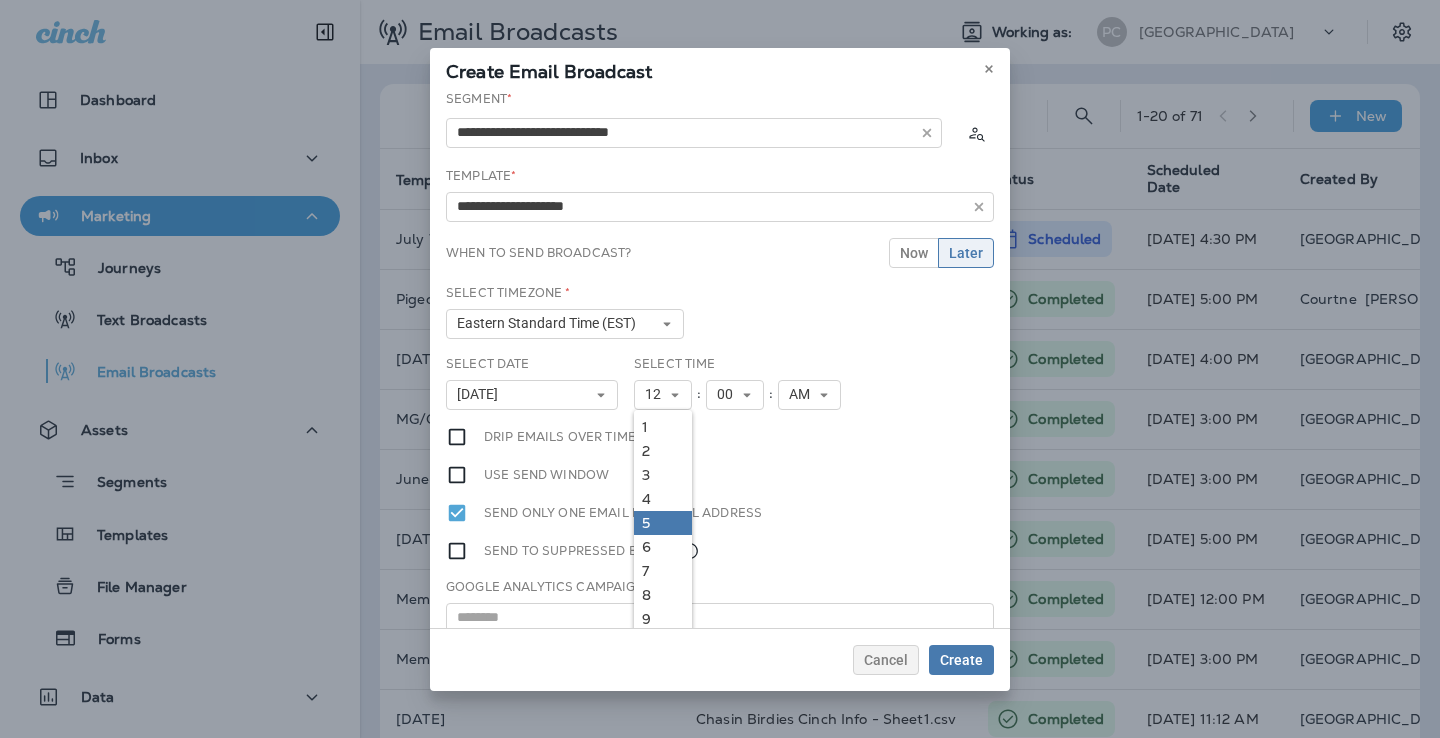 click on "5" at bounding box center (663, 523) 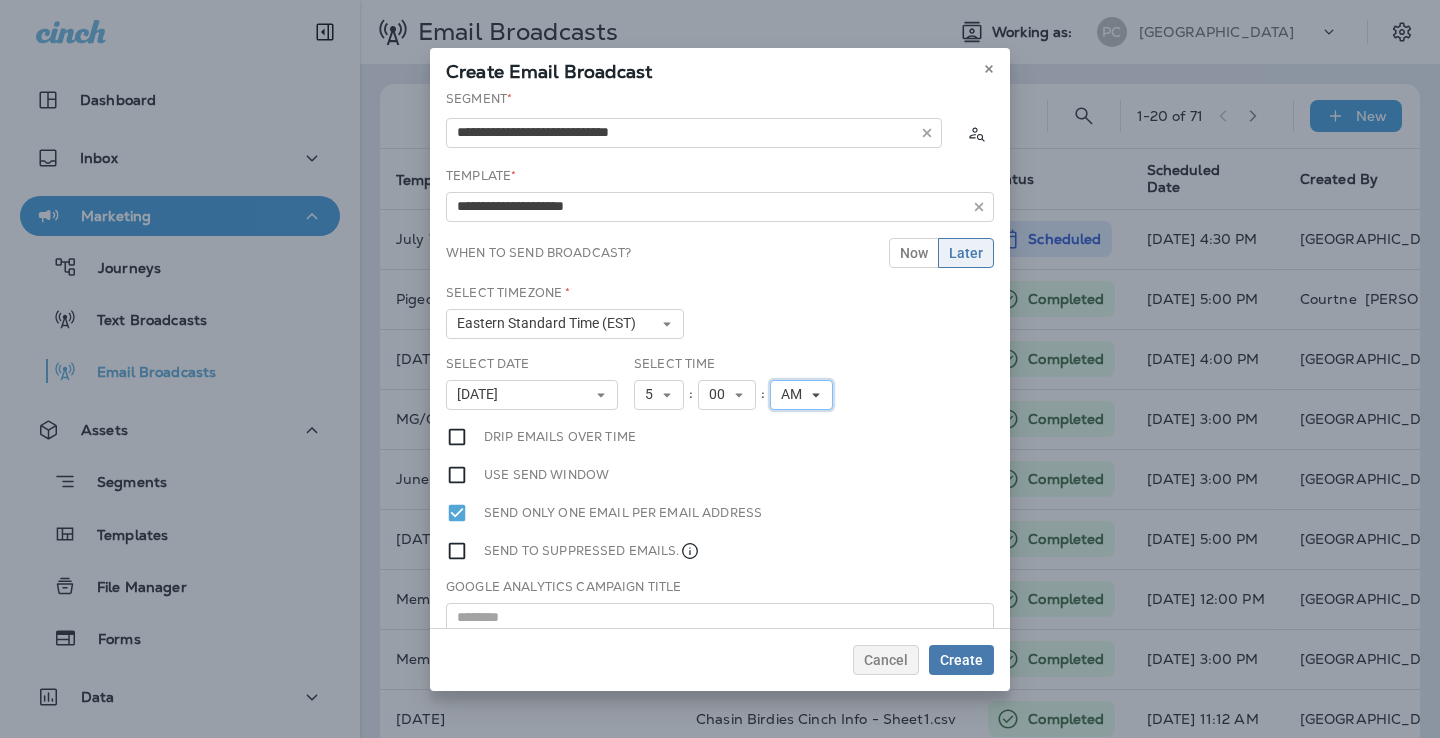 click 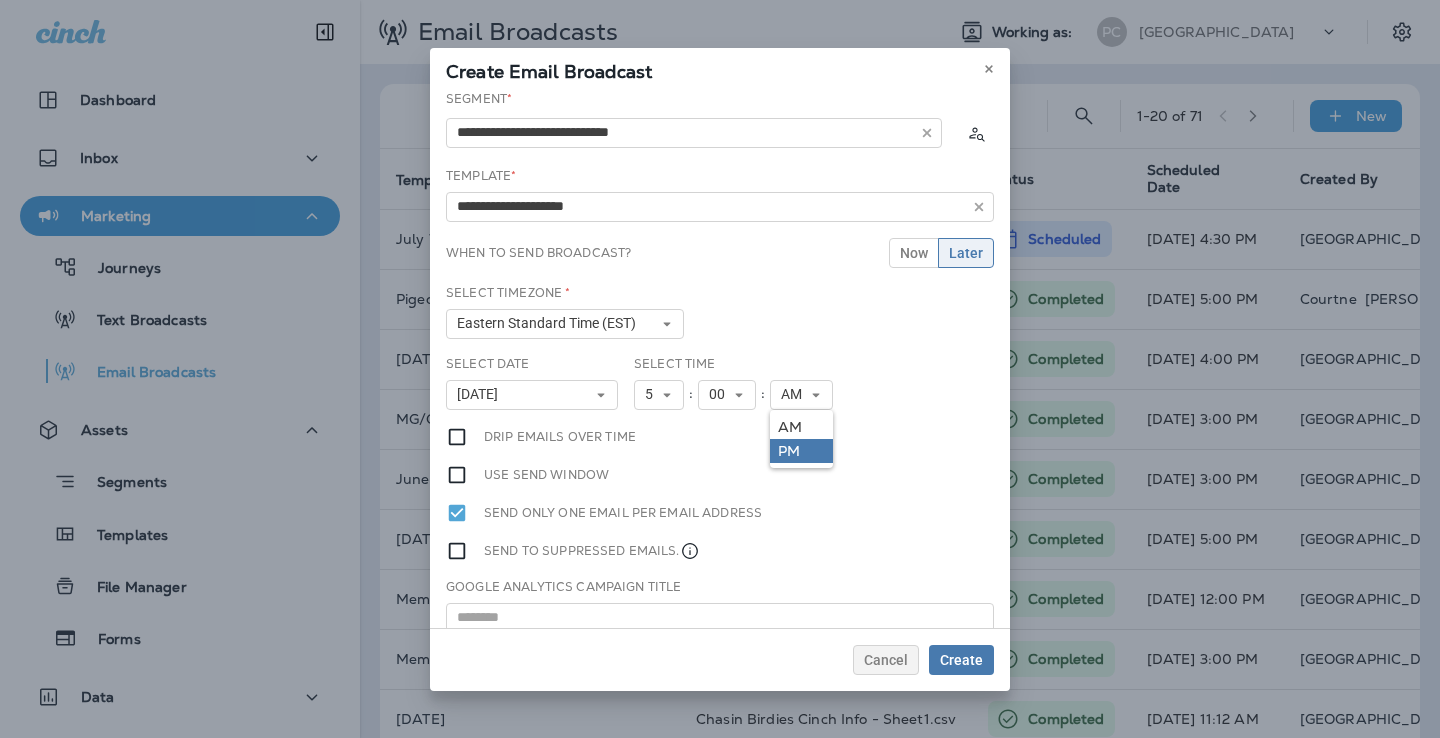 click on "PM" at bounding box center [801, 451] 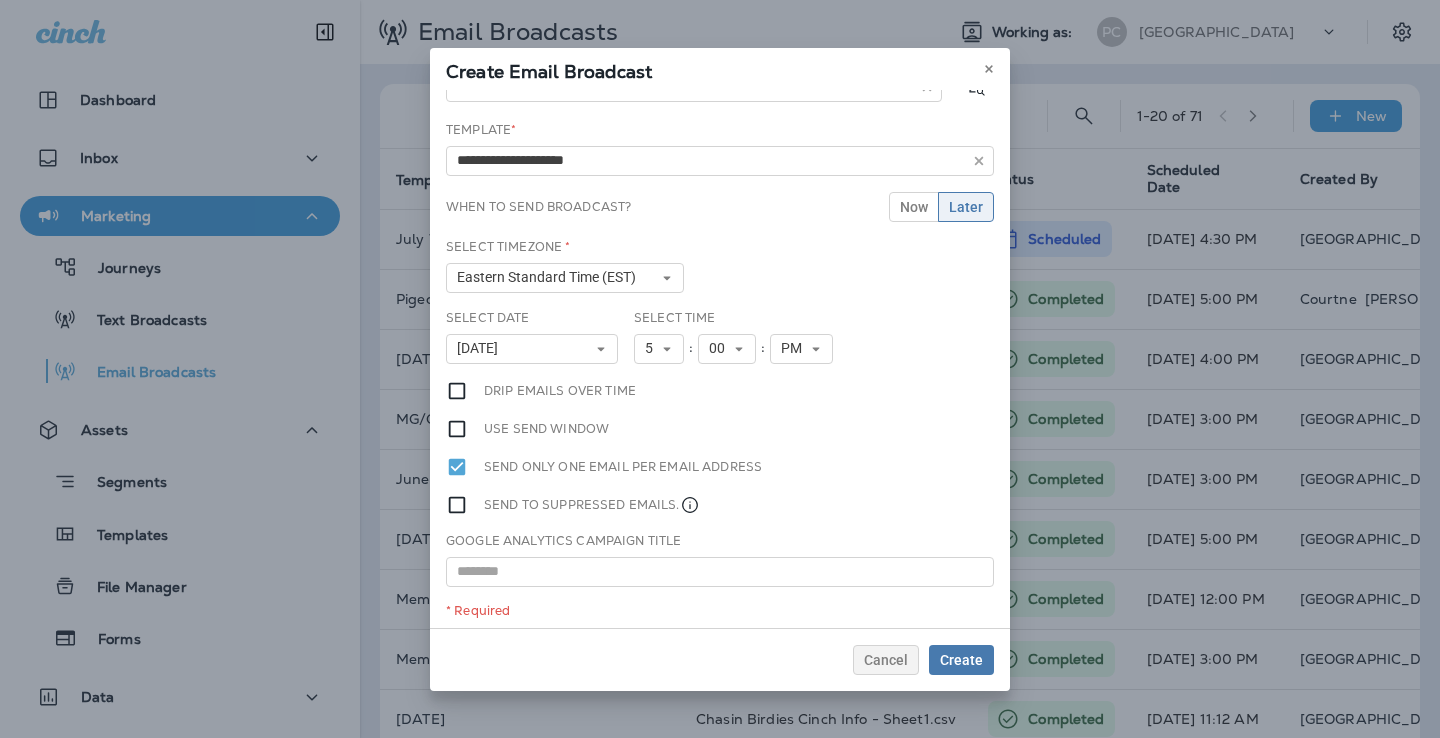 scroll, scrollTop: 53, scrollLeft: 0, axis: vertical 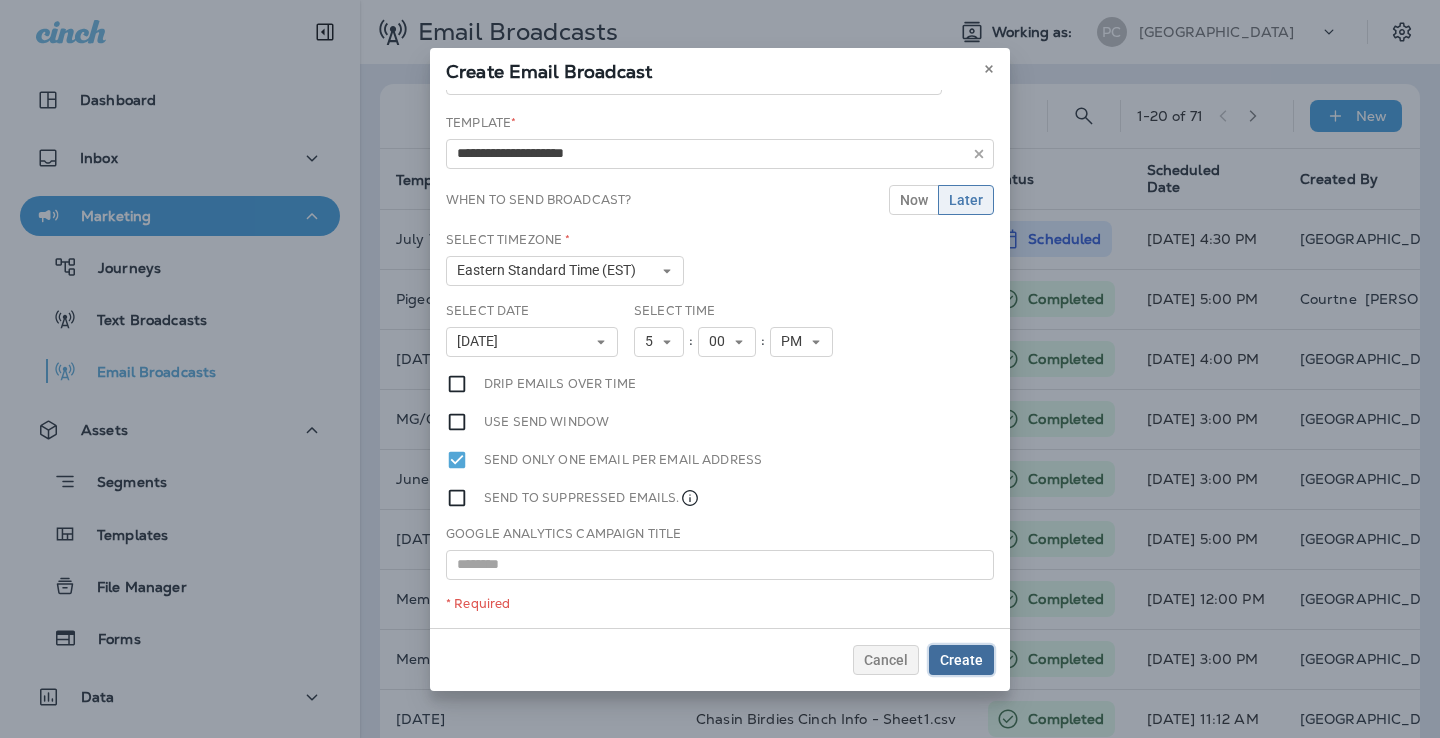click on "Create" at bounding box center (961, 660) 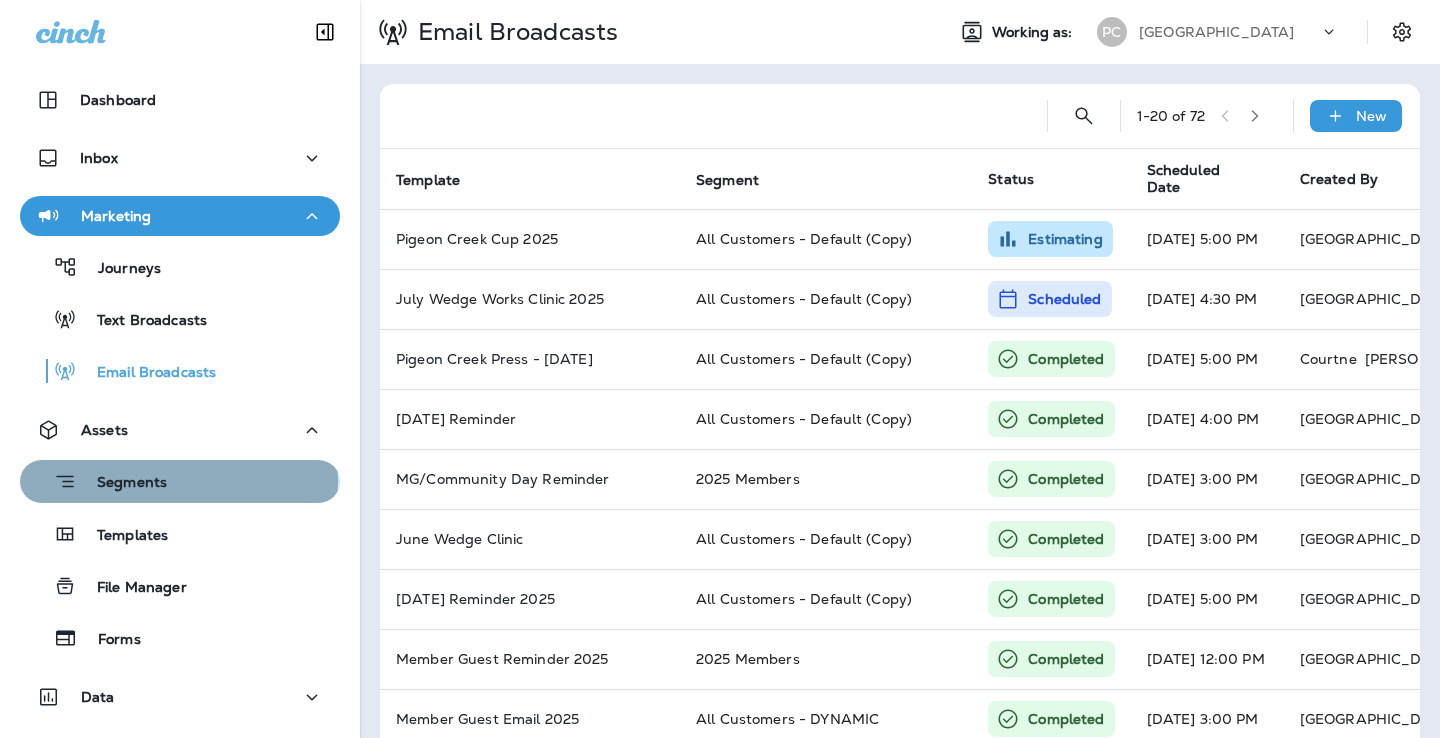 click on "Segments" at bounding box center (122, 484) 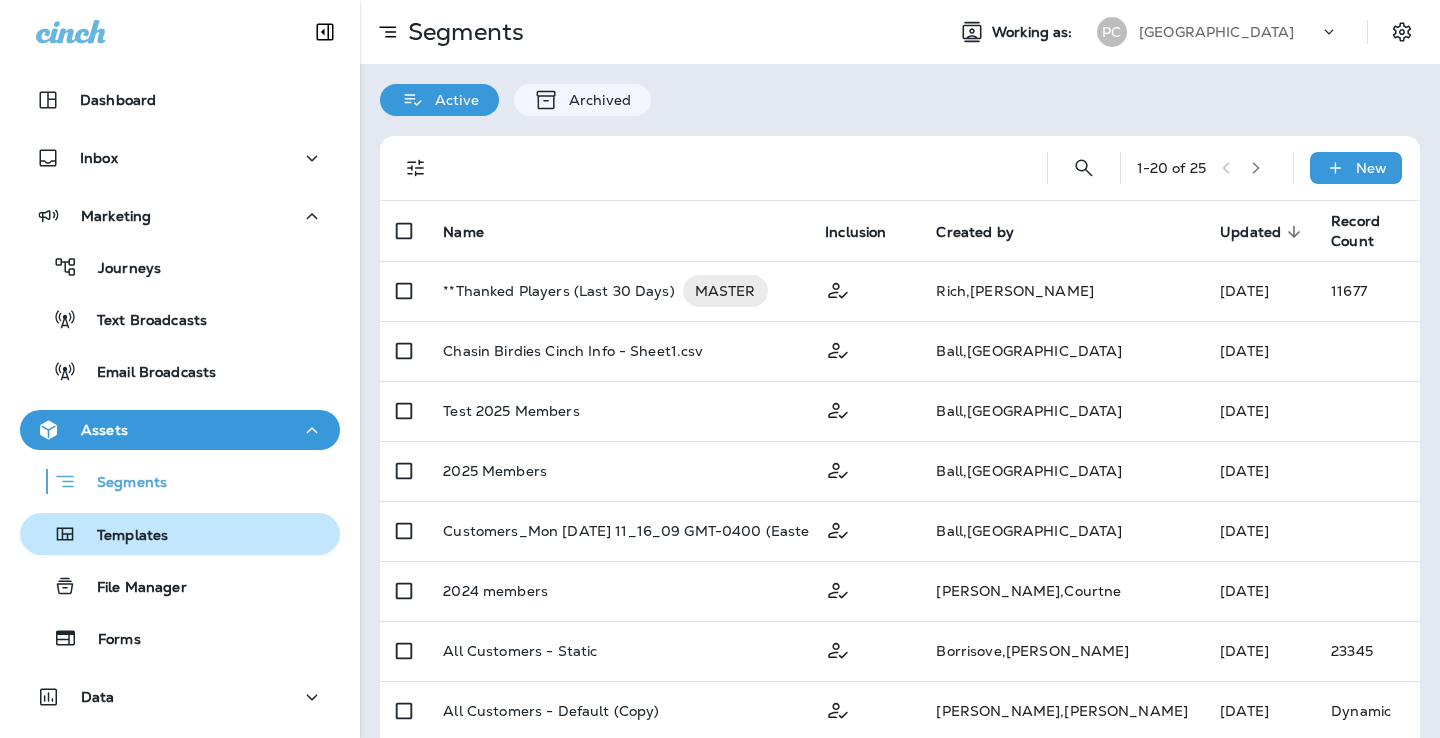 click on "Templates" at bounding box center [122, 536] 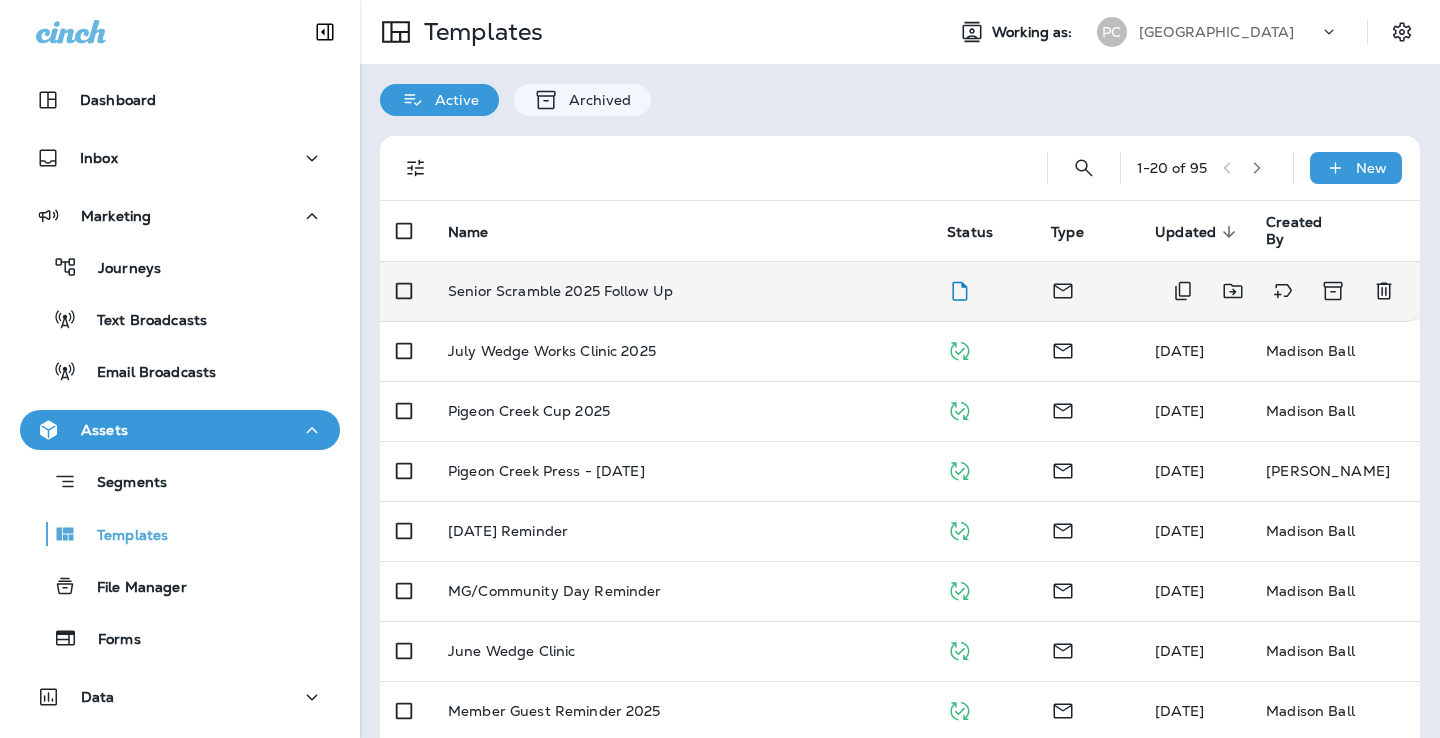 click on "Senior Scramble 2025 Follow Up" at bounding box center (681, 291) 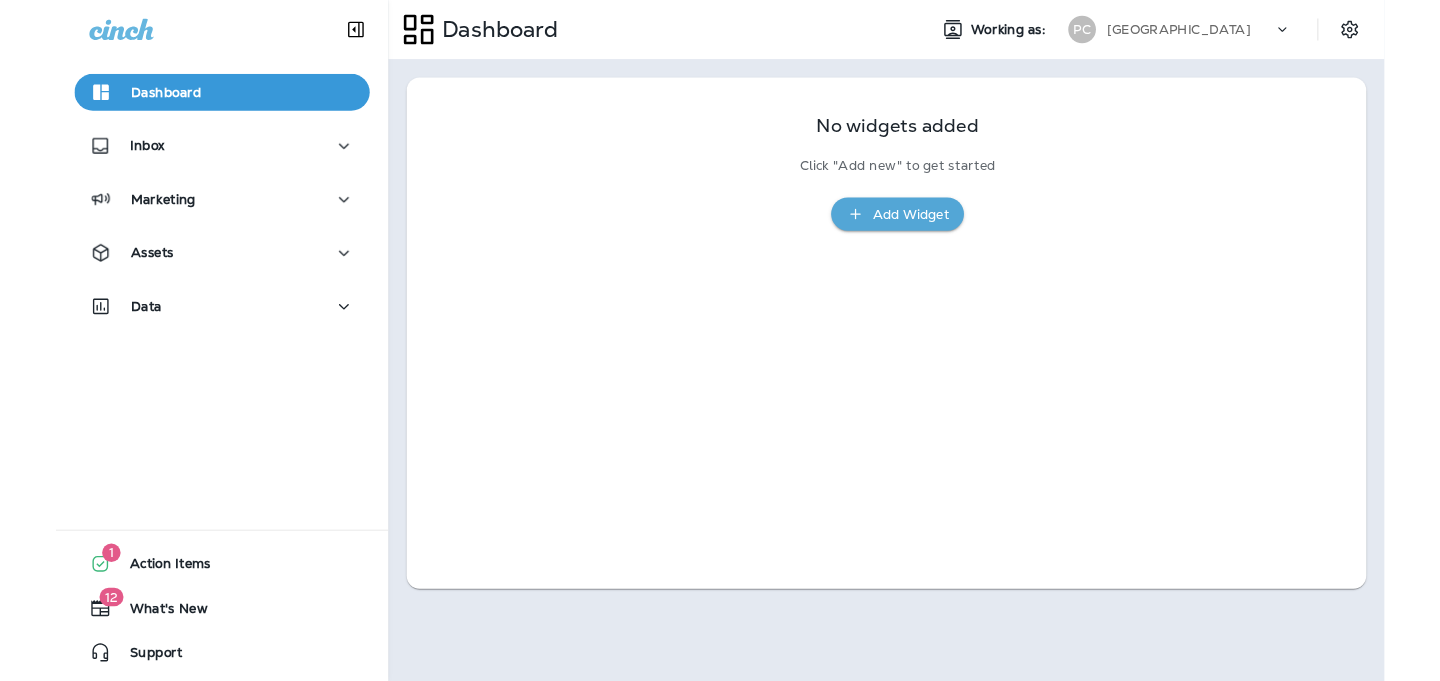 scroll, scrollTop: 0, scrollLeft: 0, axis: both 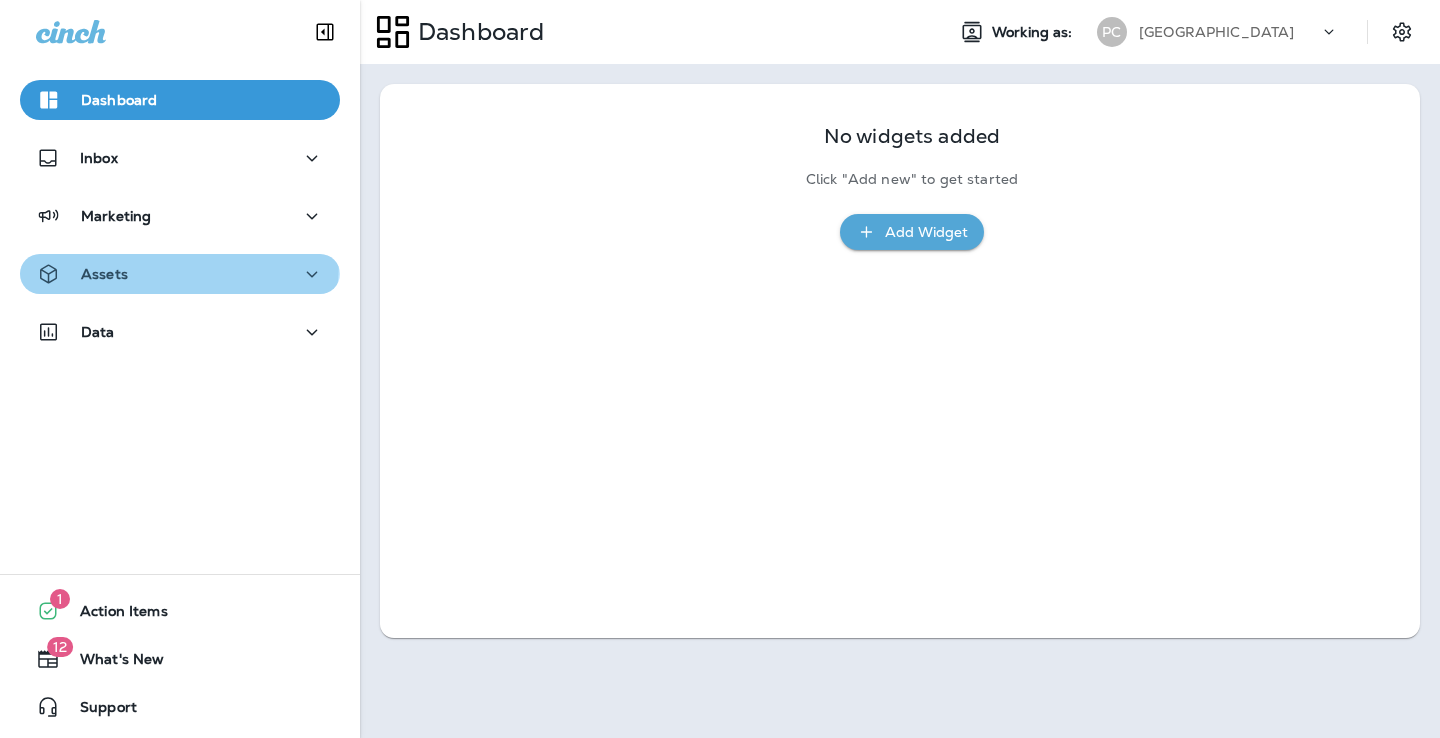 click on "Assets" at bounding box center (180, 274) 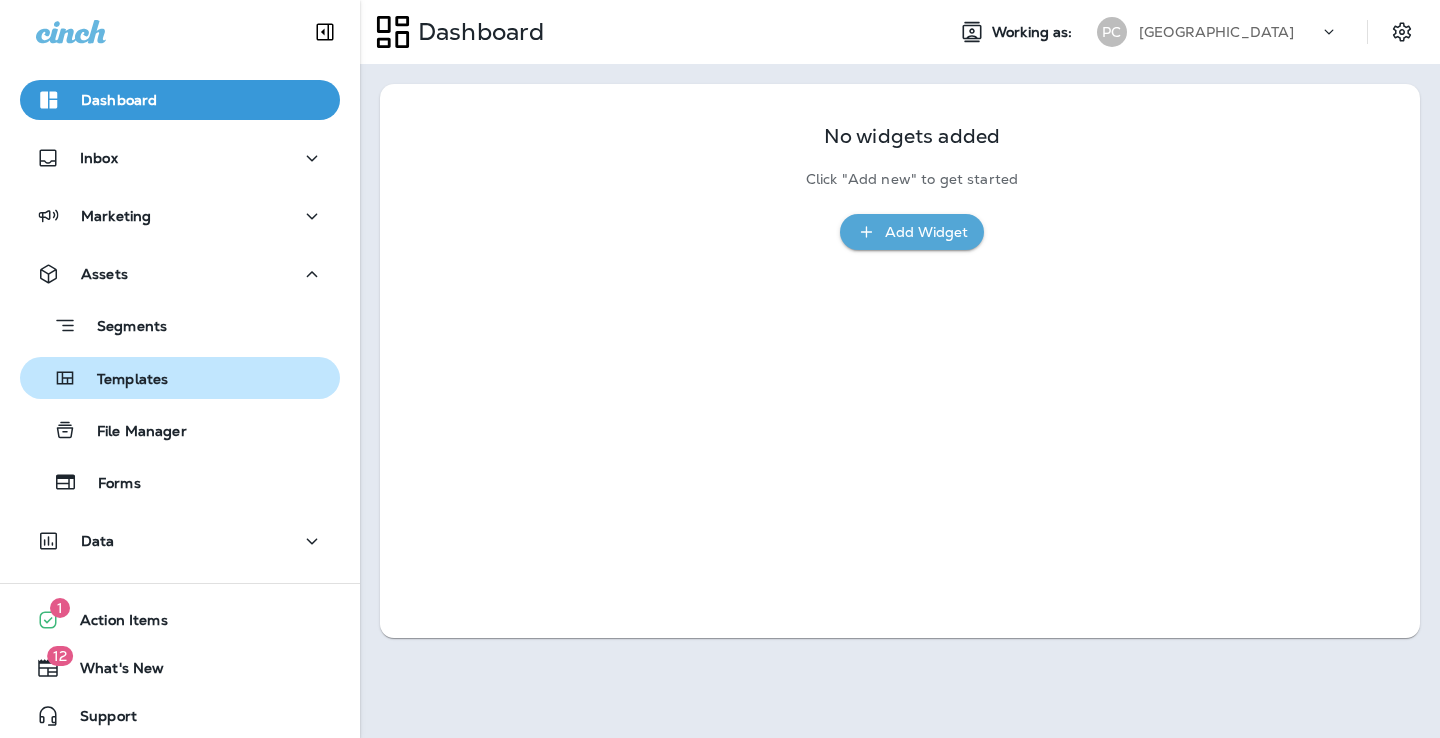 click on "Templates" at bounding box center [180, 378] 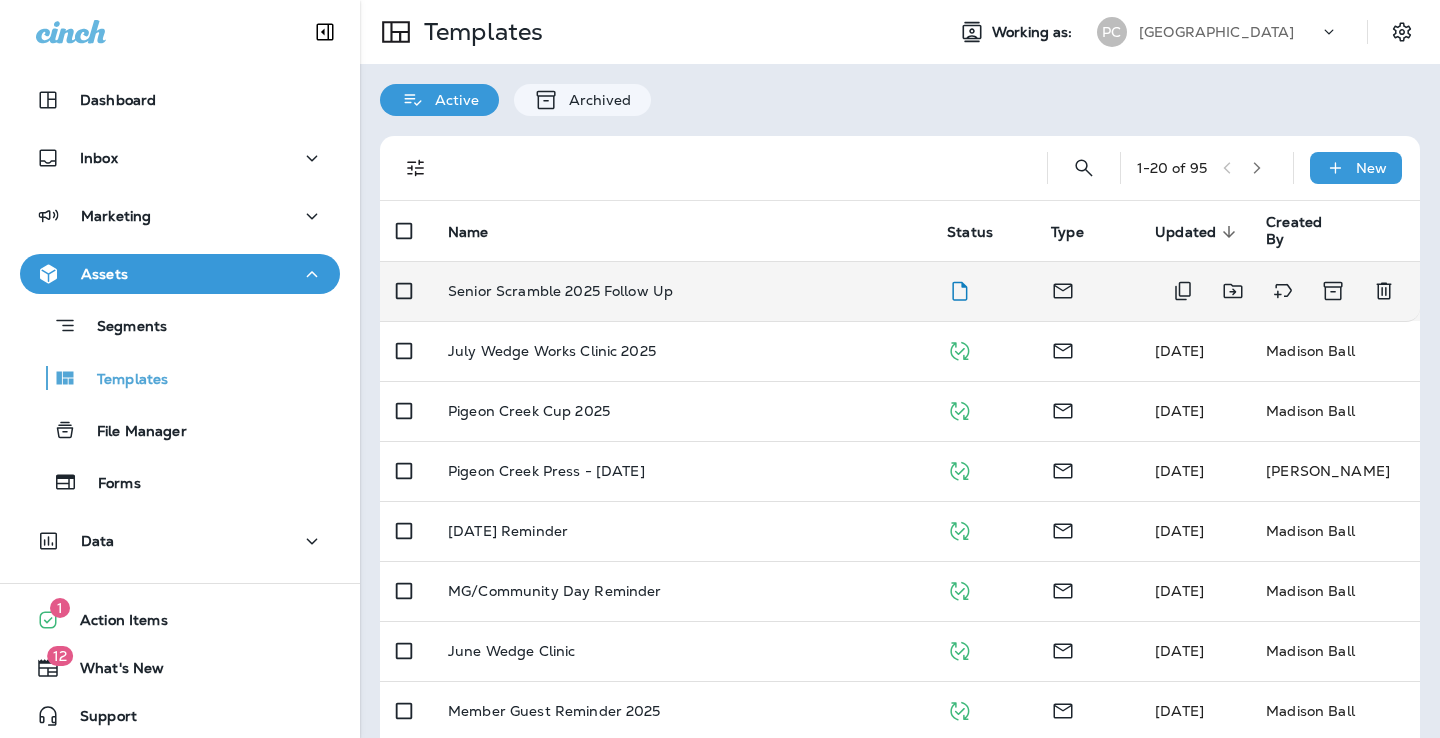 click on "Senior Scramble 2025 Follow Up" at bounding box center (681, 291) 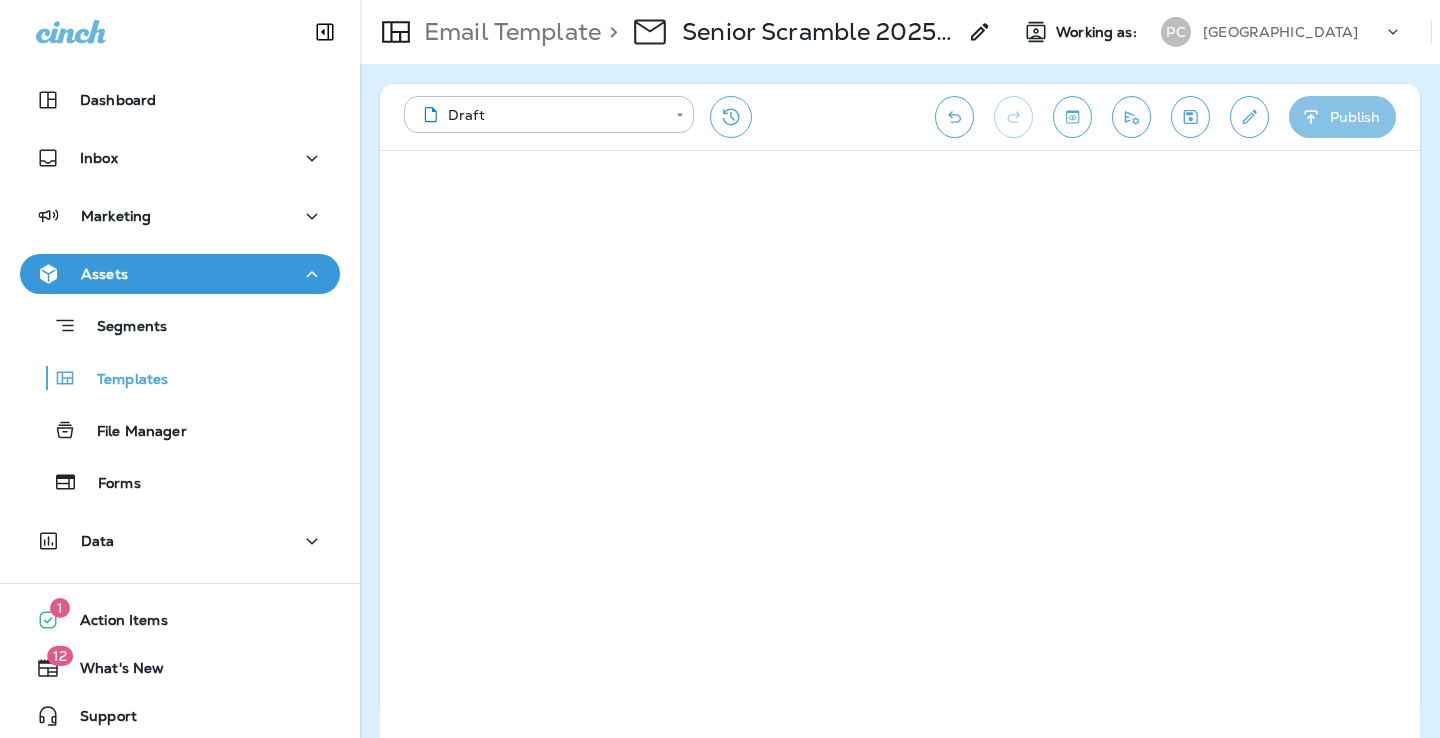 click on "Publish" at bounding box center [1342, 117] 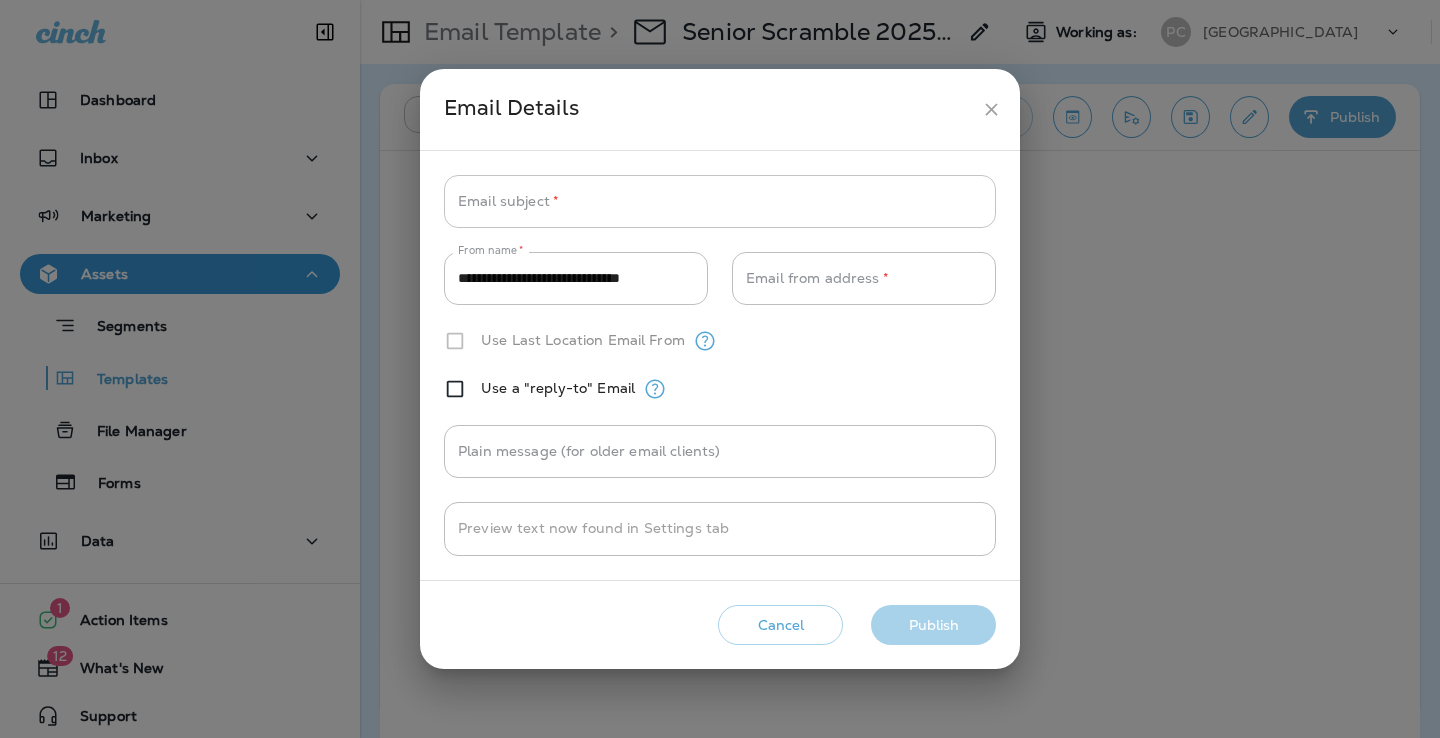 click on "Email subject   *" at bounding box center [720, 201] 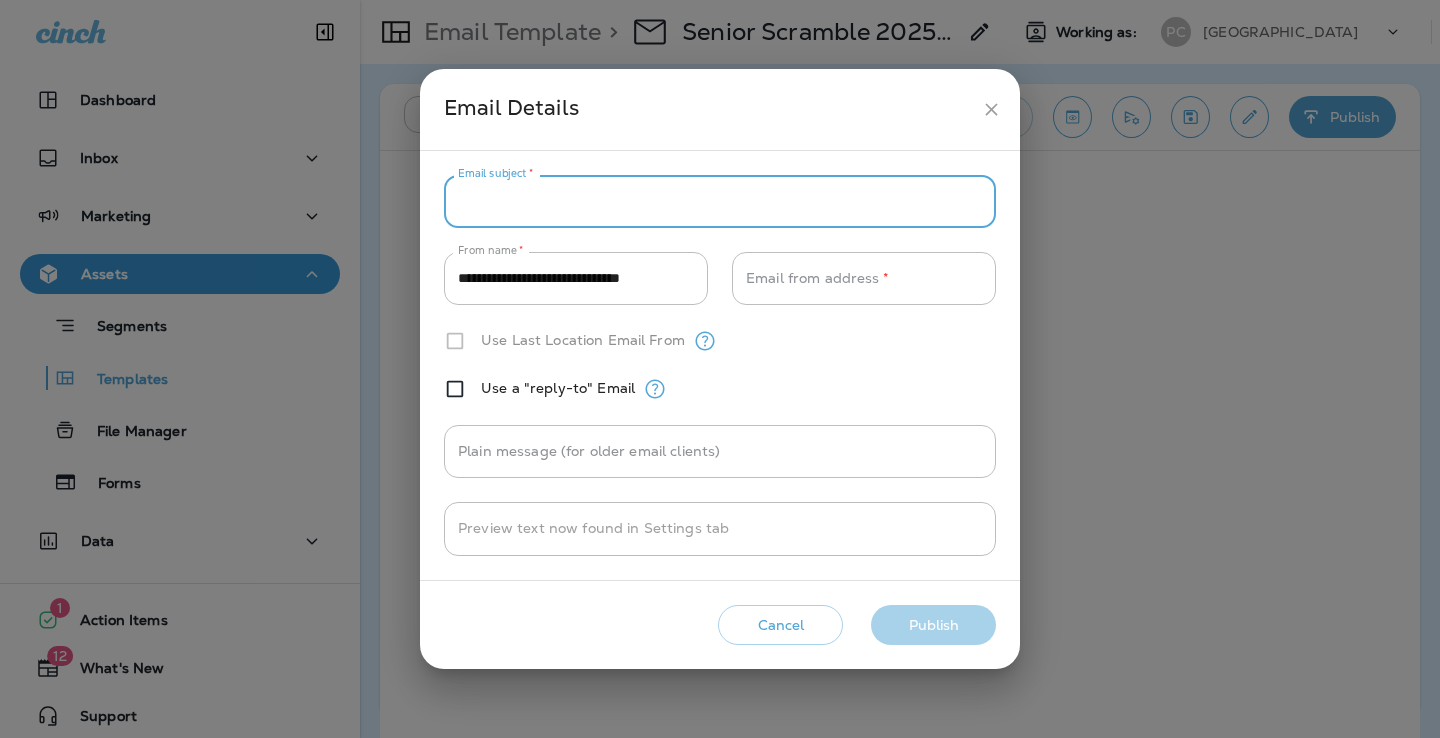 click on "Cancel" at bounding box center (780, 625) 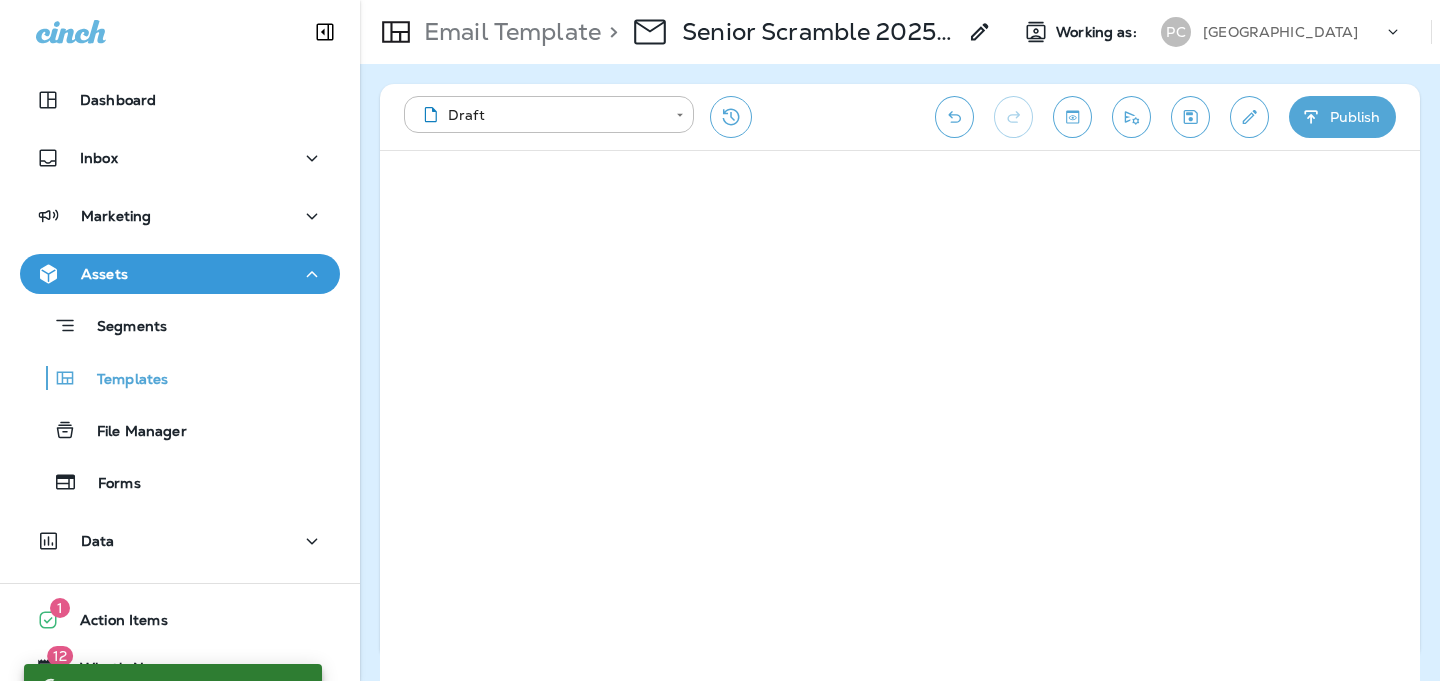 click on "Publish" at bounding box center [1342, 117] 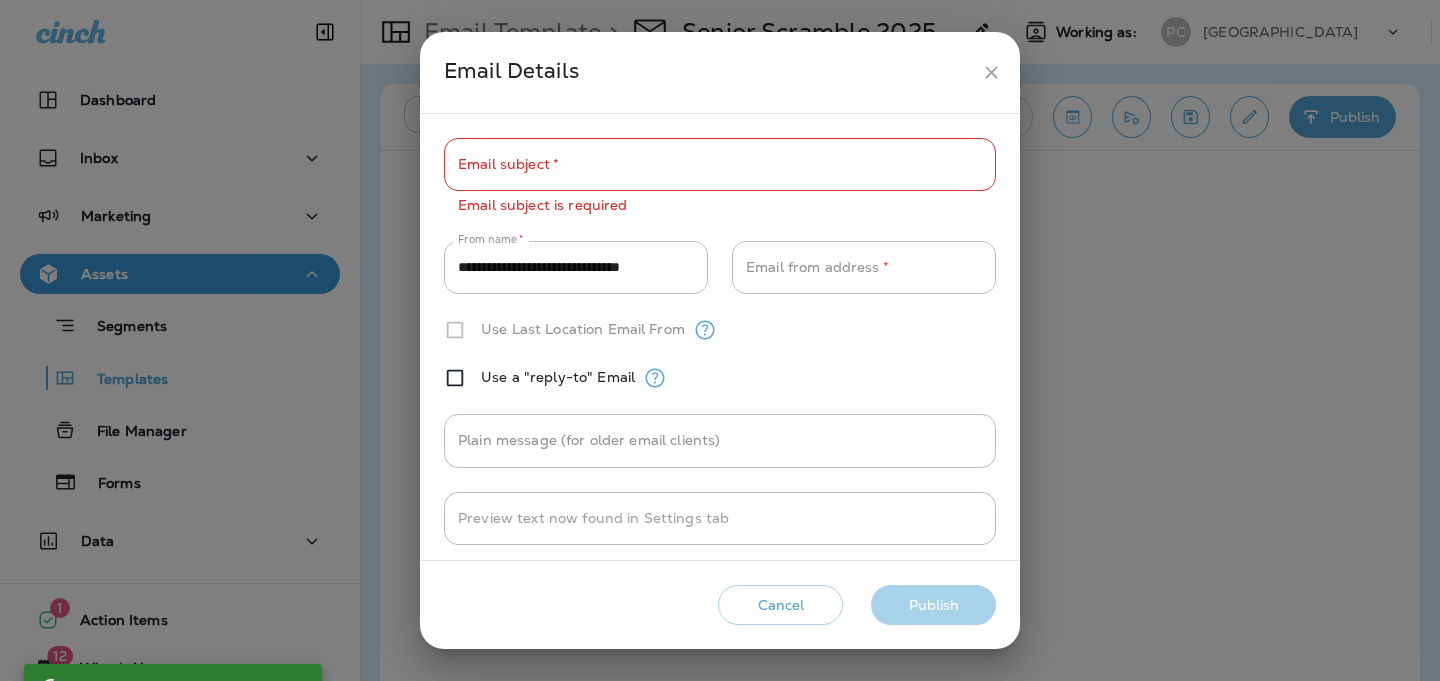 click on "Email subject   *" at bounding box center [720, 164] 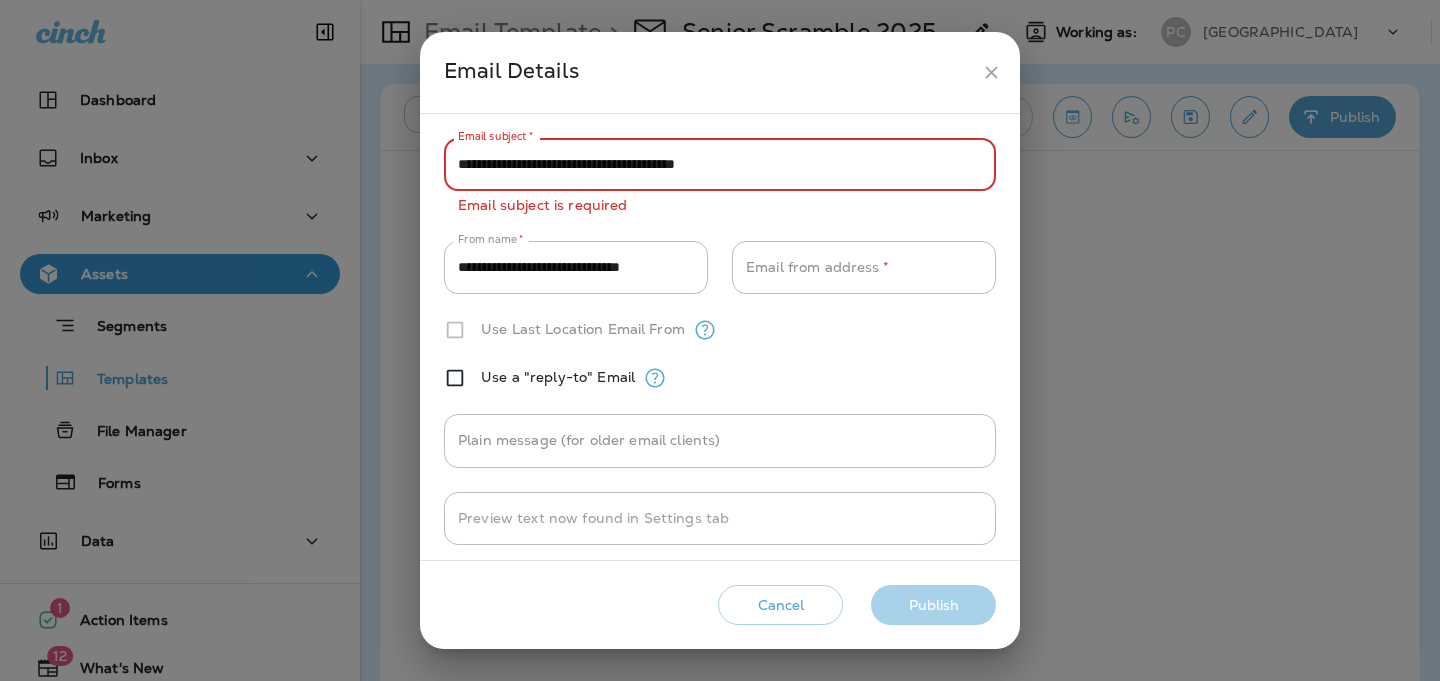 type on "**********" 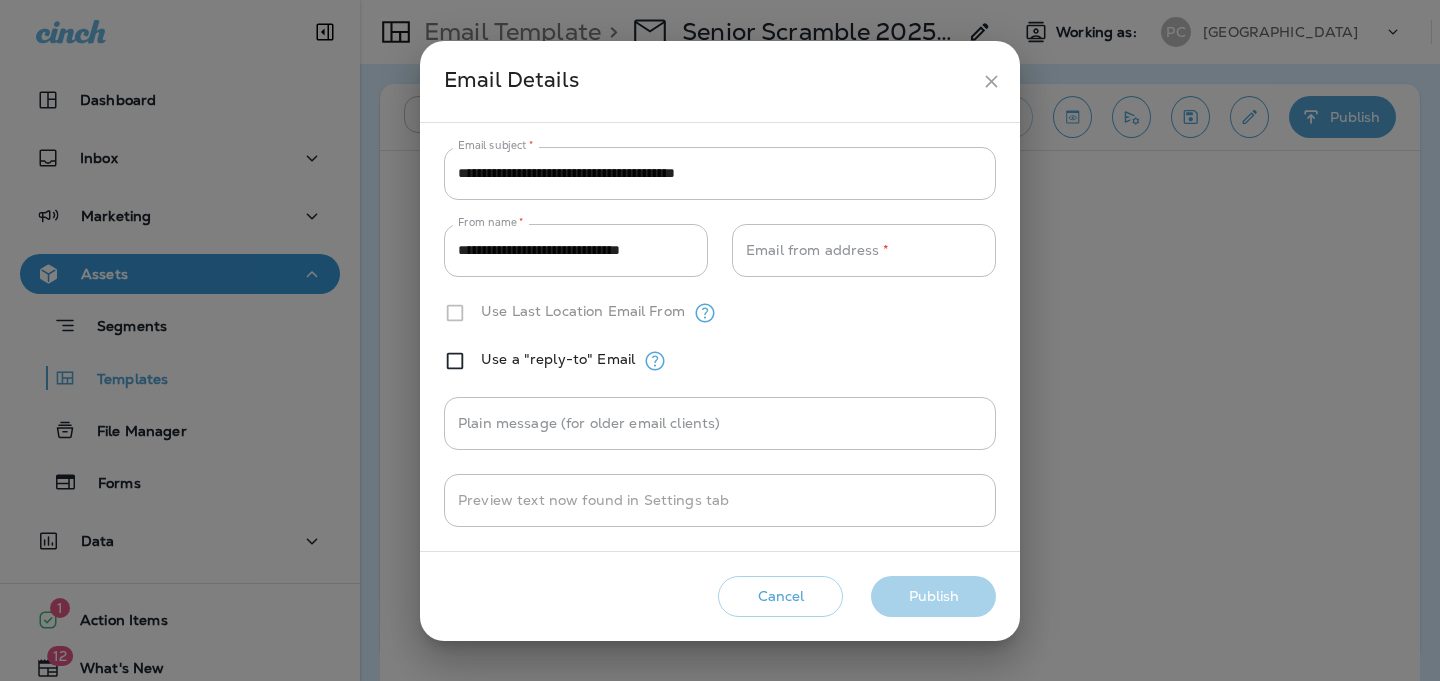 click on "**********" at bounding box center (720, 173) 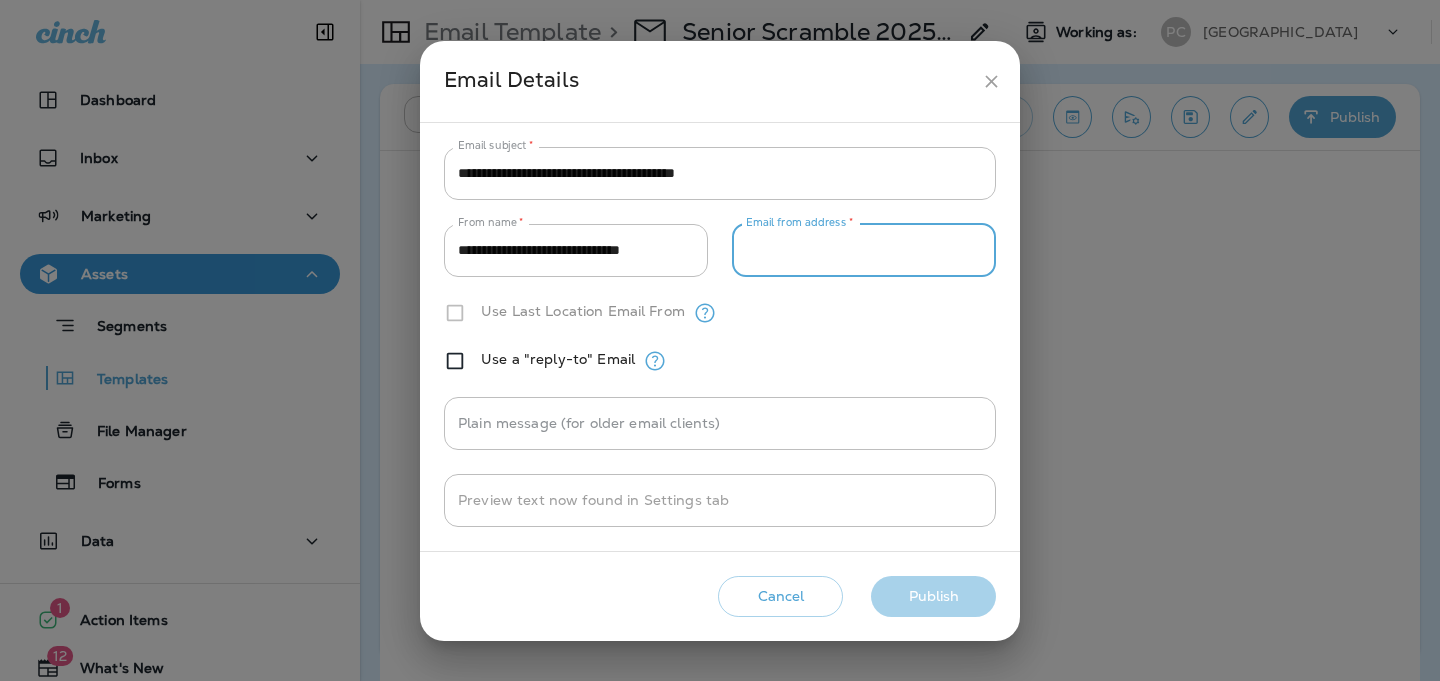 click on "Email from address   *" at bounding box center [864, 250] 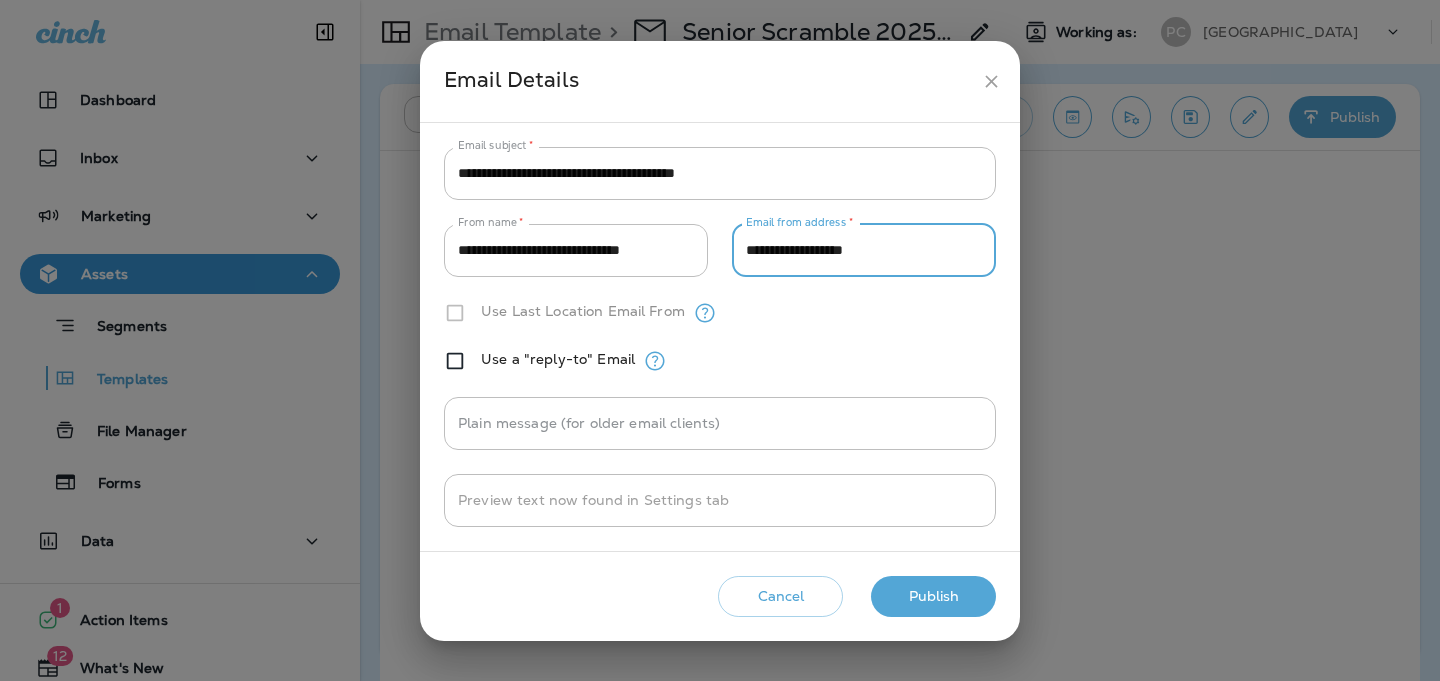 type on "**********" 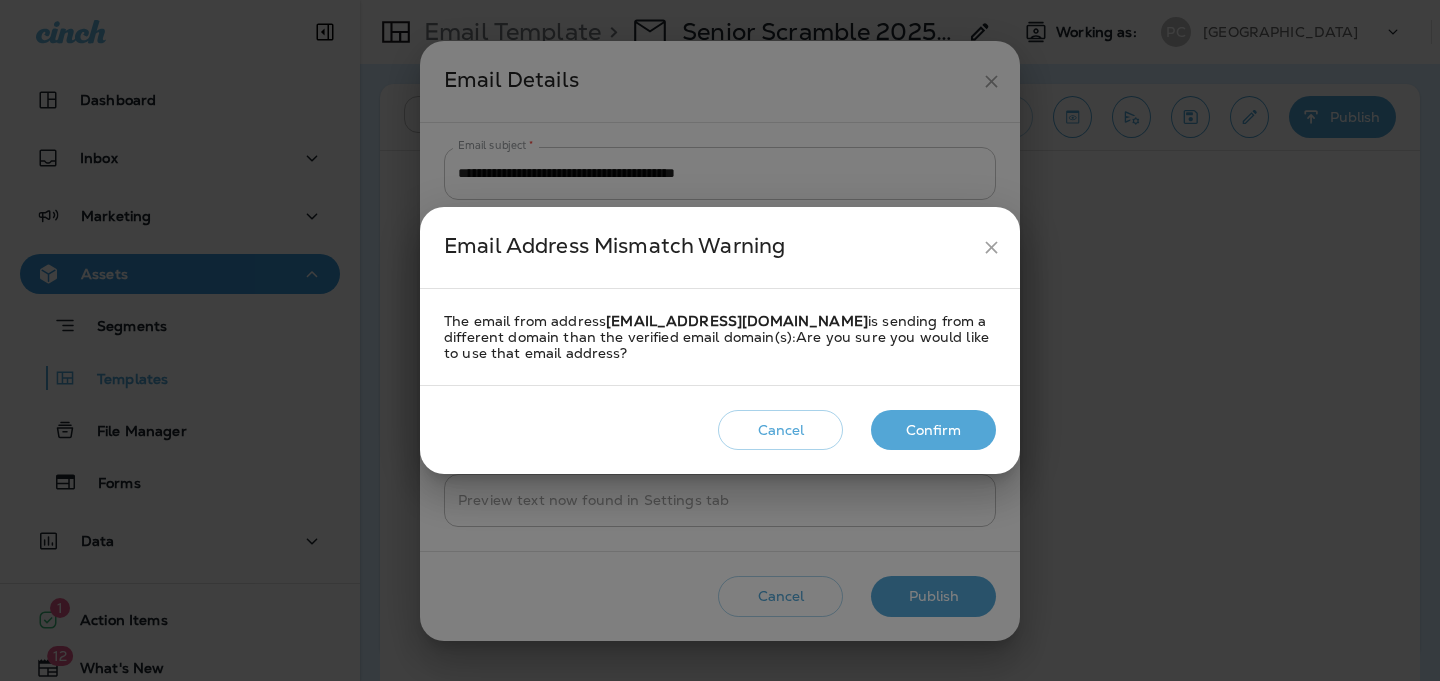 click on "Confirm" at bounding box center [933, 430] 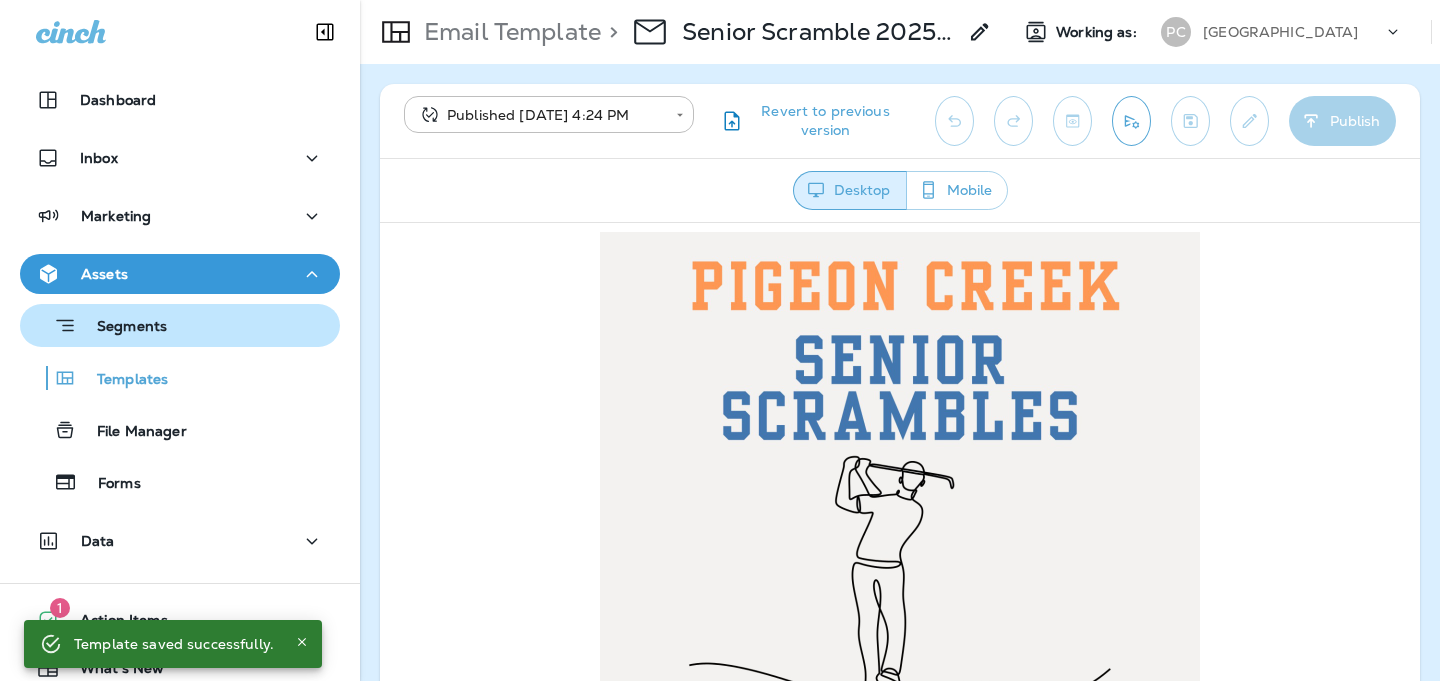 scroll, scrollTop: 0, scrollLeft: 0, axis: both 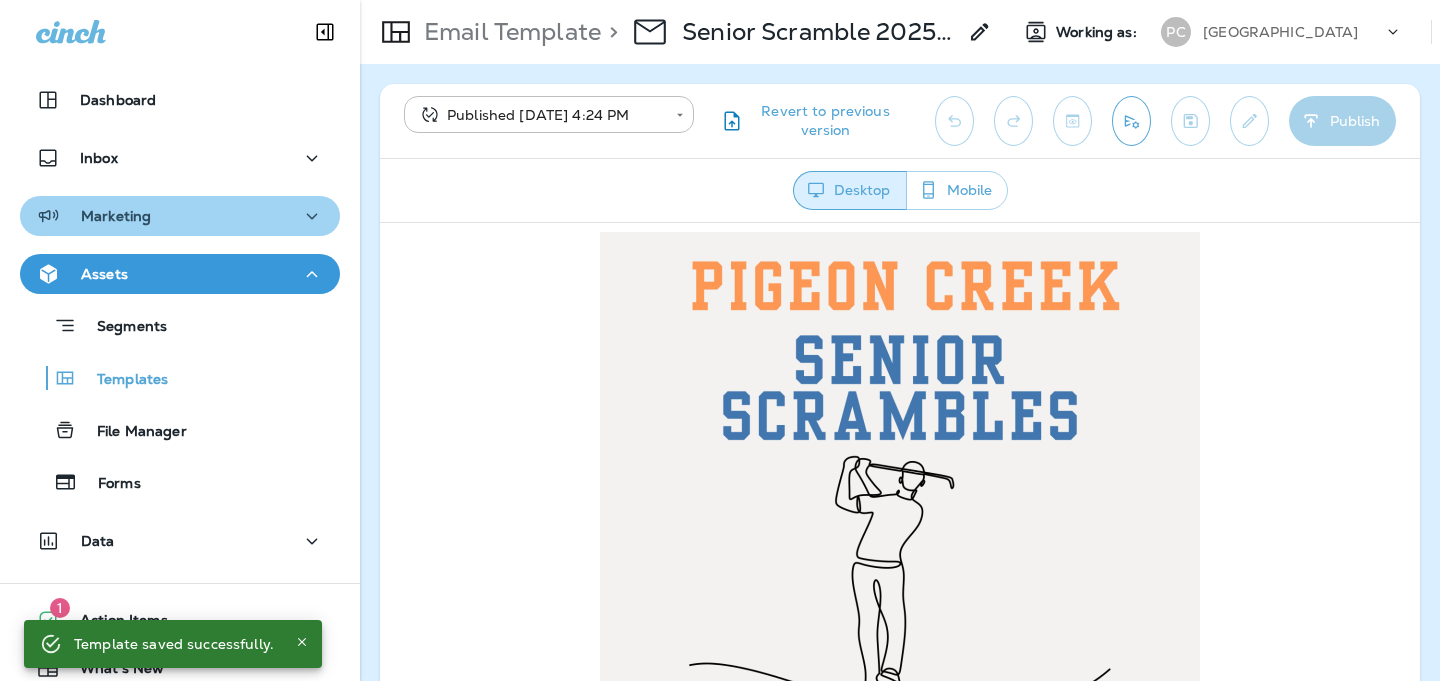 click on "Marketing" at bounding box center [180, 216] 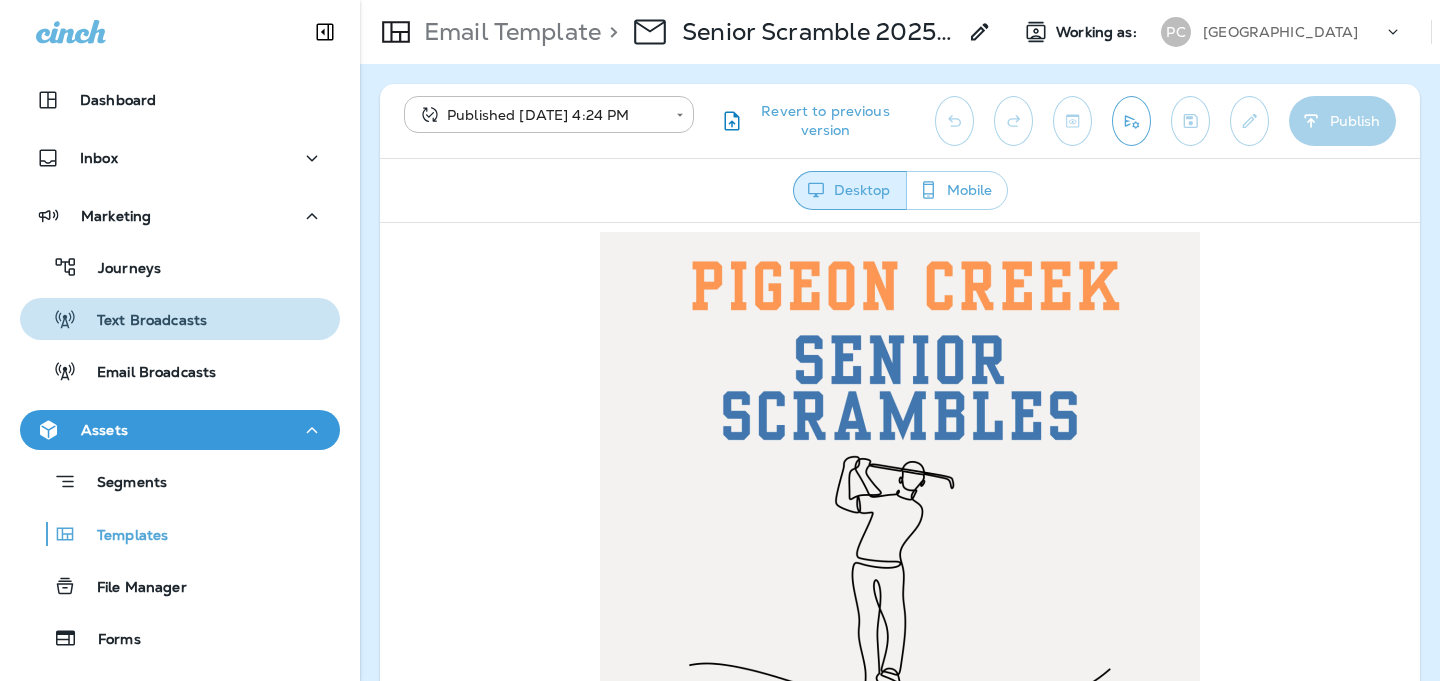 drag, startPoint x: 213, startPoint y: 323, endPoint x: 215, endPoint y: 345, distance: 22.090721 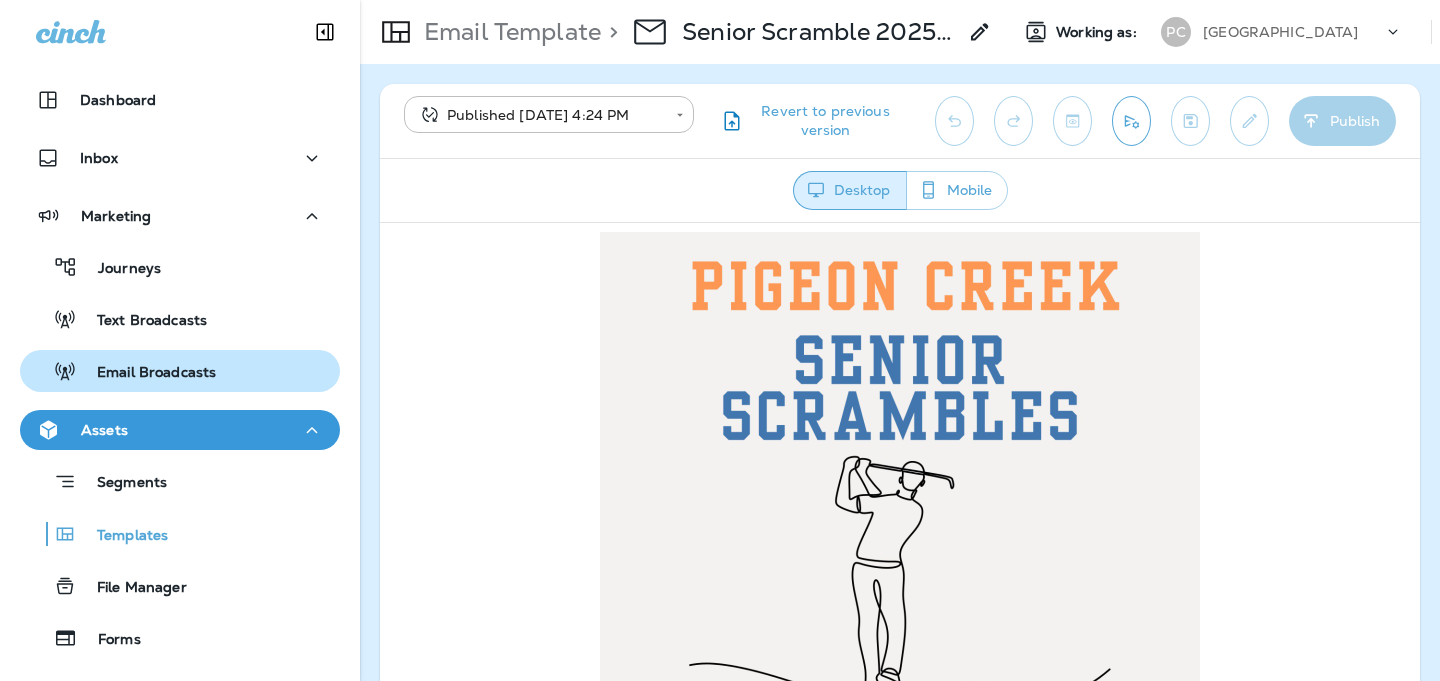 click on "Email Broadcasts" at bounding box center (180, 371) 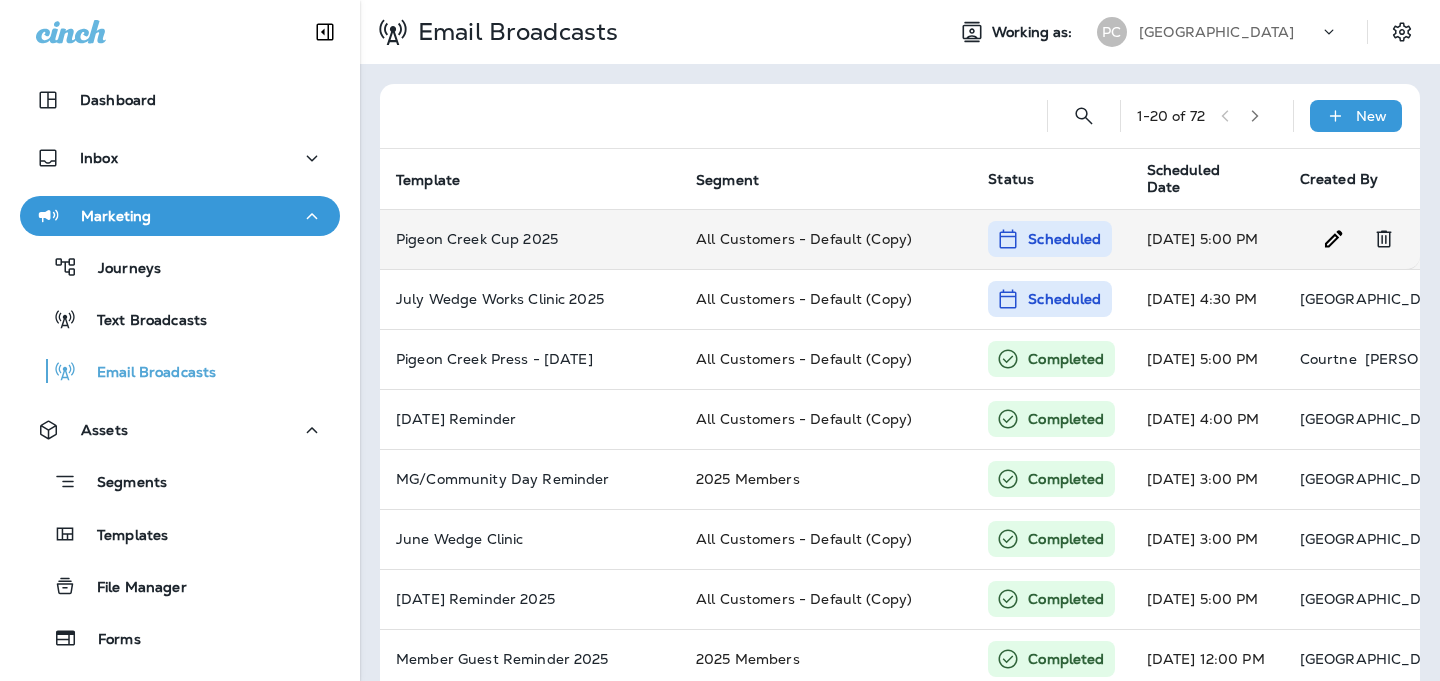 click on "All Customers - Default (Copy)" at bounding box center [826, 239] 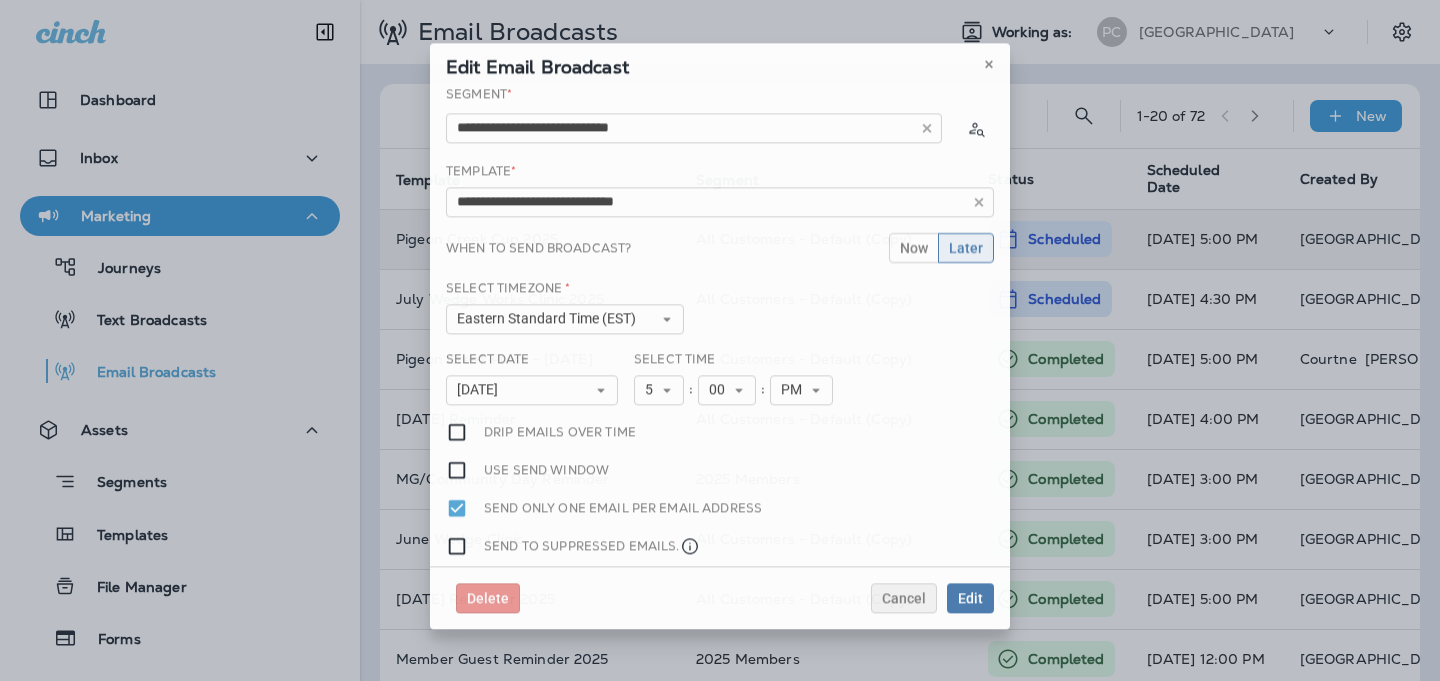 type on "**********" 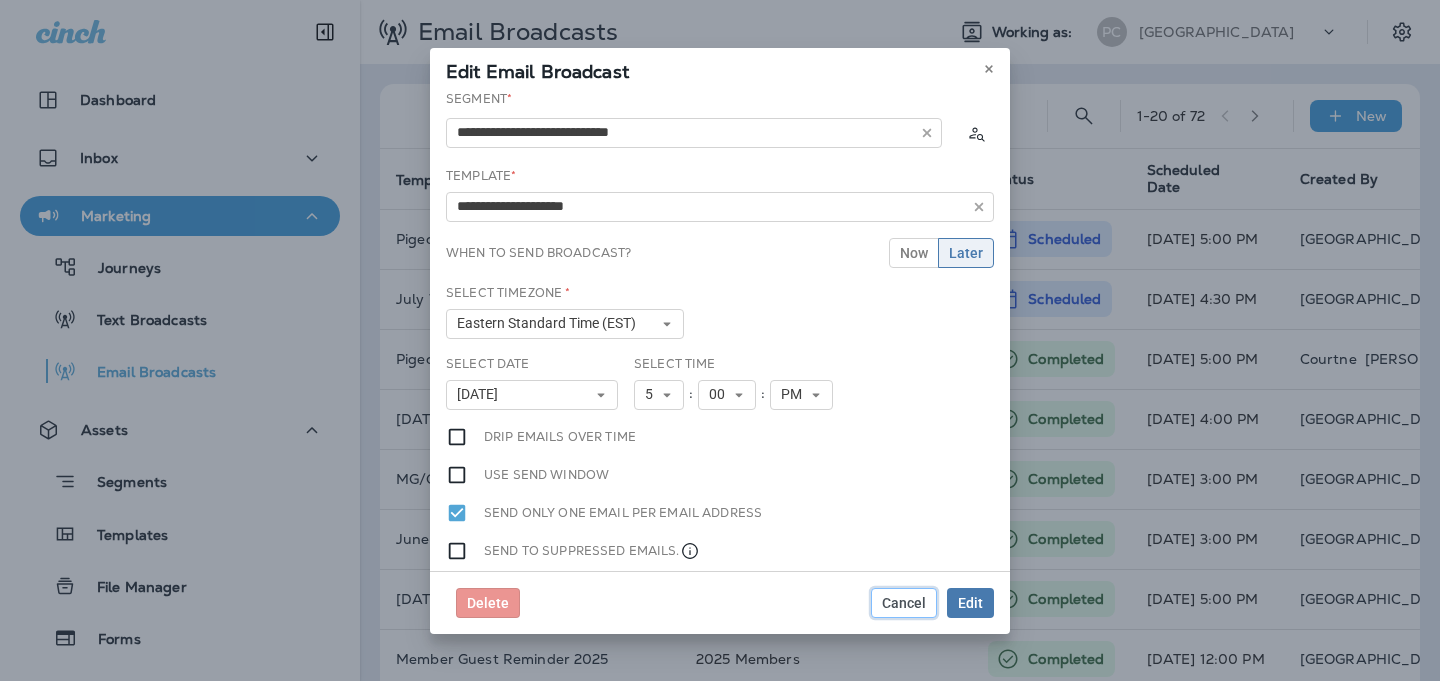 click on "Cancel" at bounding box center [904, 603] 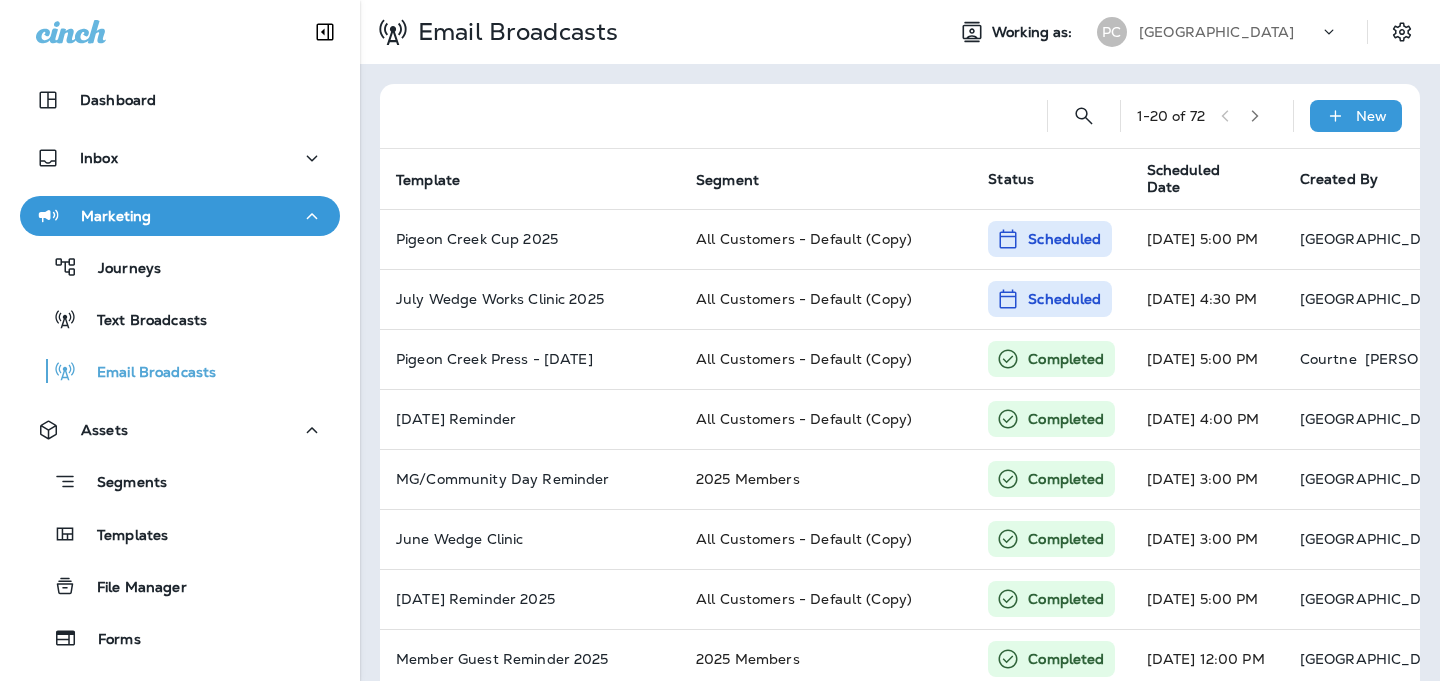 click on "1  -  20   of 72 New" at bounding box center [904, 116] 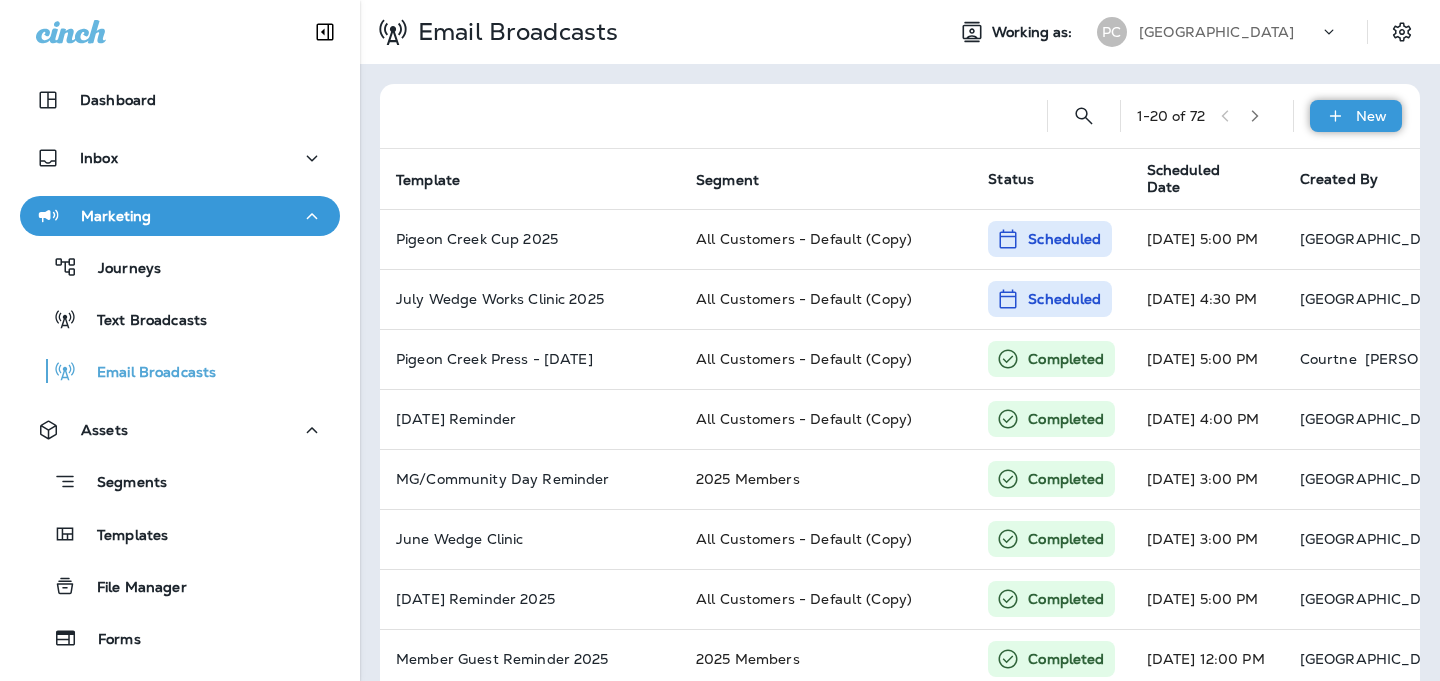click on "New" at bounding box center (1356, 116) 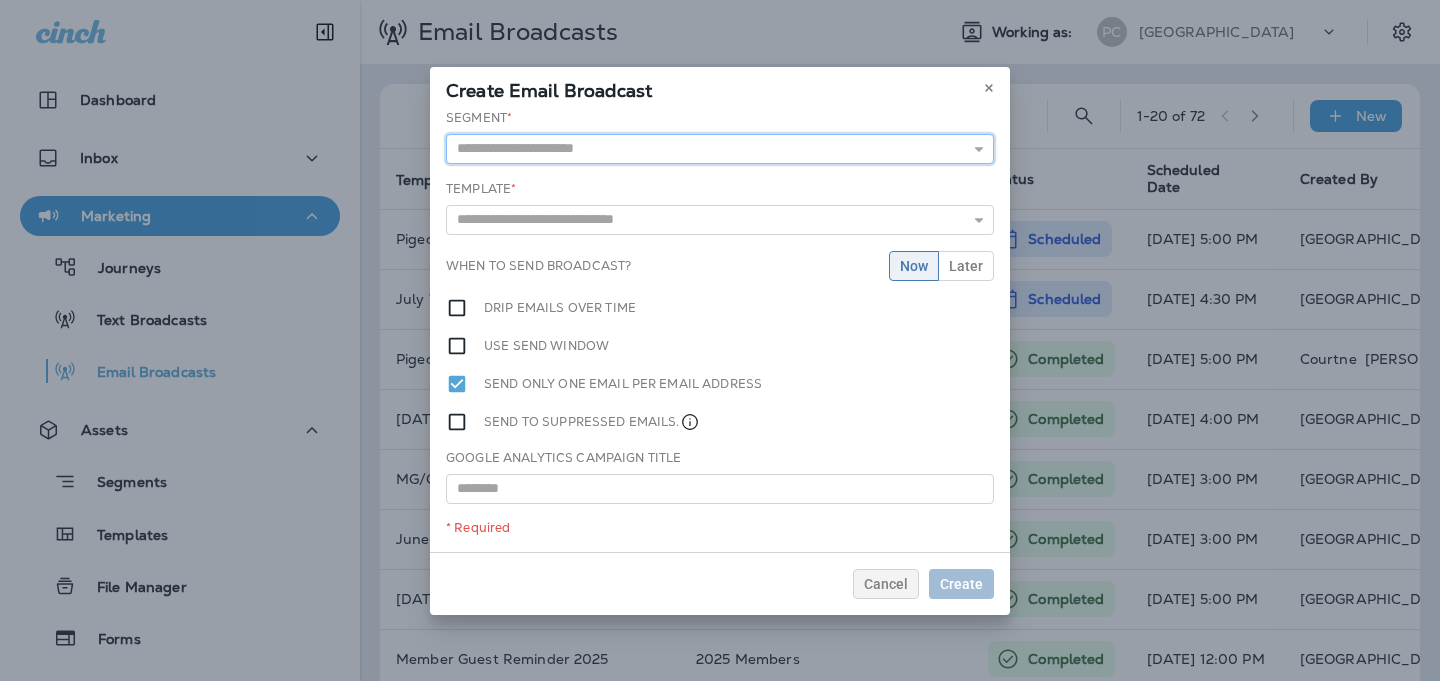 click at bounding box center (720, 149) 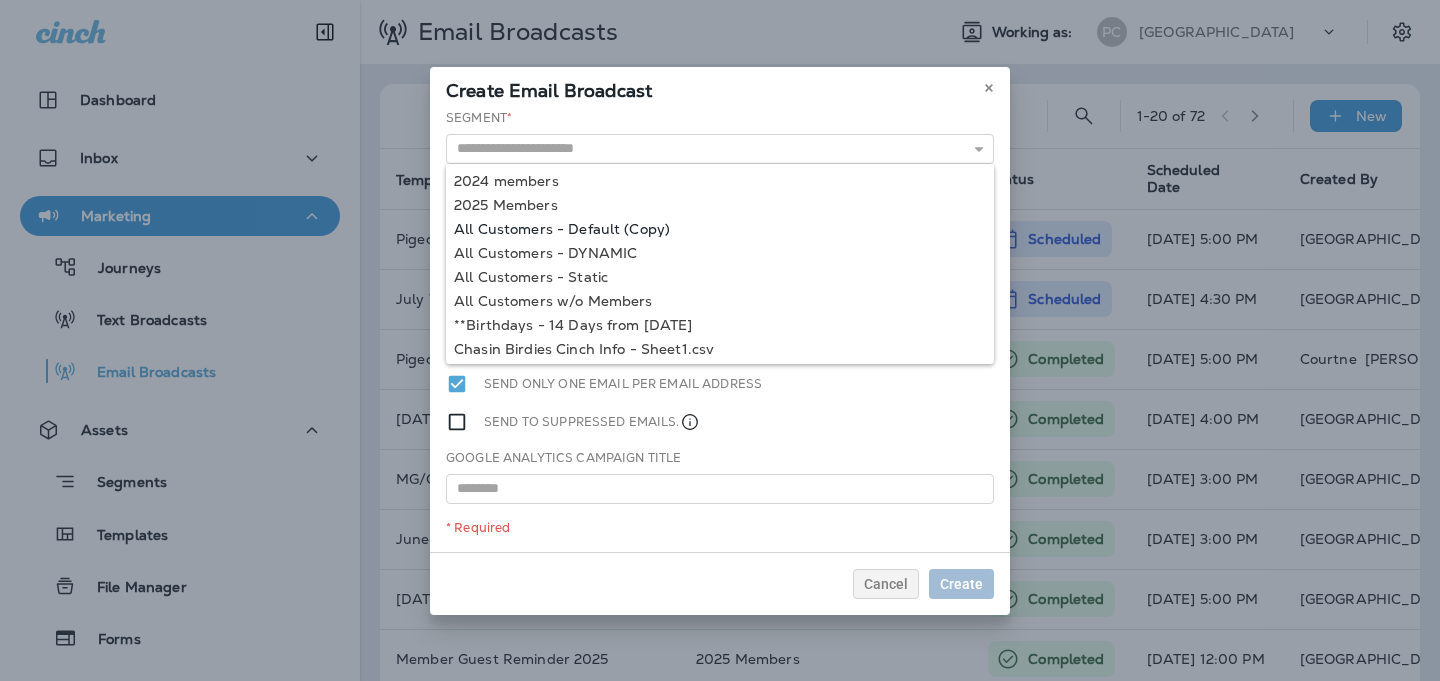 type on "**********" 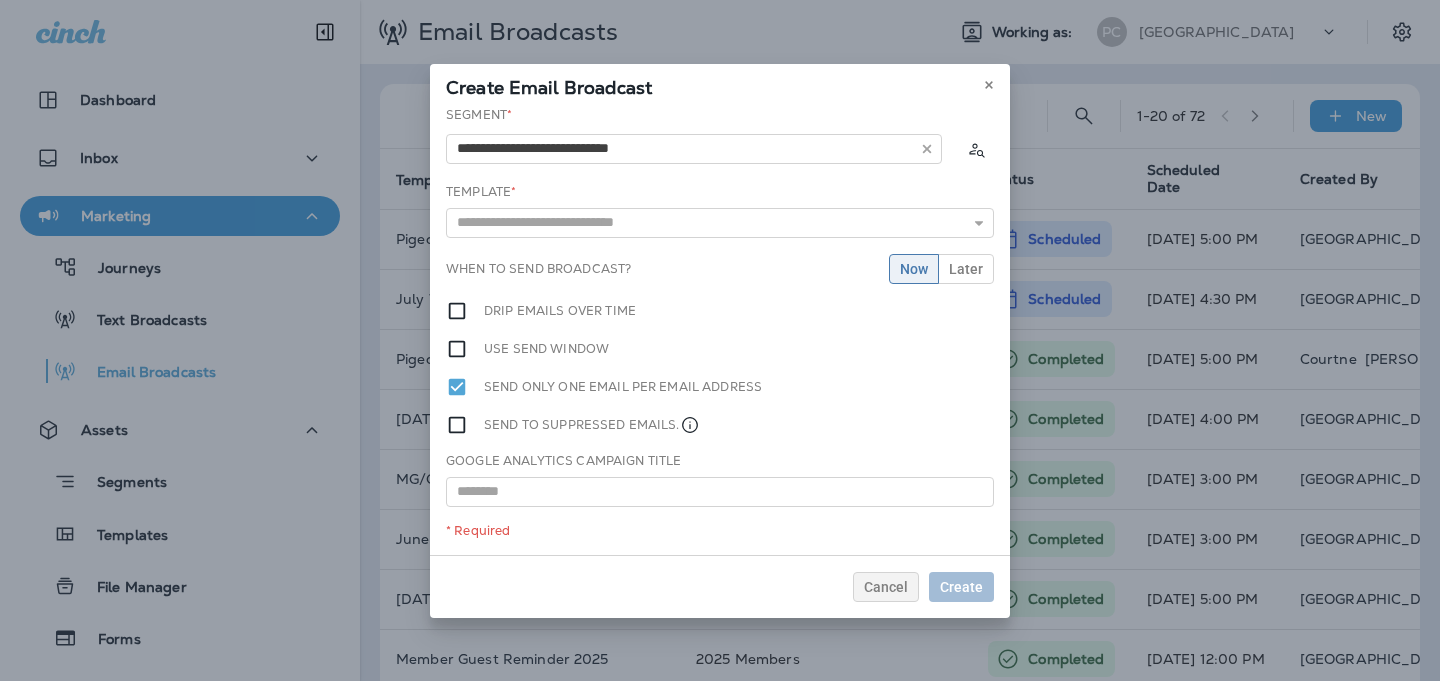 click on "**********" at bounding box center [720, 330] 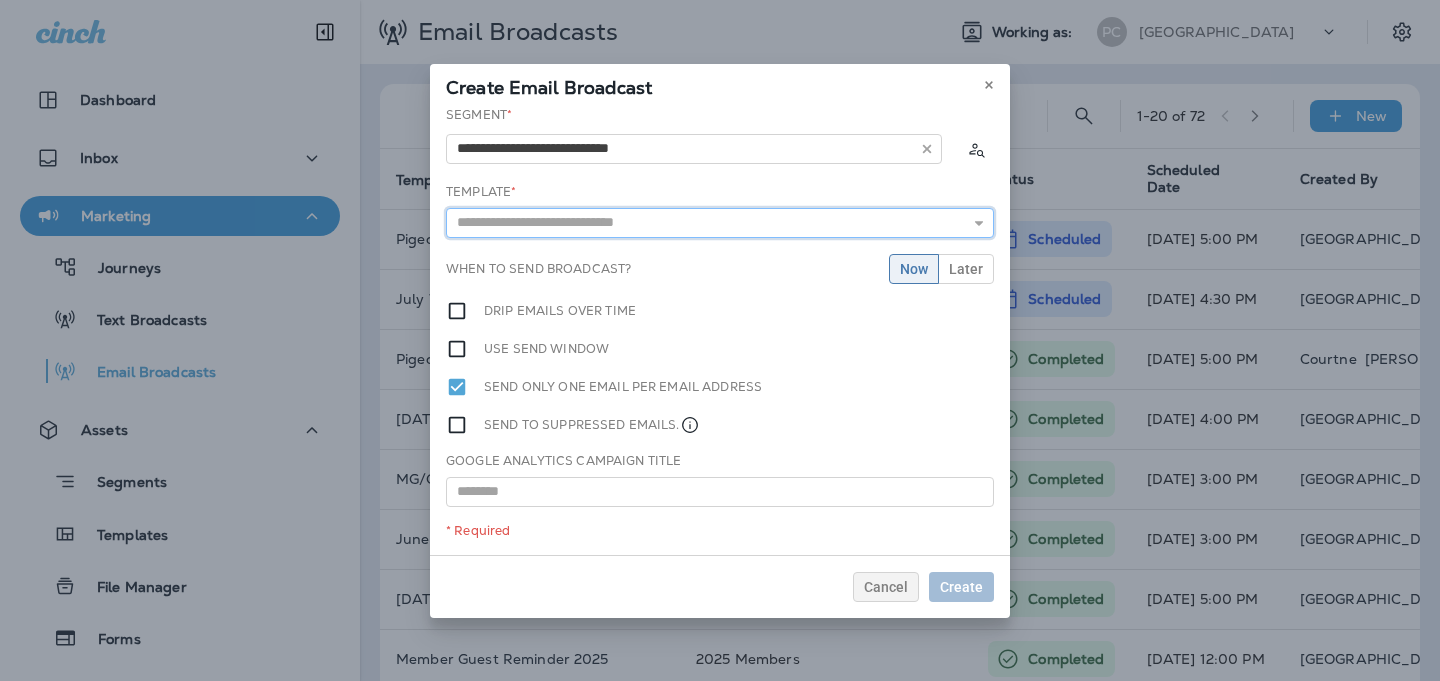 click at bounding box center [720, 223] 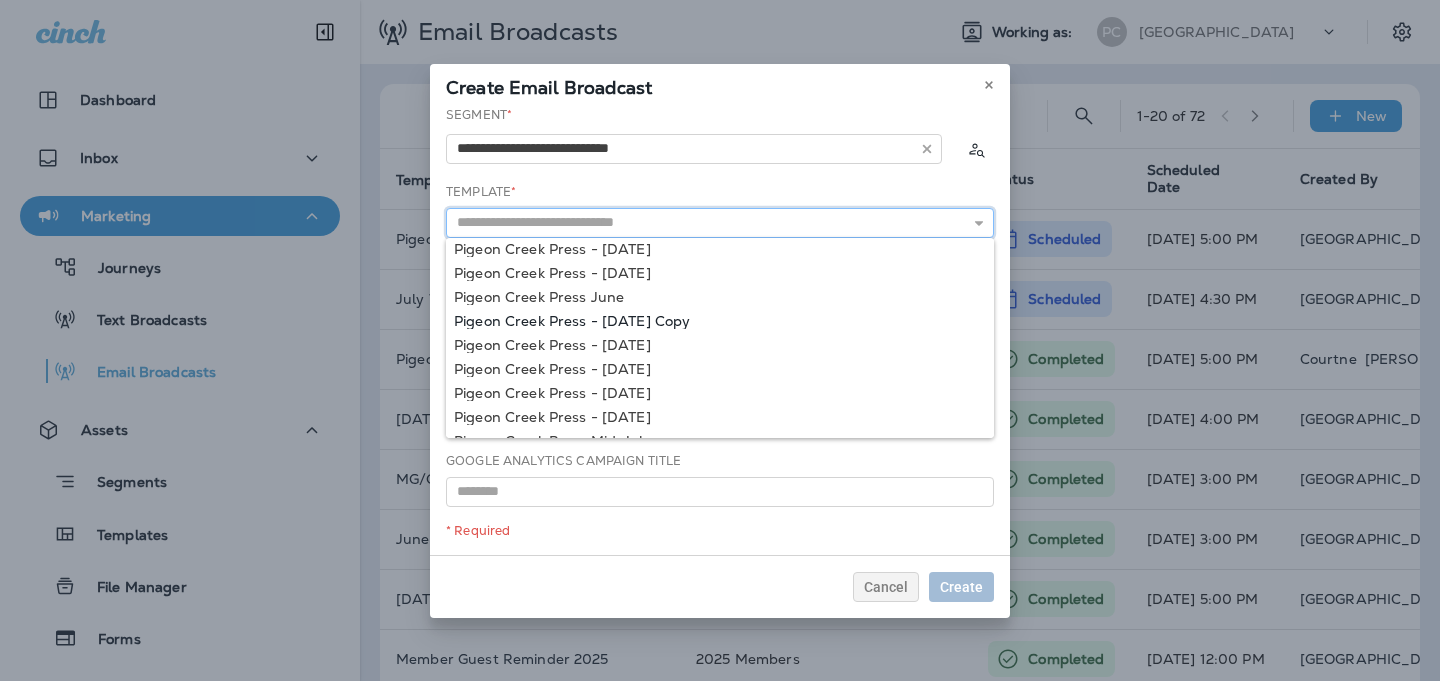 scroll, scrollTop: 1490, scrollLeft: 0, axis: vertical 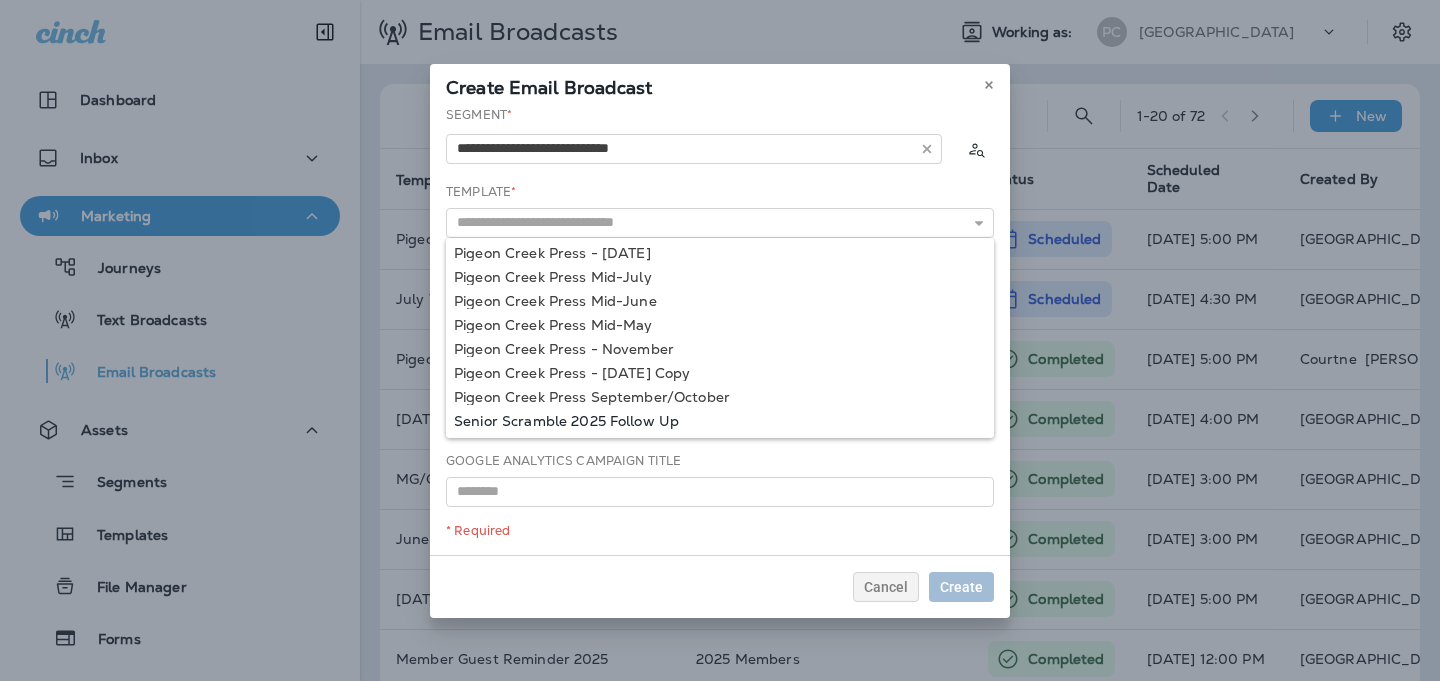 type on "**********" 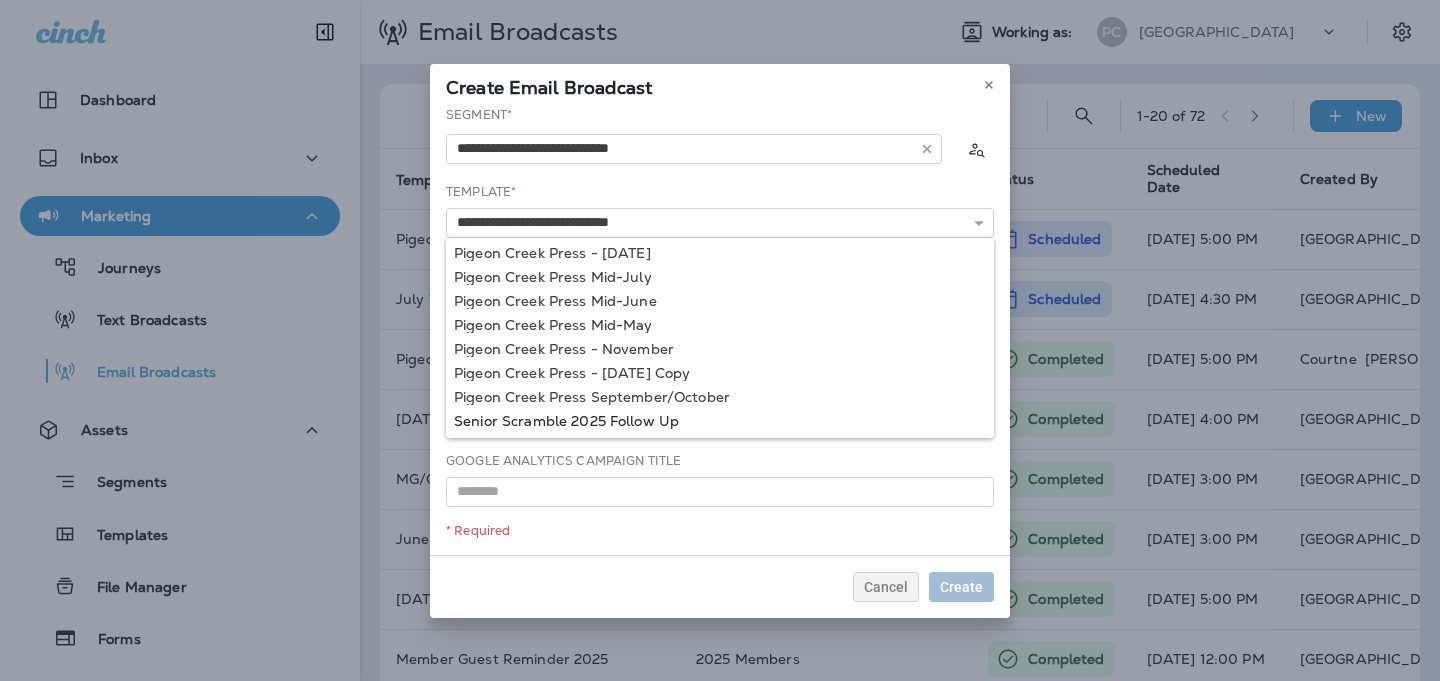 click on "**********" at bounding box center (720, 330) 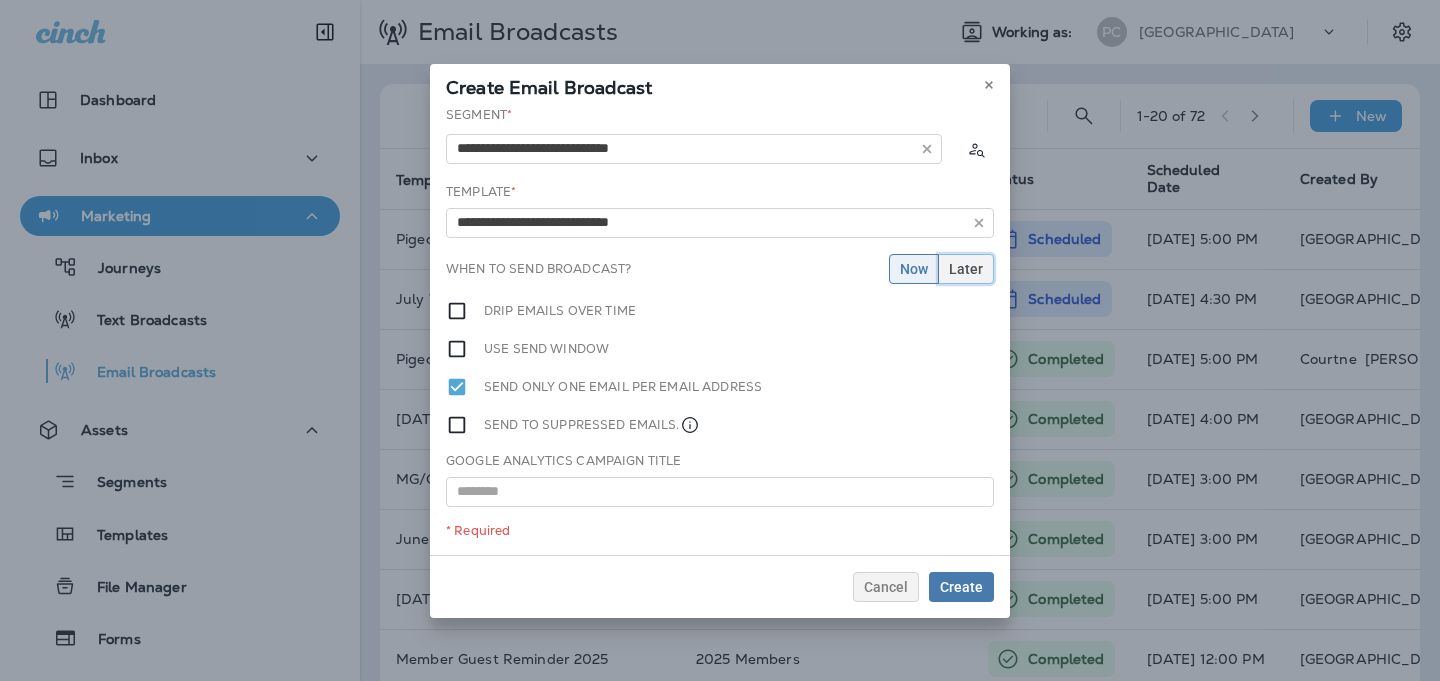 click on "Later" at bounding box center [966, 269] 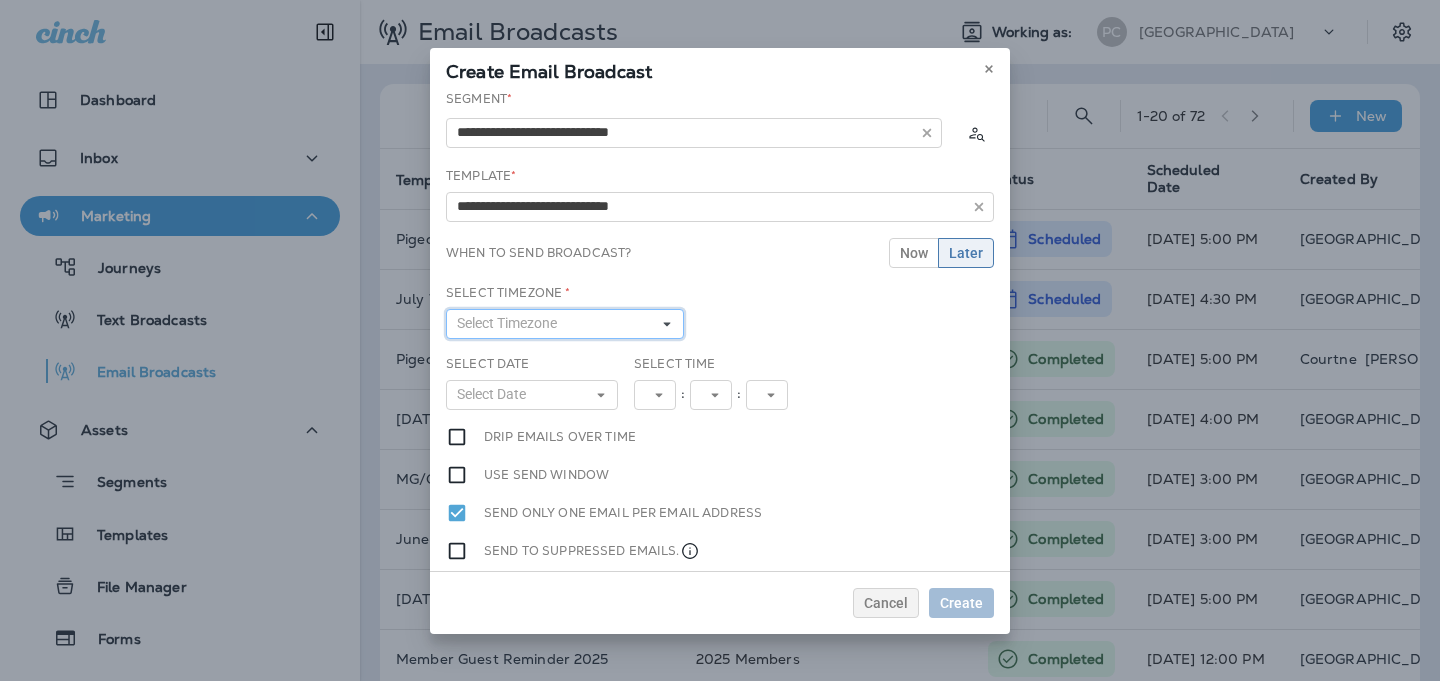 click on "Select Timezone" at bounding box center [511, 323] 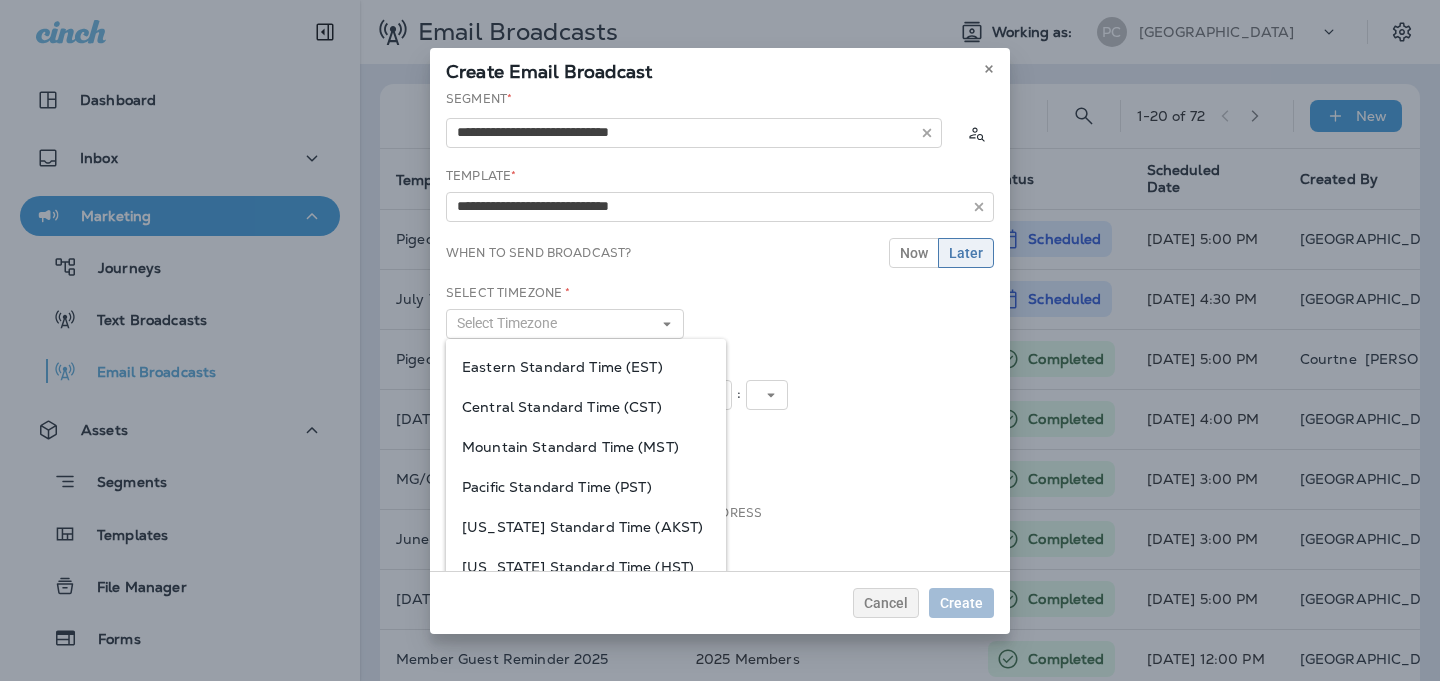 click on "Eastern Standard Time (EST)" at bounding box center [586, 367] 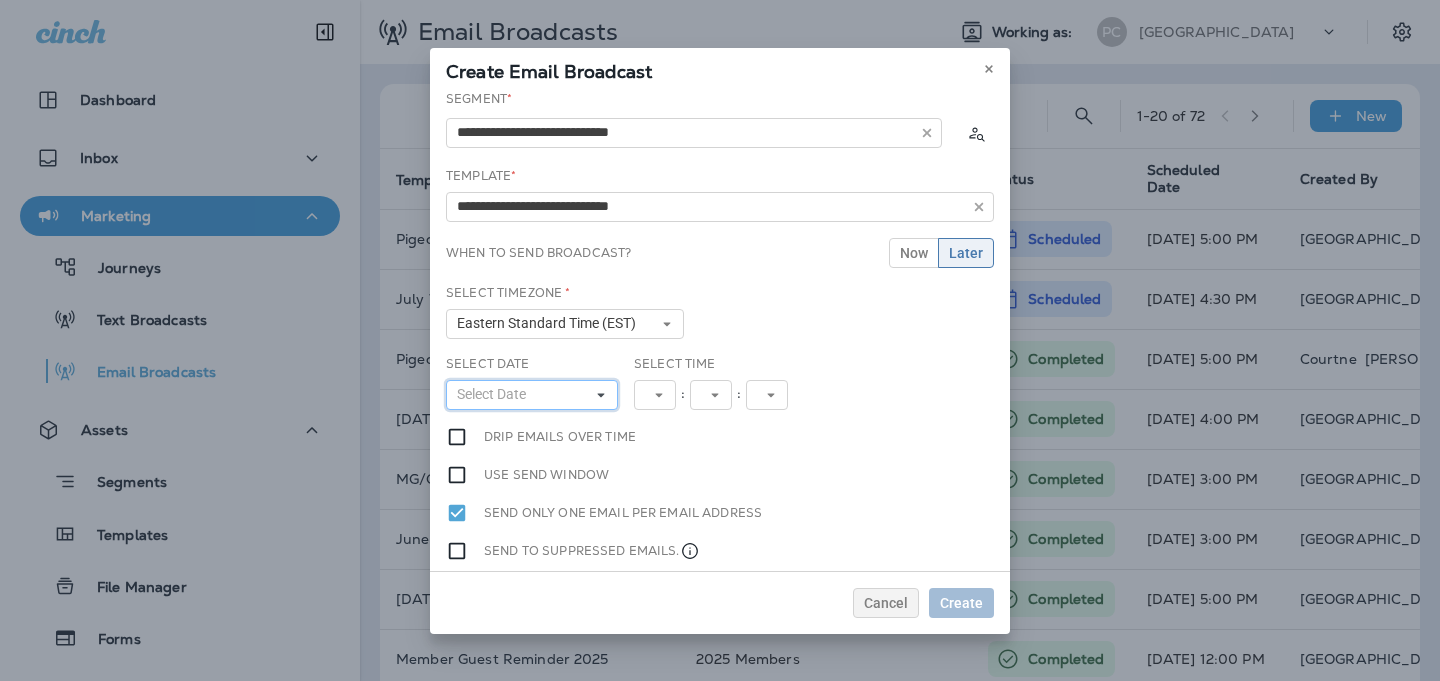 click on "Select Date" at bounding box center (532, 395) 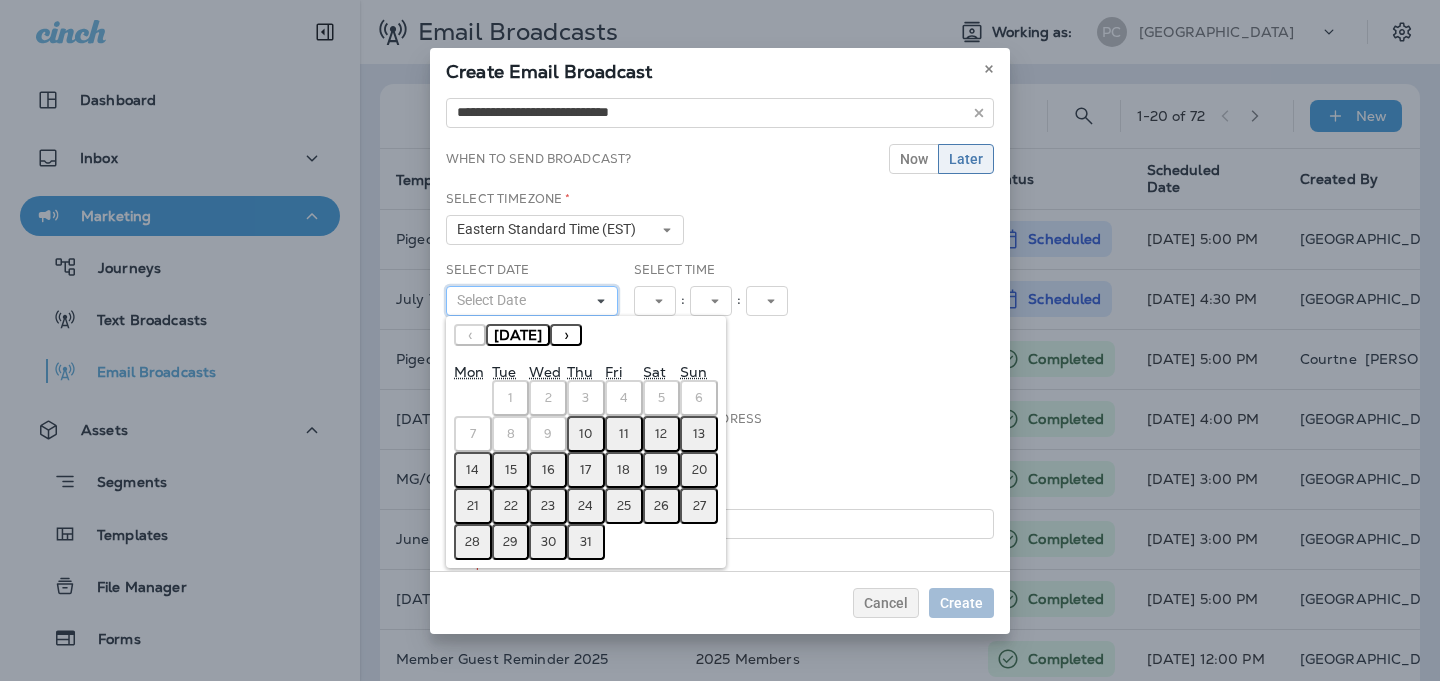 scroll, scrollTop: 97, scrollLeft: 0, axis: vertical 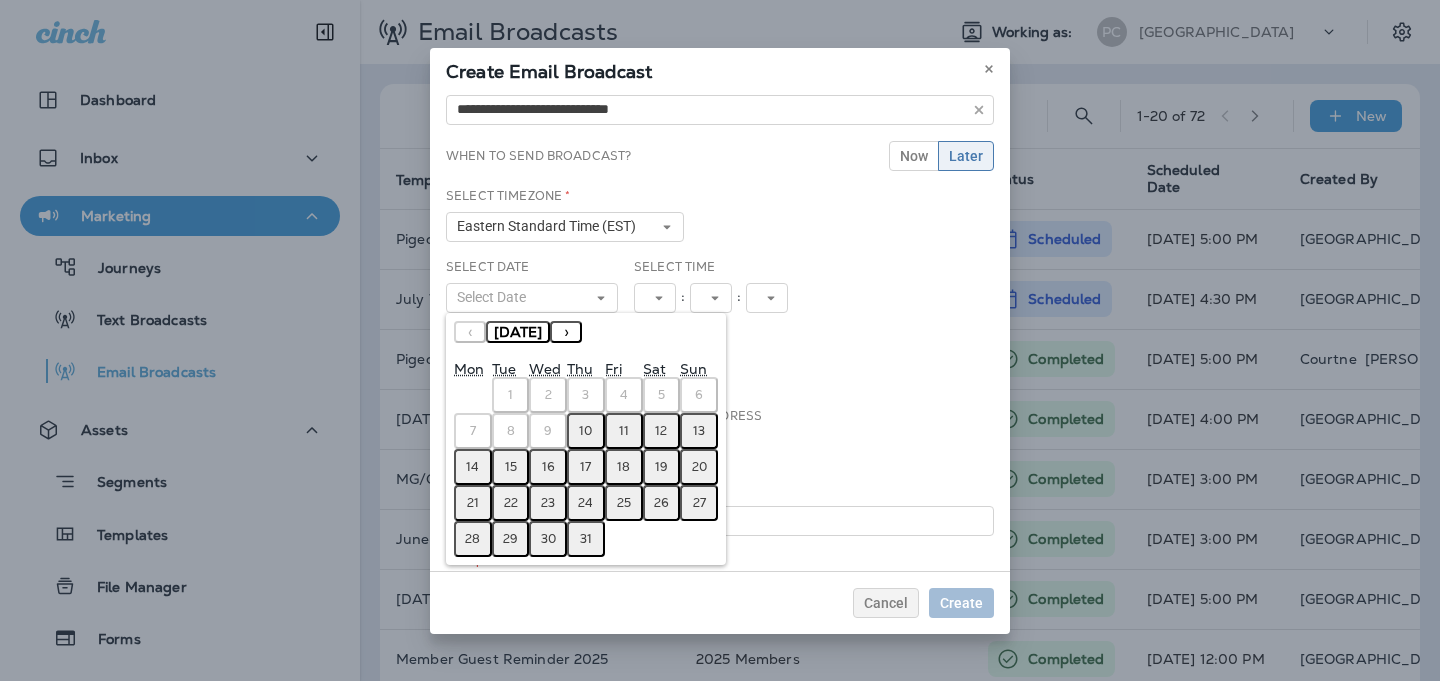 click on "29" at bounding box center [510, 539] 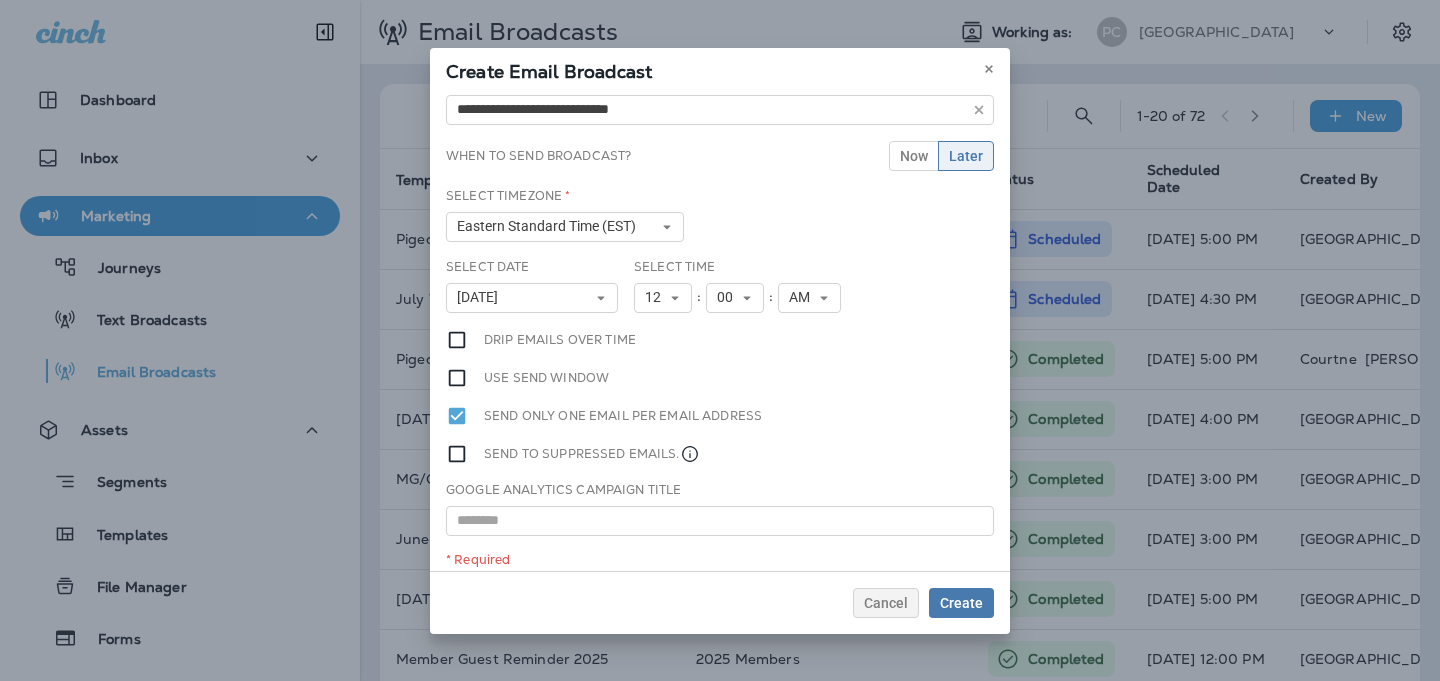 scroll, scrollTop: 110, scrollLeft: 0, axis: vertical 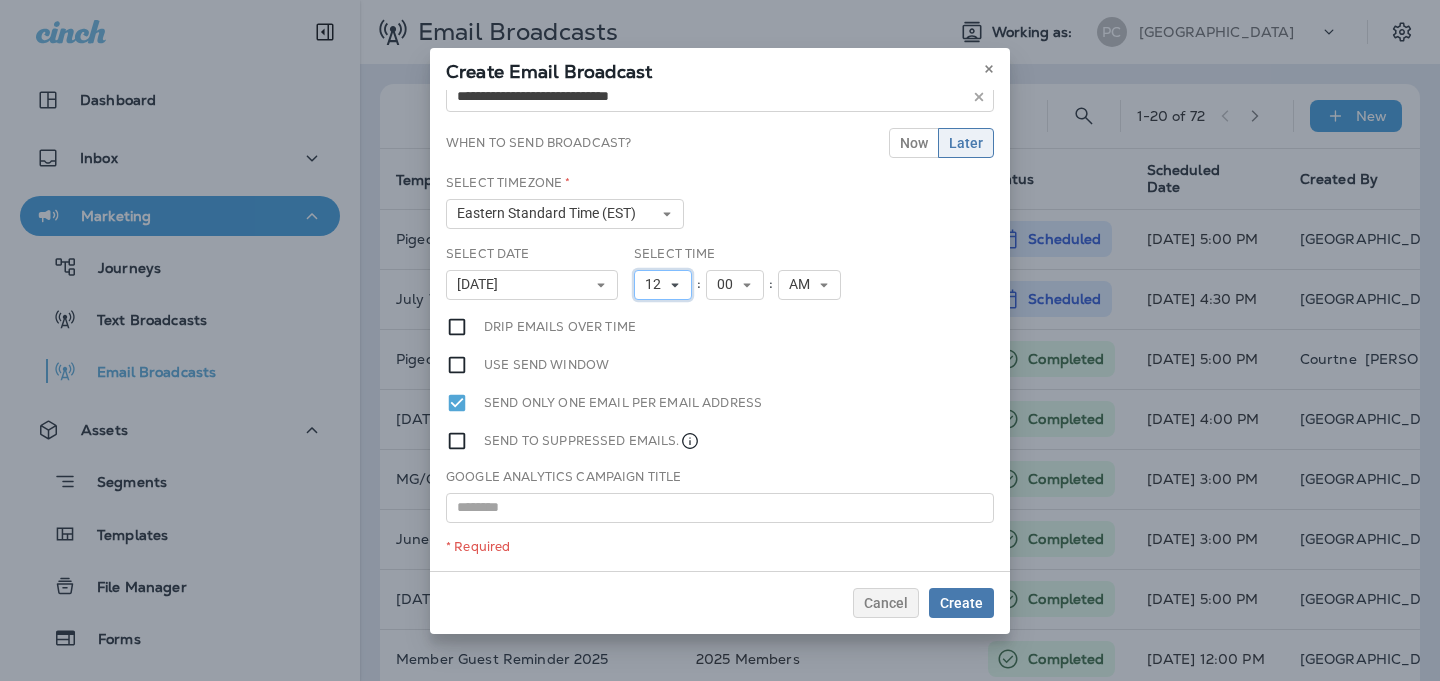 click 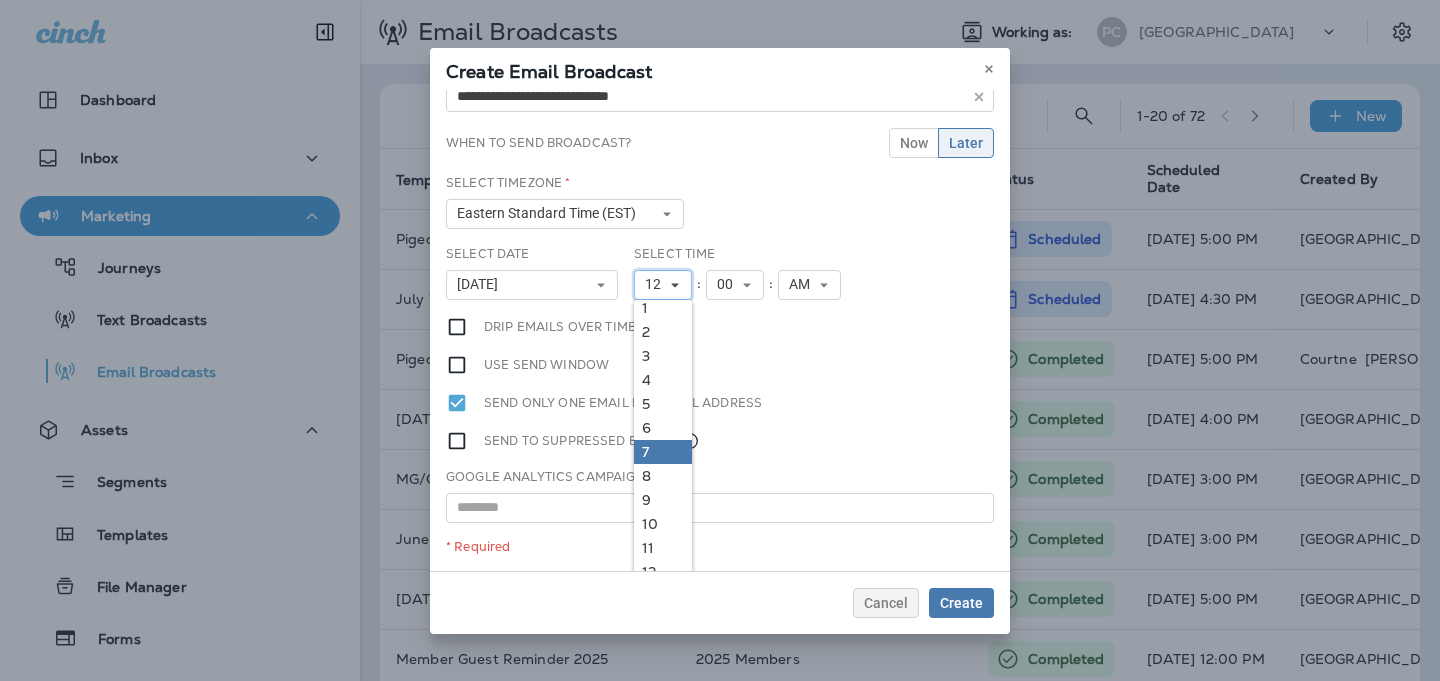 scroll, scrollTop: 12, scrollLeft: 0, axis: vertical 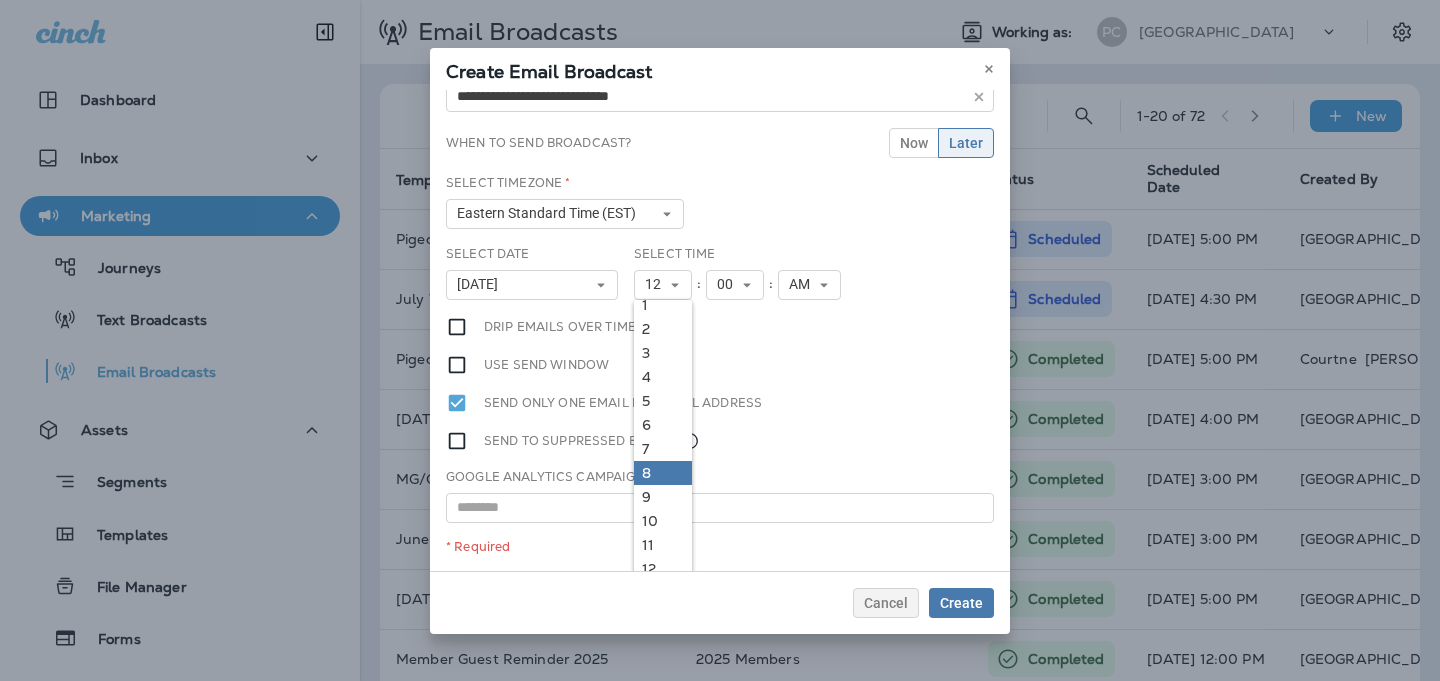 click on "8" at bounding box center [663, 473] 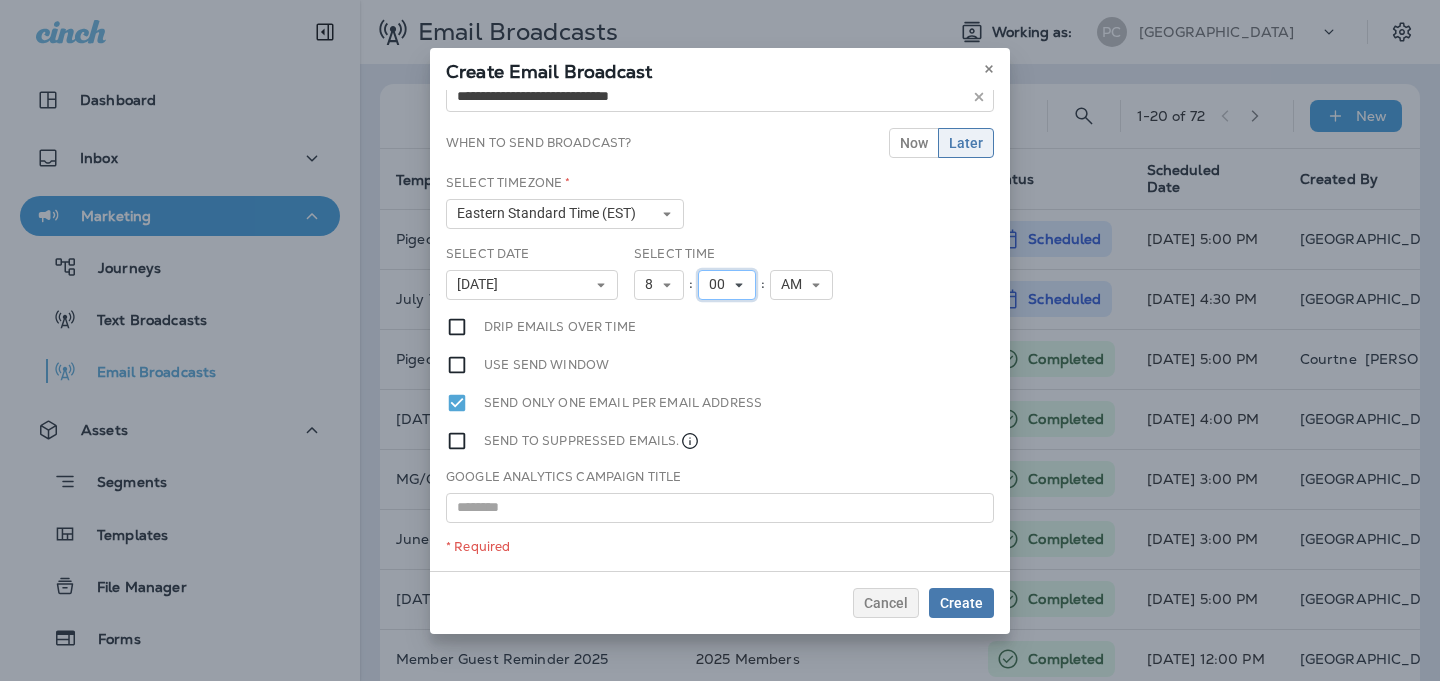 click on "00" at bounding box center (727, 285) 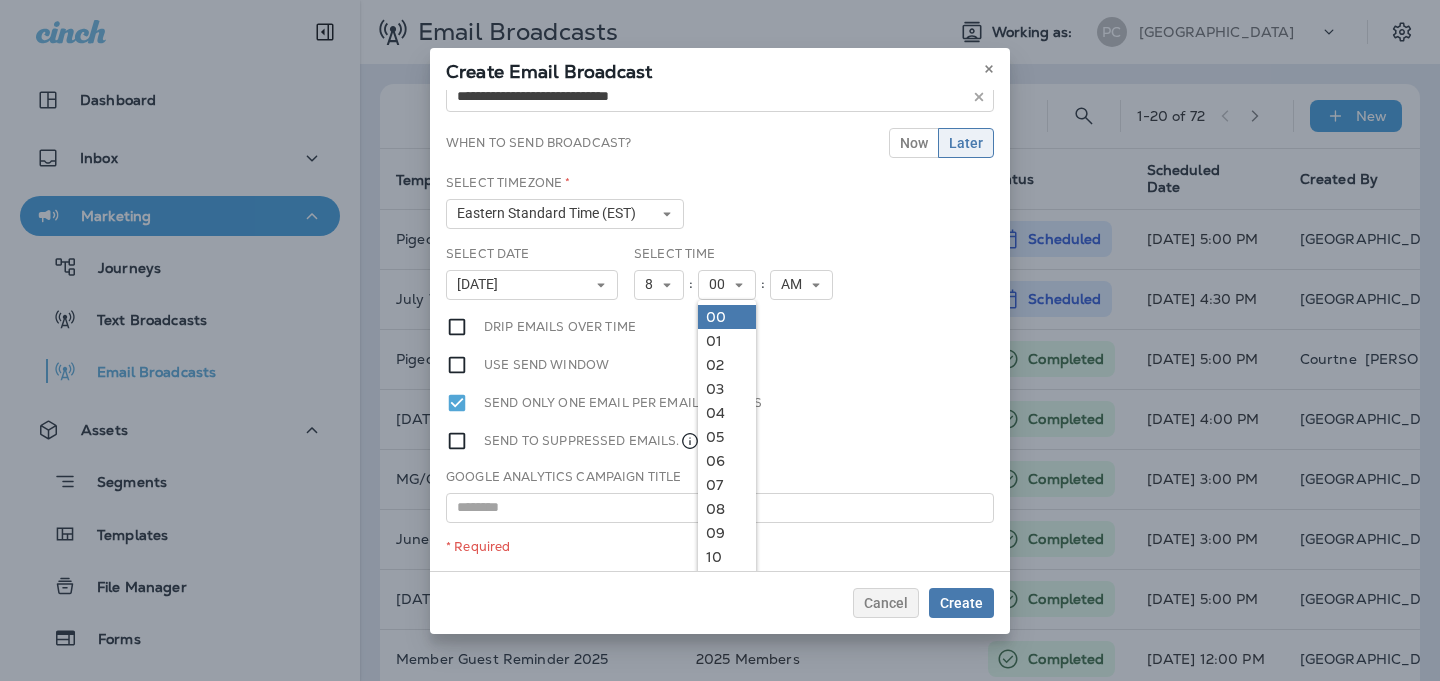 click on "00" at bounding box center (727, 317) 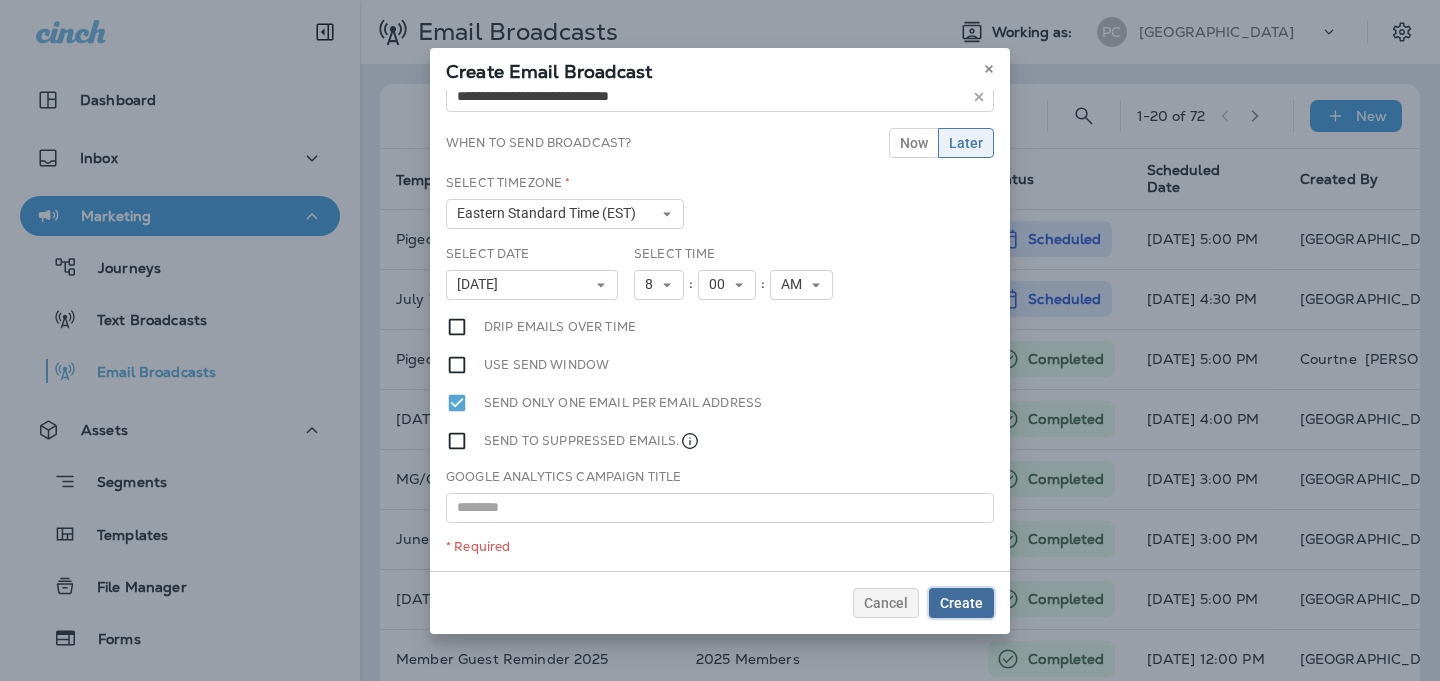 click on "Create" at bounding box center [961, 603] 